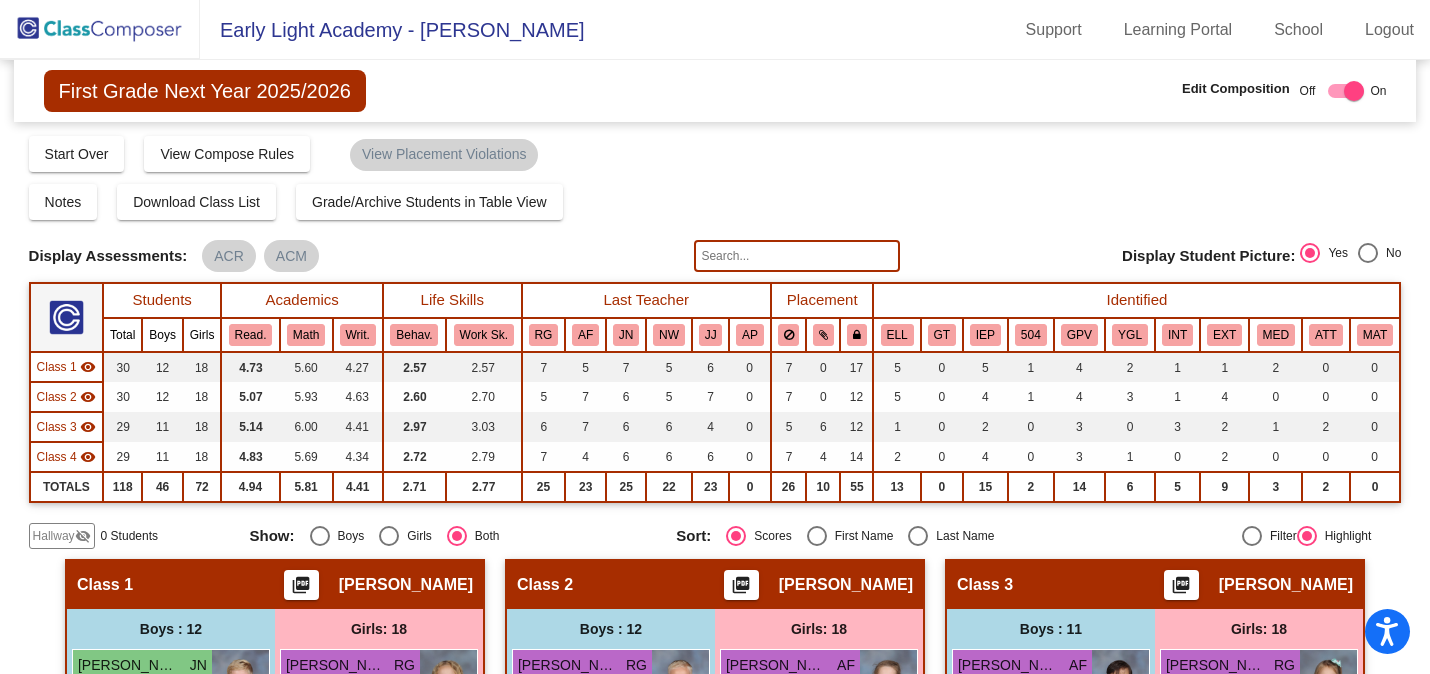 scroll, scrollTop: 0, scrollLeft: 0, axis: both 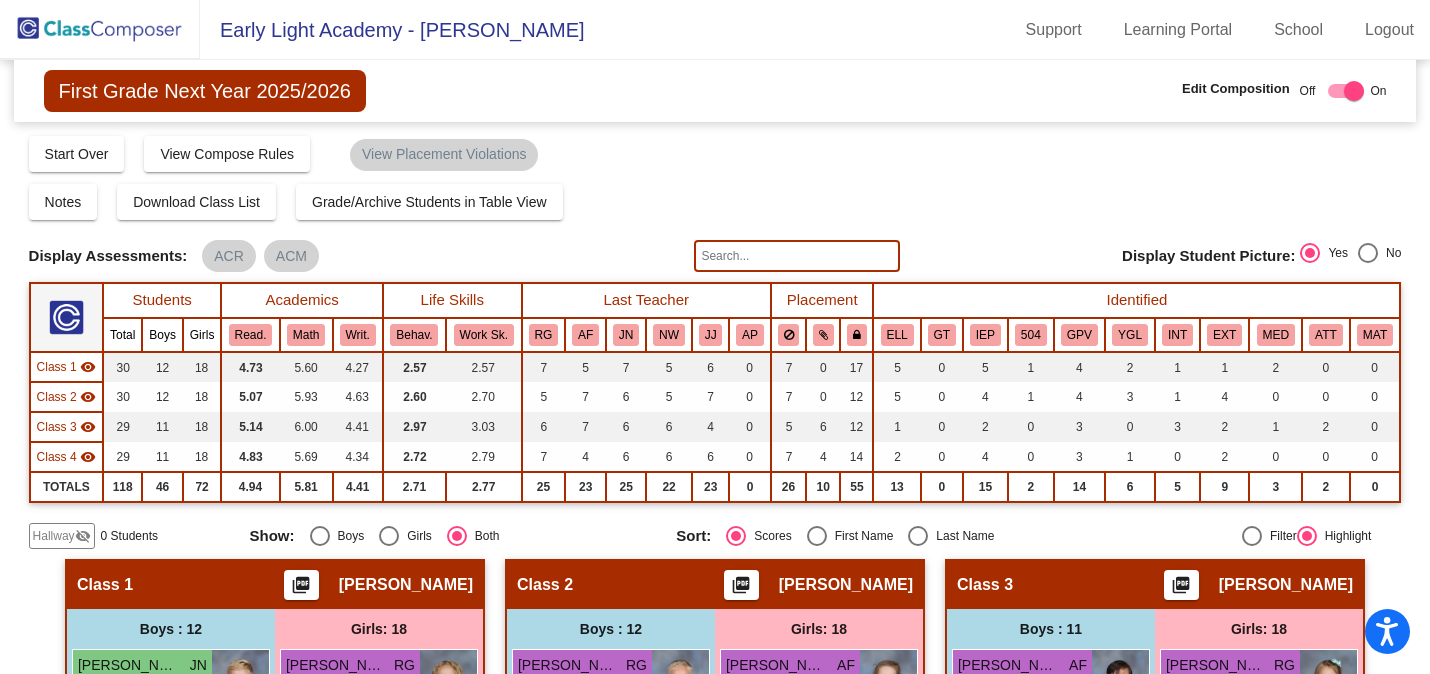 click 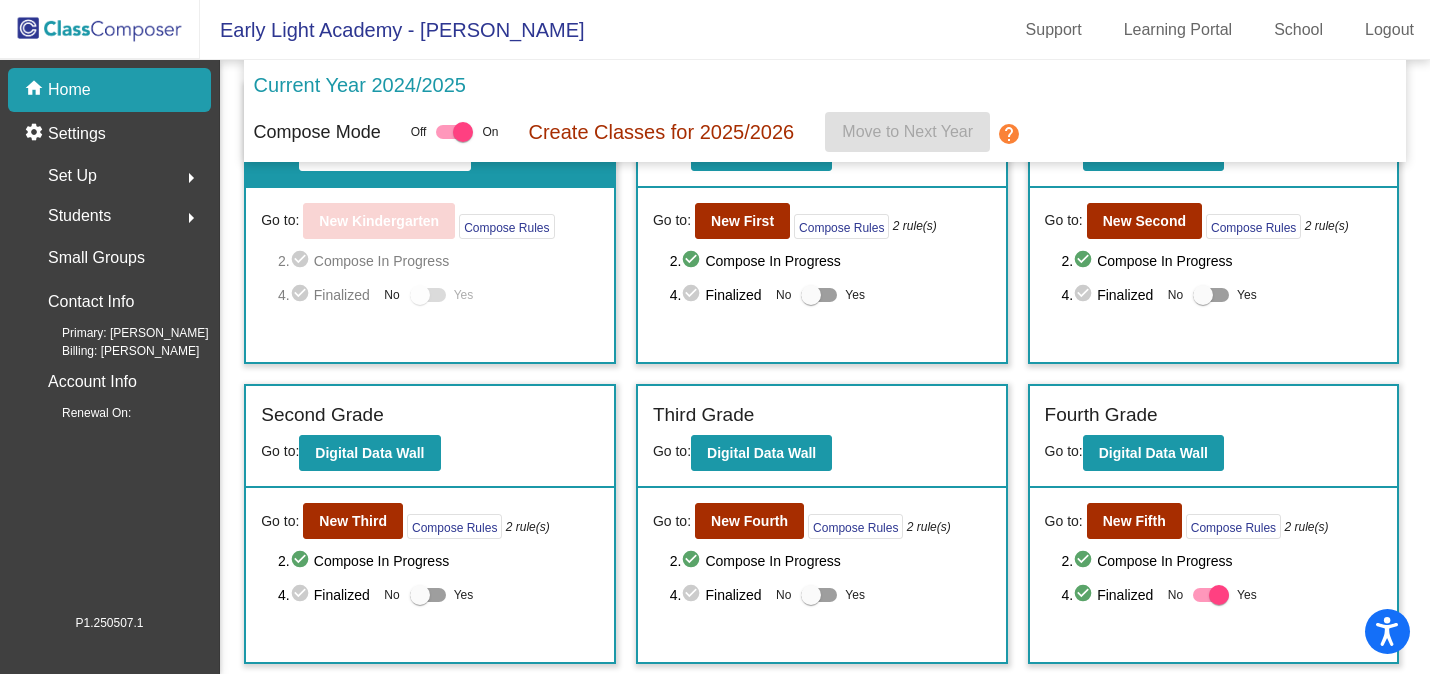 scroll, scrollTop: 151, scrollLeft: 0, axis: vertical 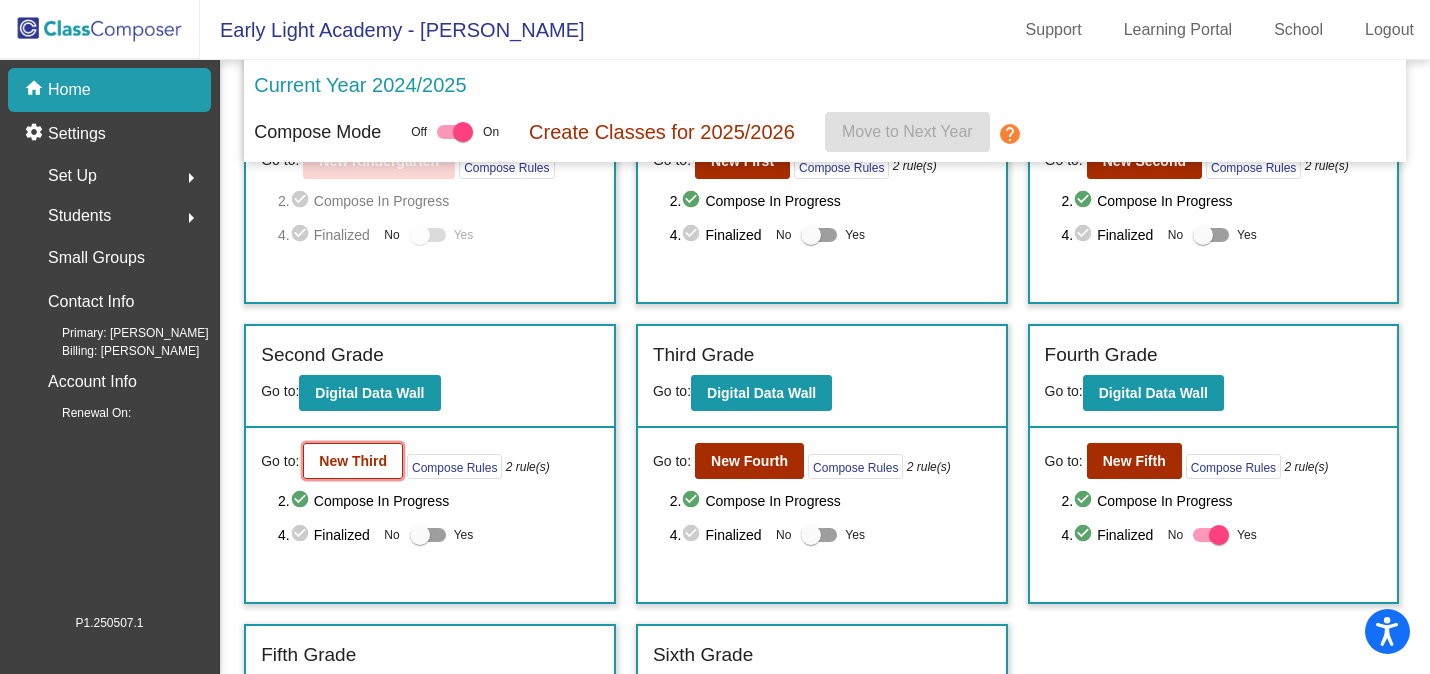 click on "New Third" 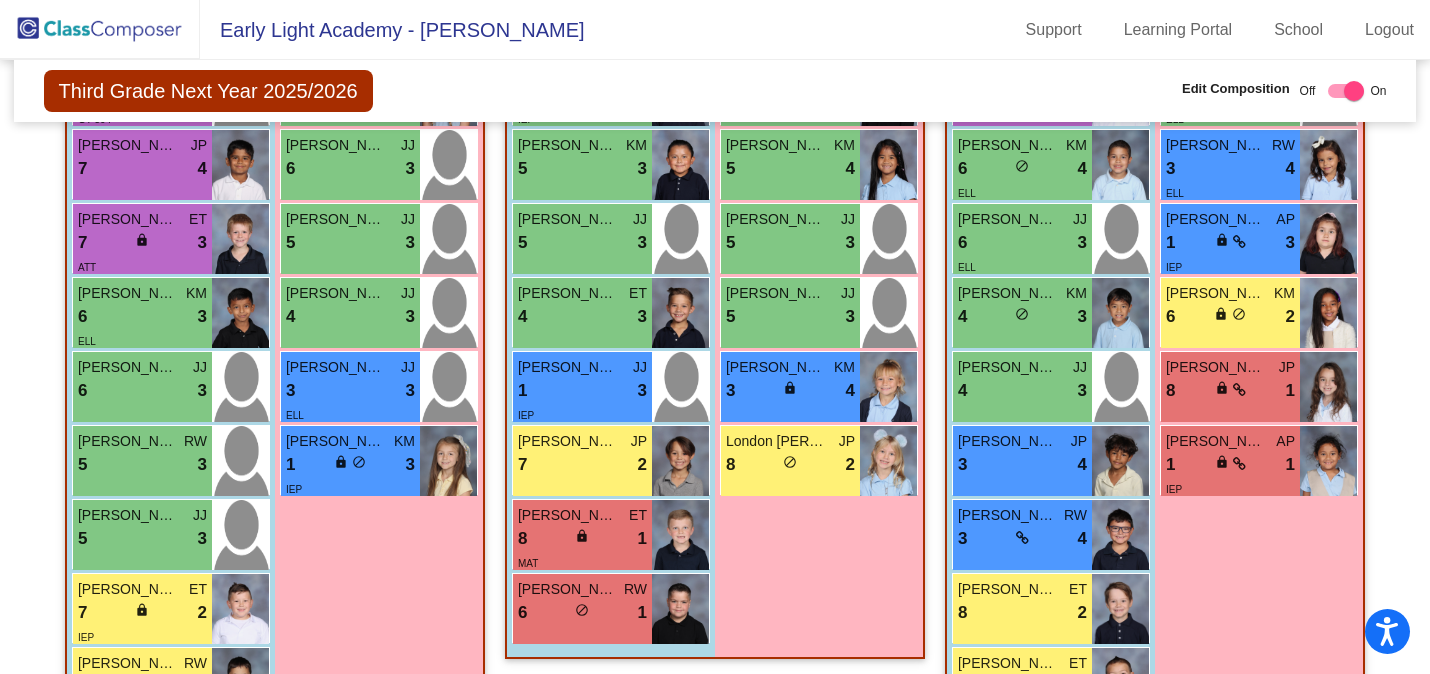 scroll, scrollTop: 1678, scrollLeft: 0, axis: vertical 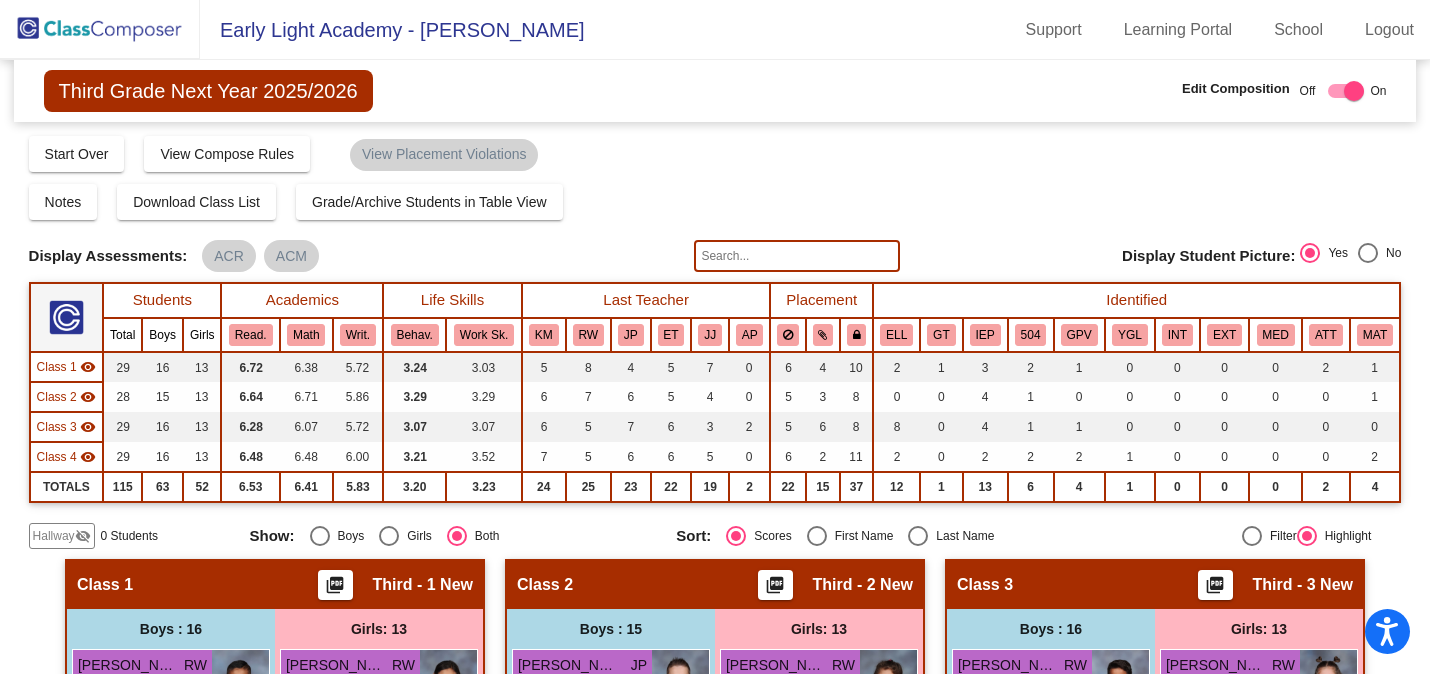 click 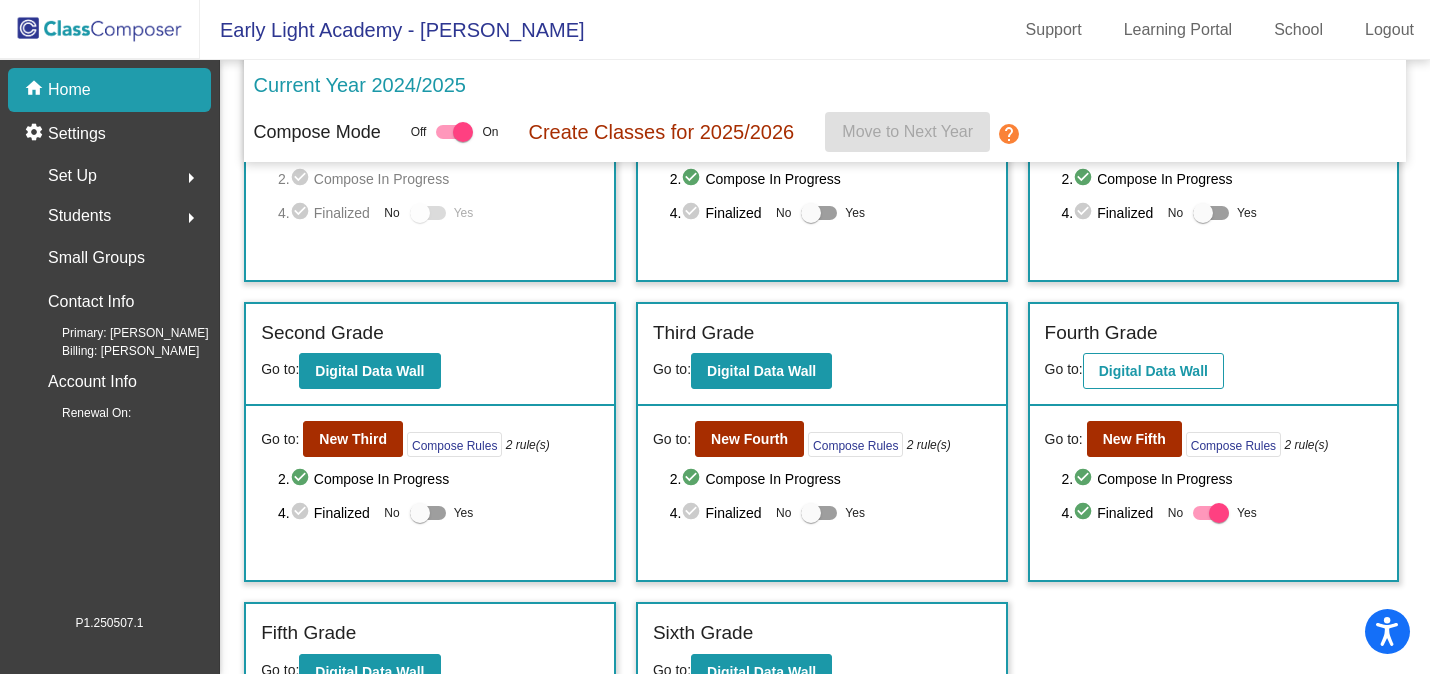scroll, scrollTop: 174, scrollLeft: 0, axis: vertical 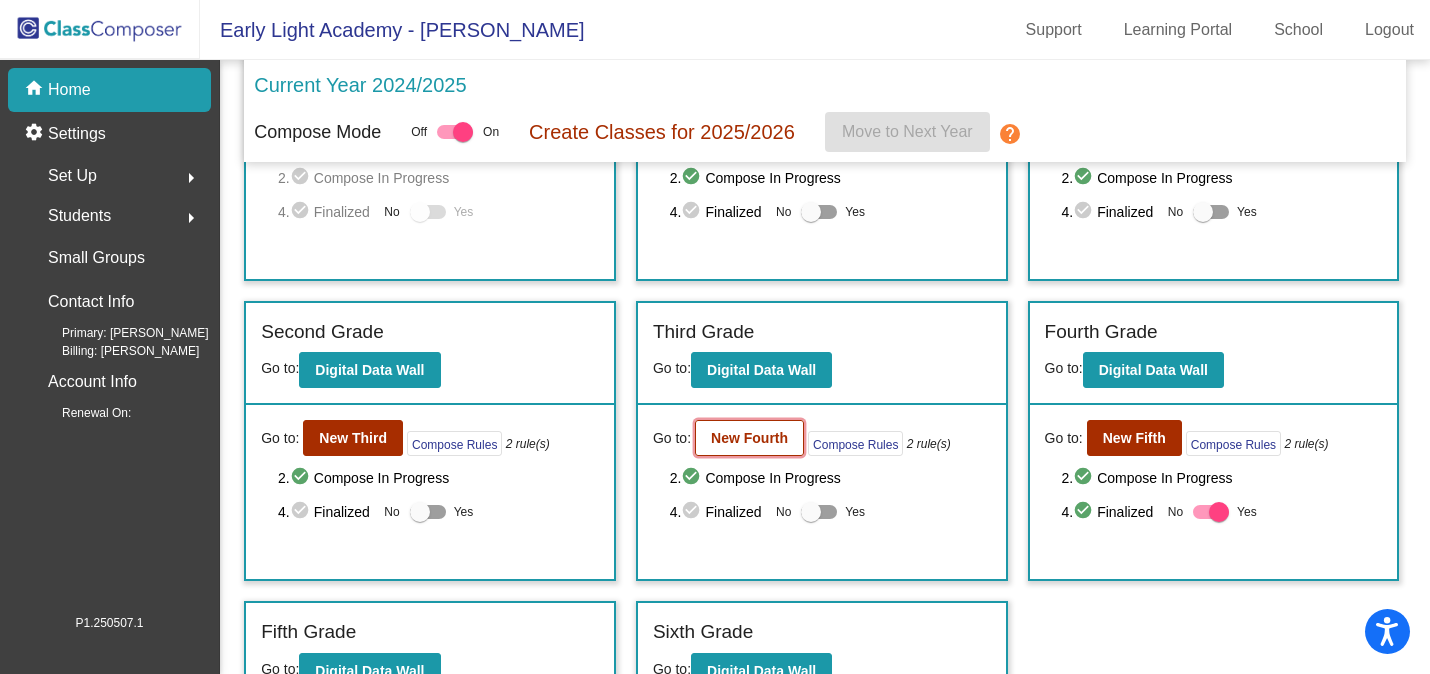 click on "New Fourth" 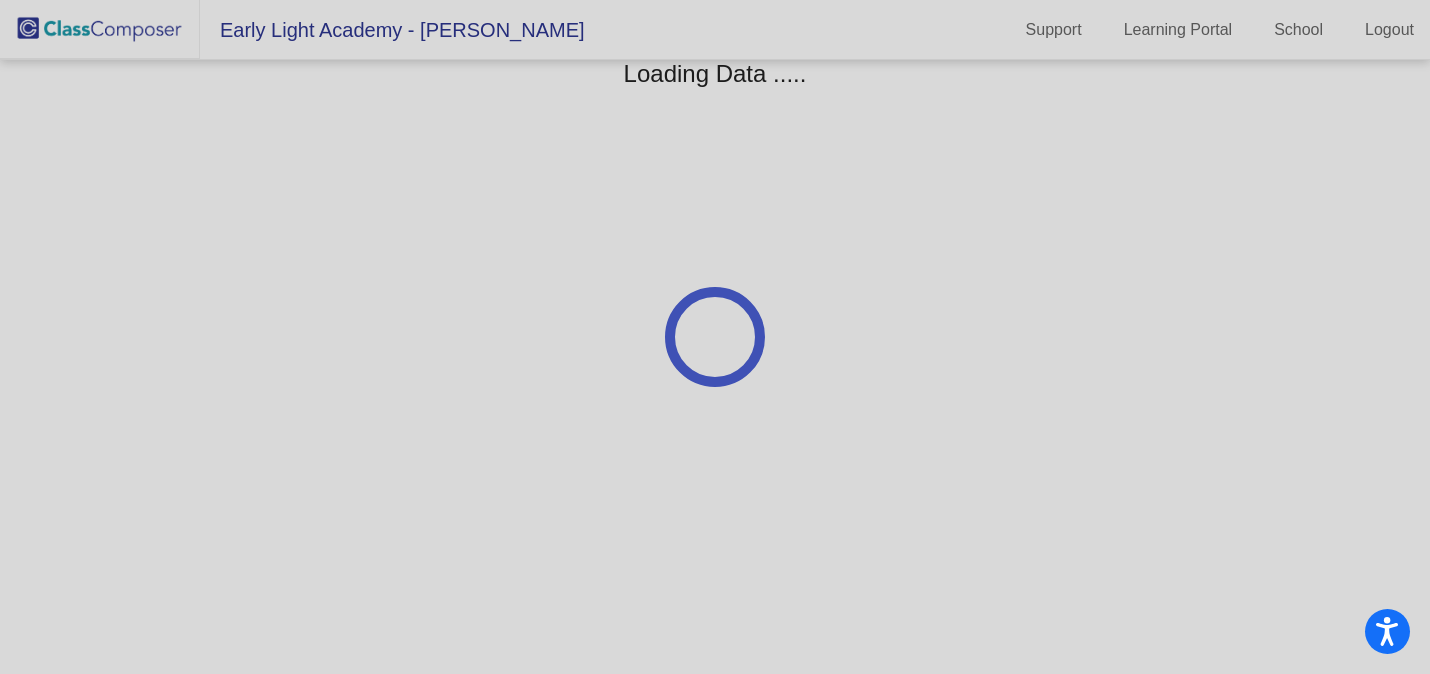 scroll, scrollTop: 0, scrollLeft: 0, axis: both 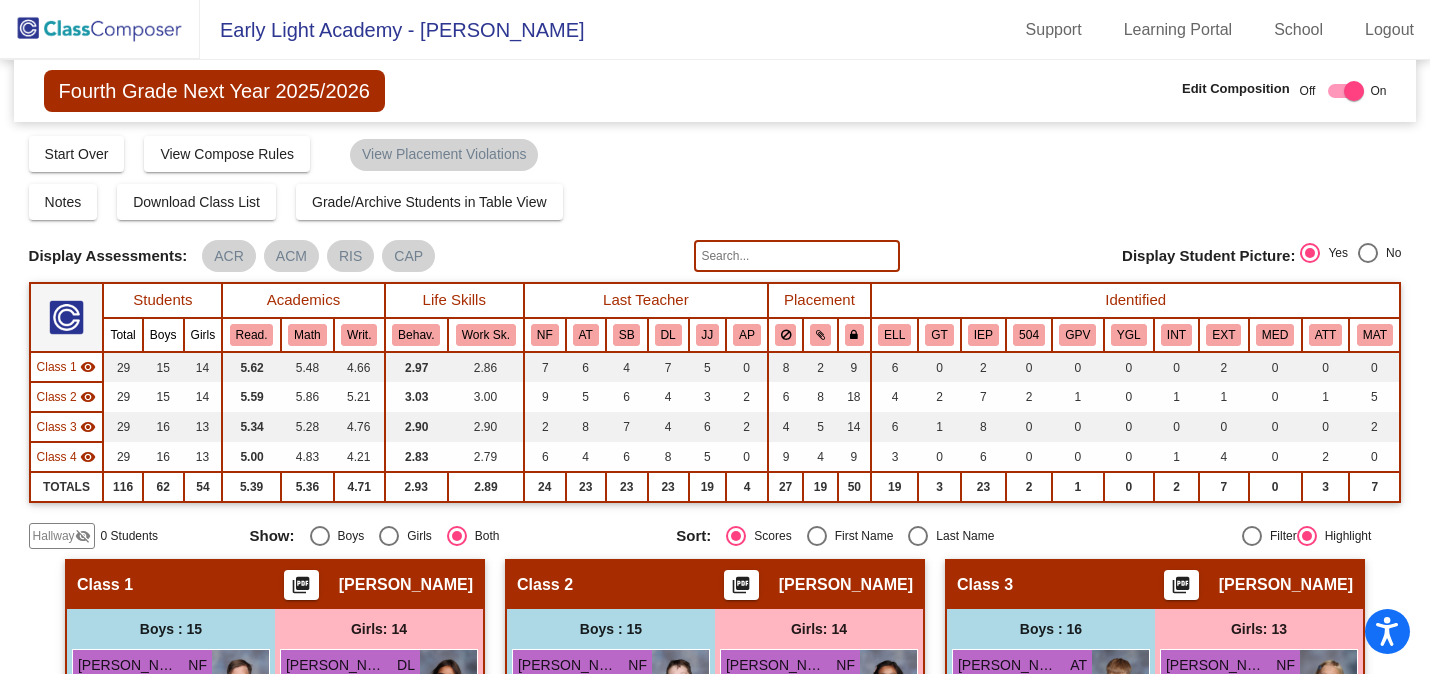 click 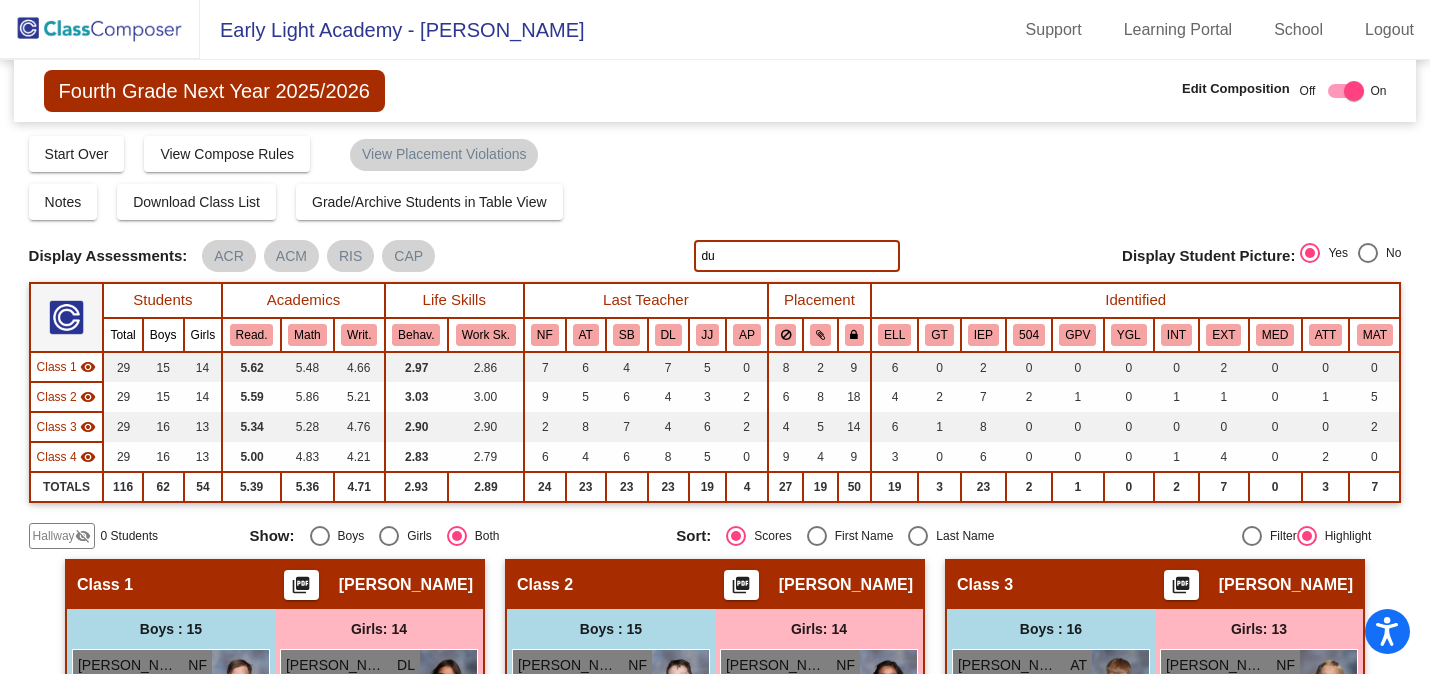 type on "d" 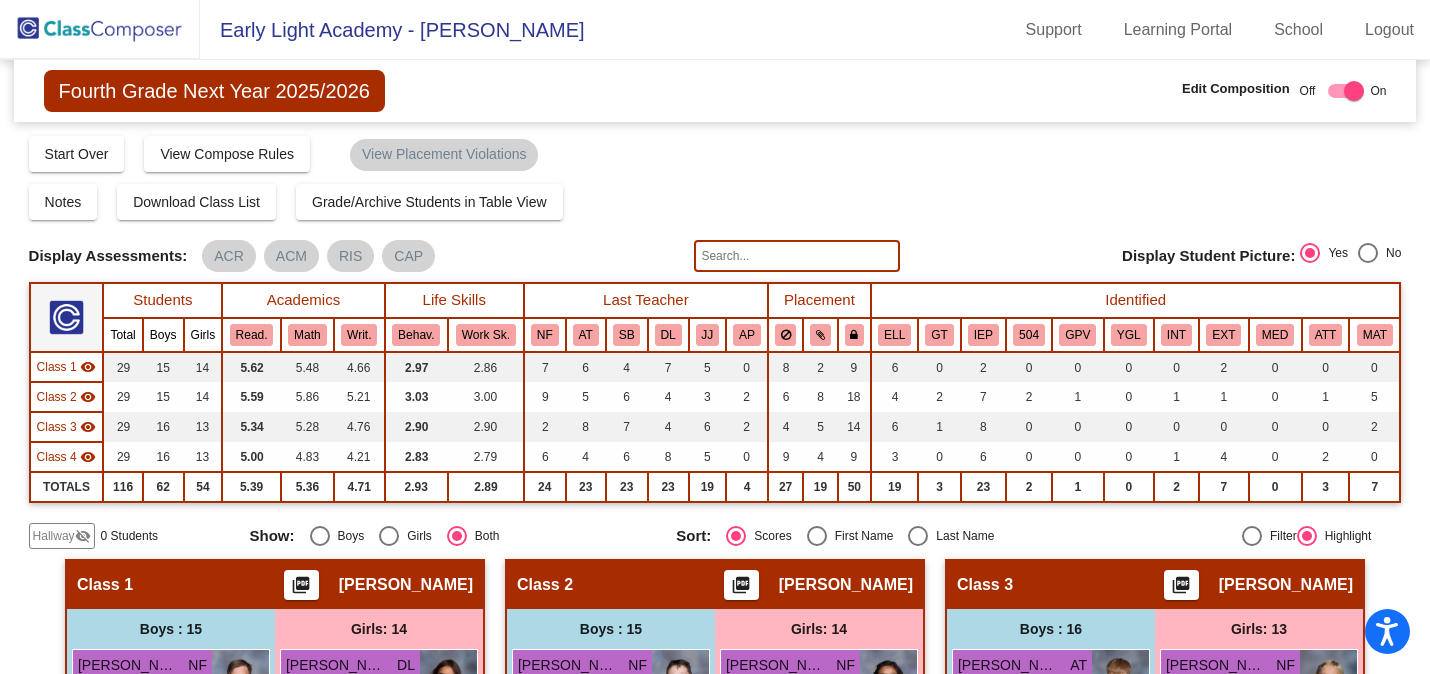 type 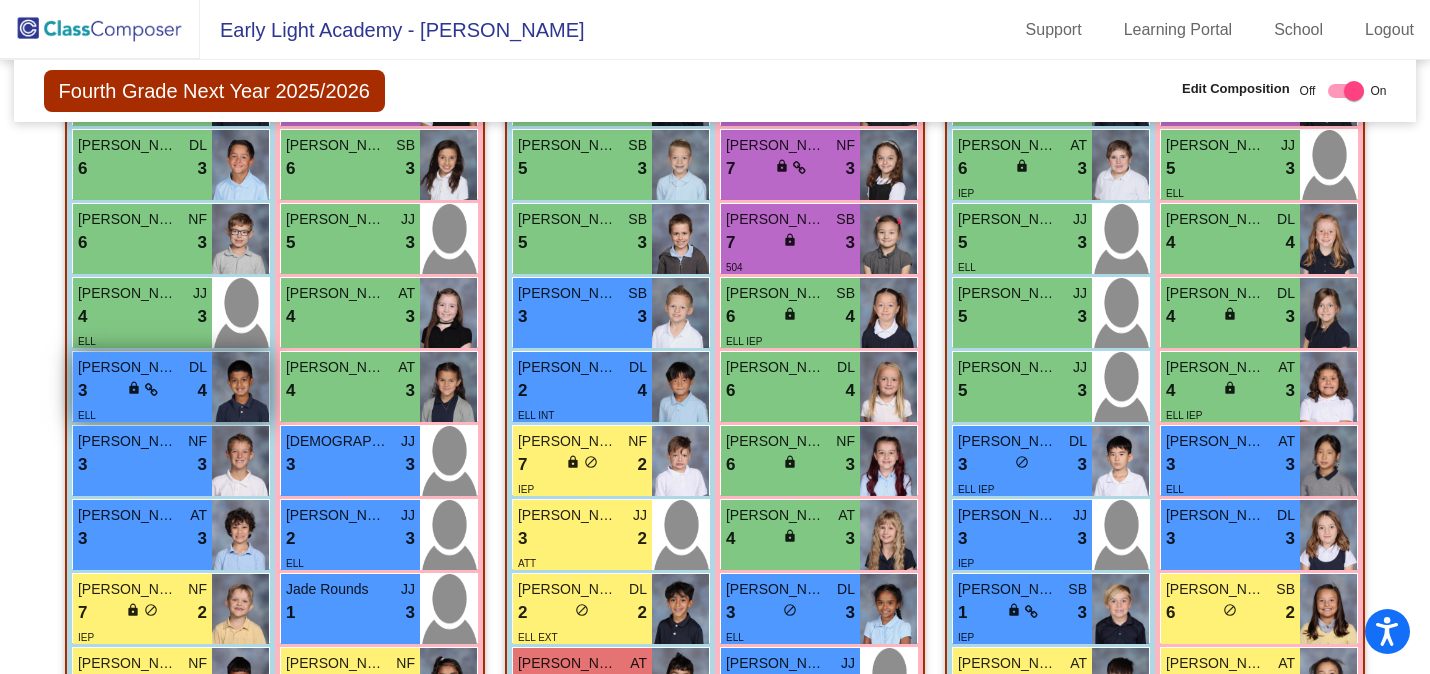 click on "[PERSON_NAME]" at bounding box center [128, 367] 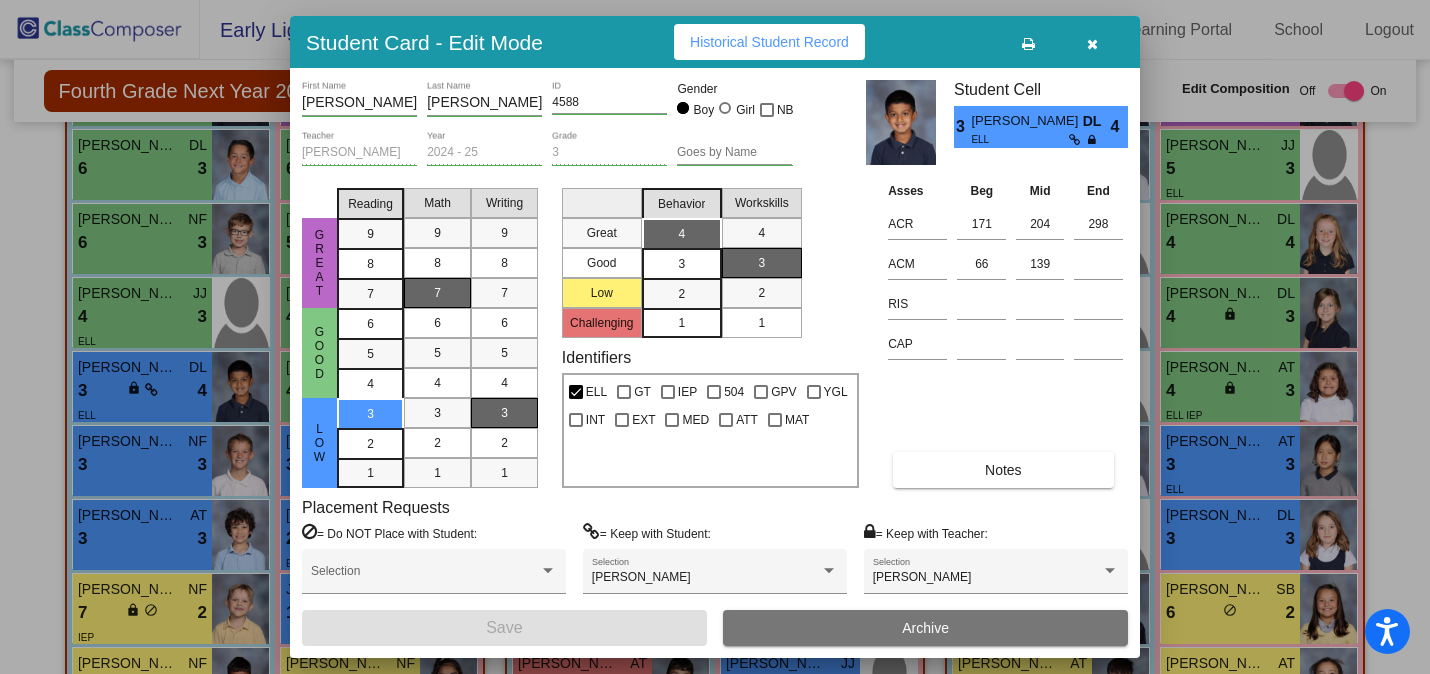 click on "Notes" at bounding box center [1003, 470] 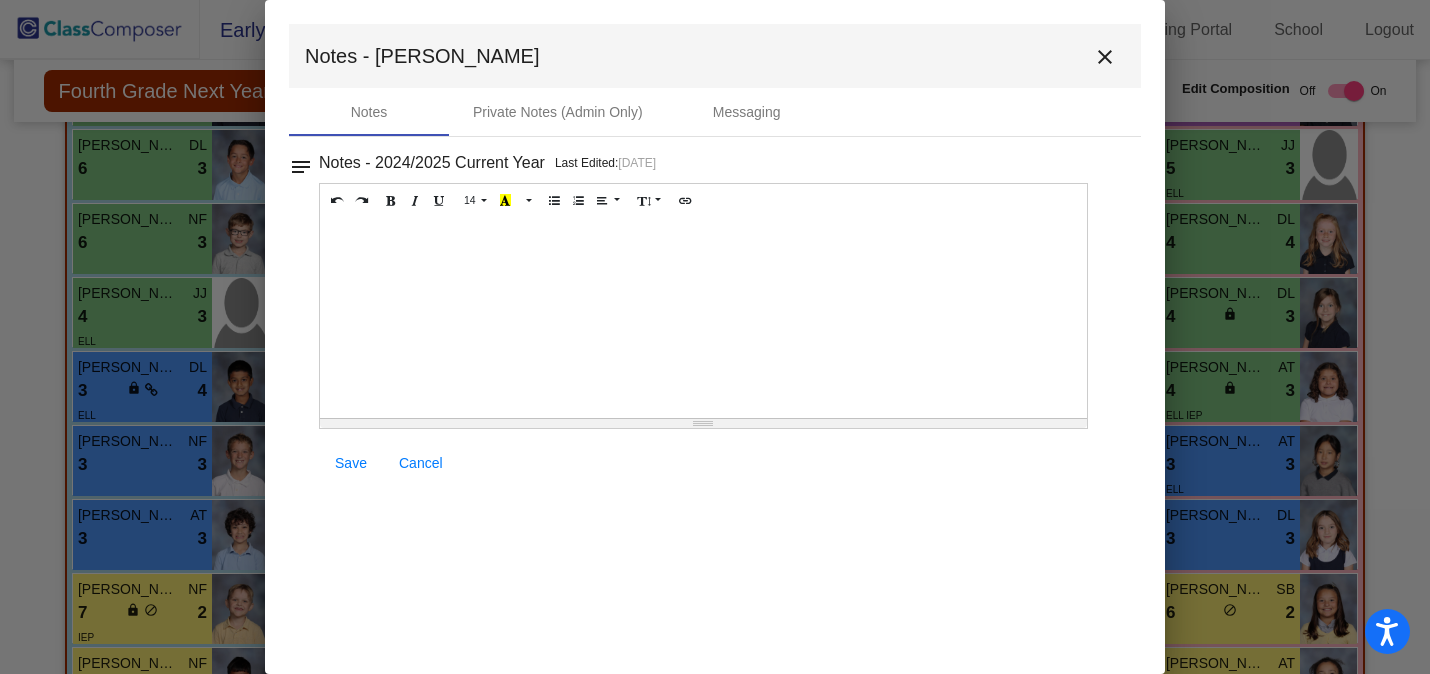 click at bounding box center [703, 318] 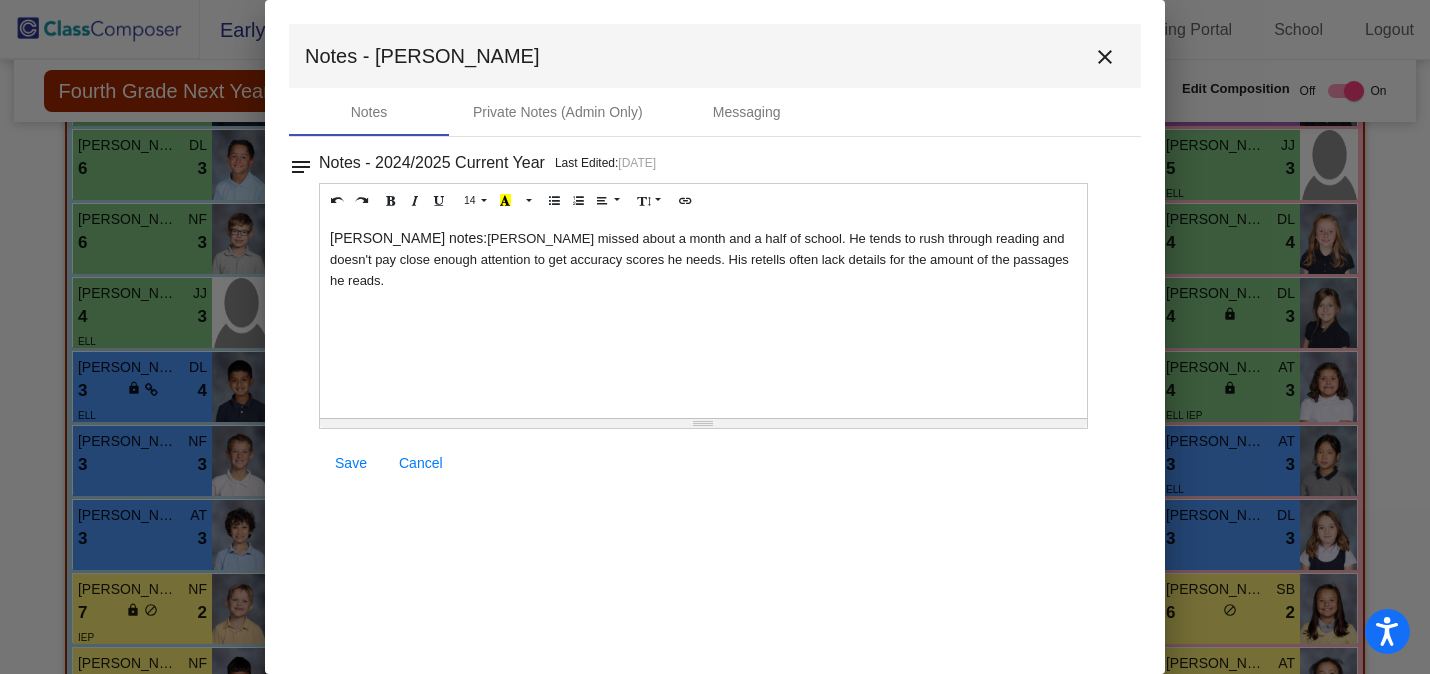 click on "Save" at bounding box center [351, 463] 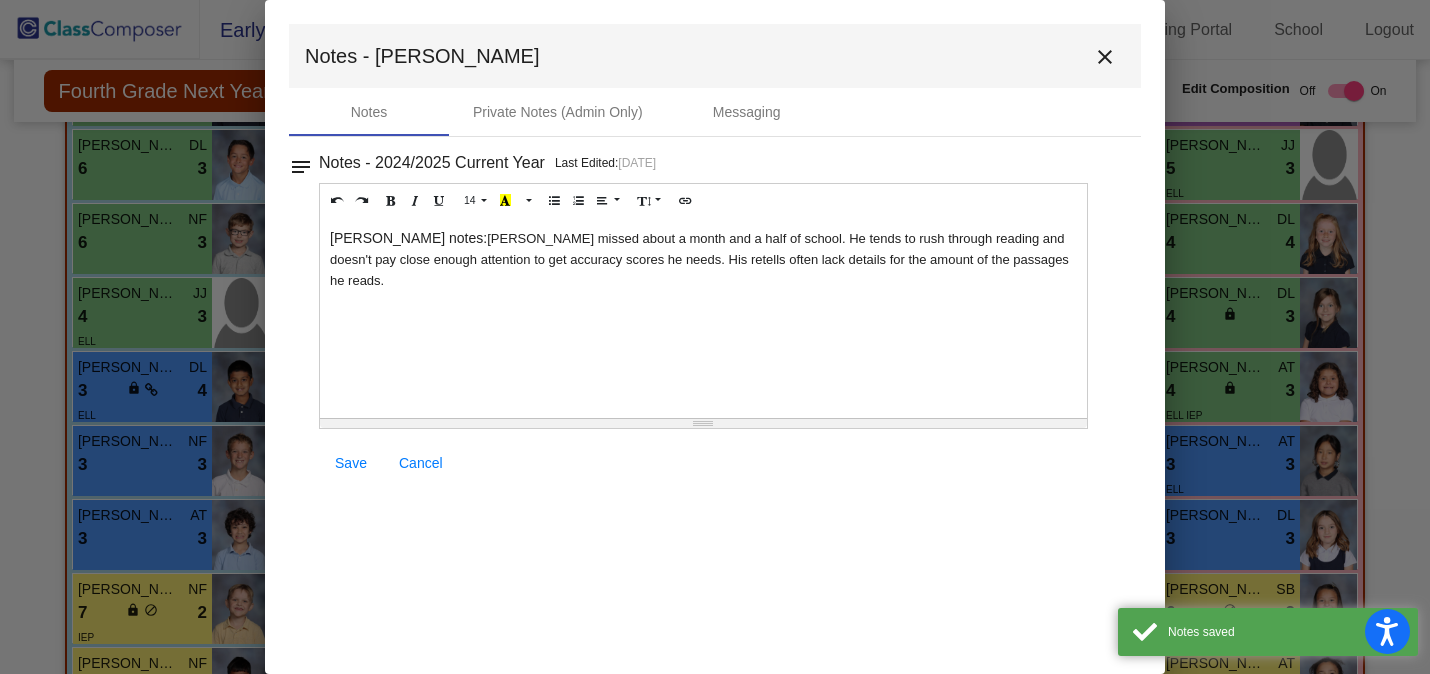 click on "close" at bounding box center (1105, 57) 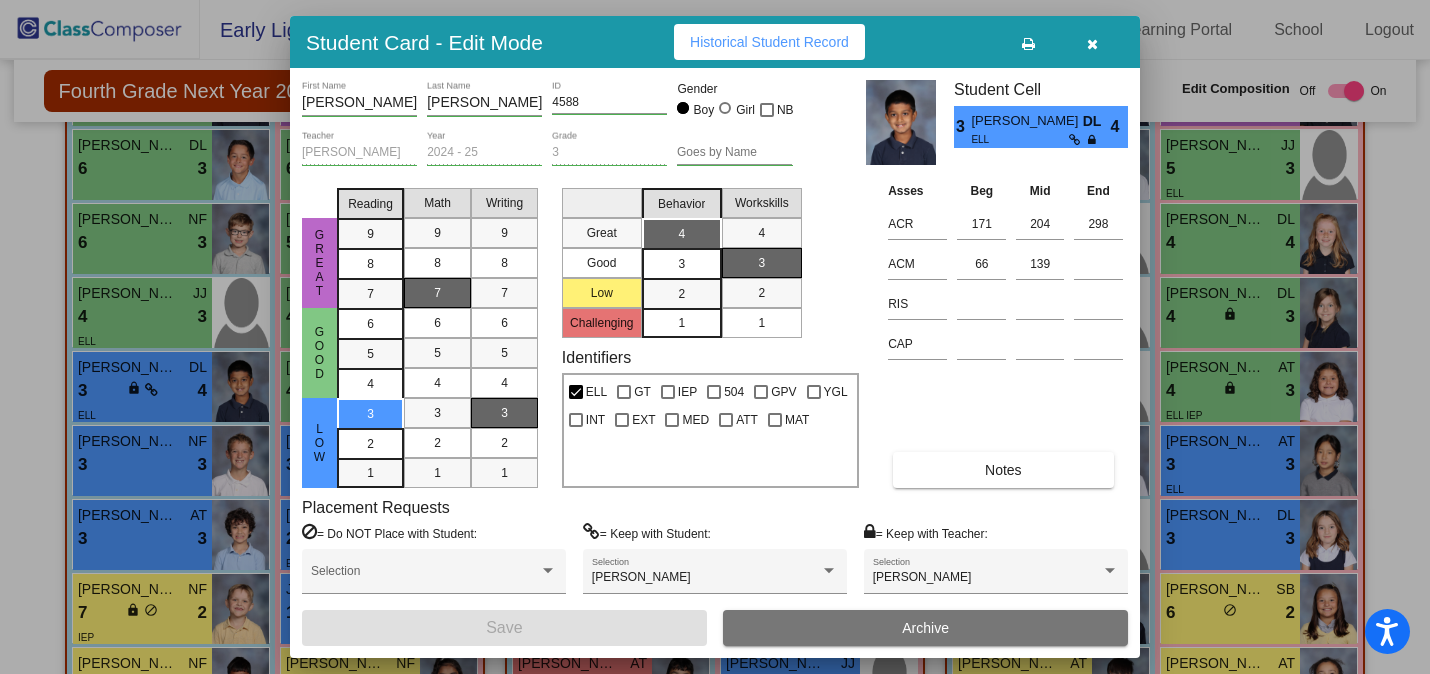 click at bounding box center (1092, 44) 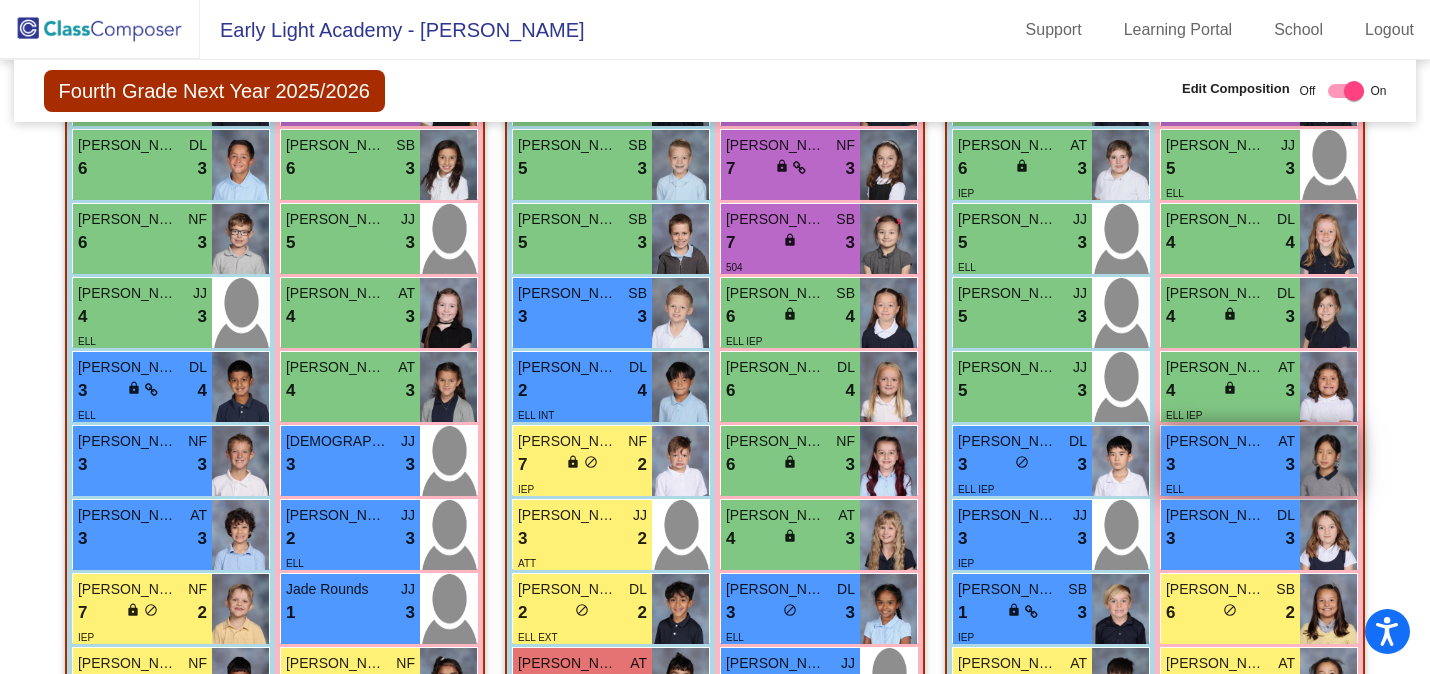 click on "[PERSON_NAME]" at bounding box center (1216, 441) 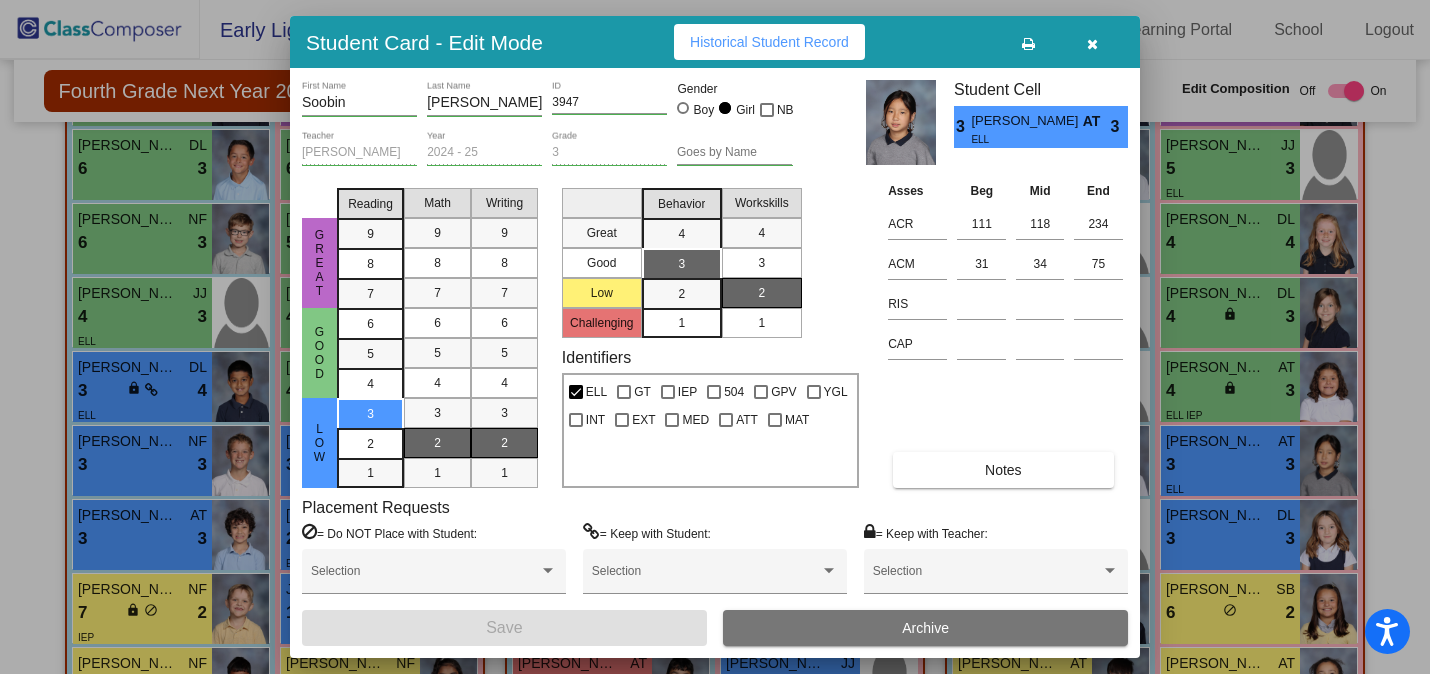 click on "Notes" at bounding box center [1003, 470] 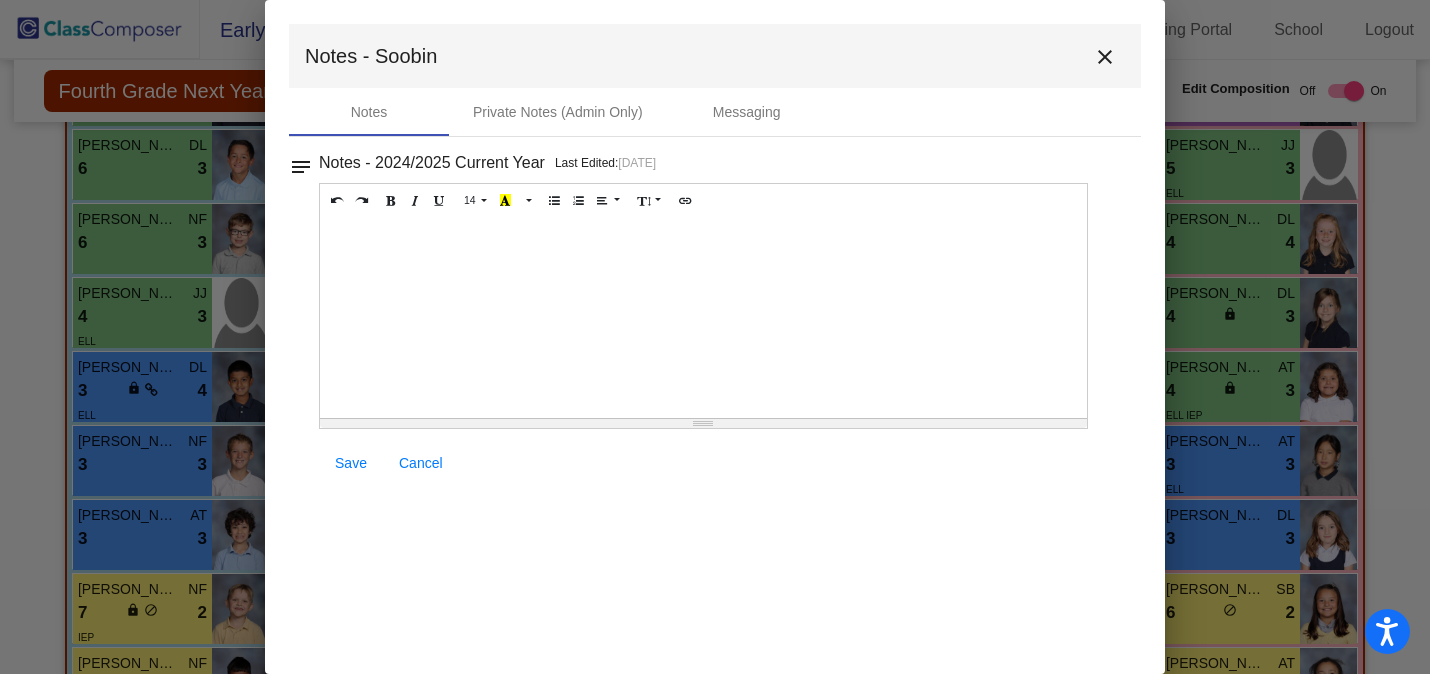 click at bounding box center (703, 318) 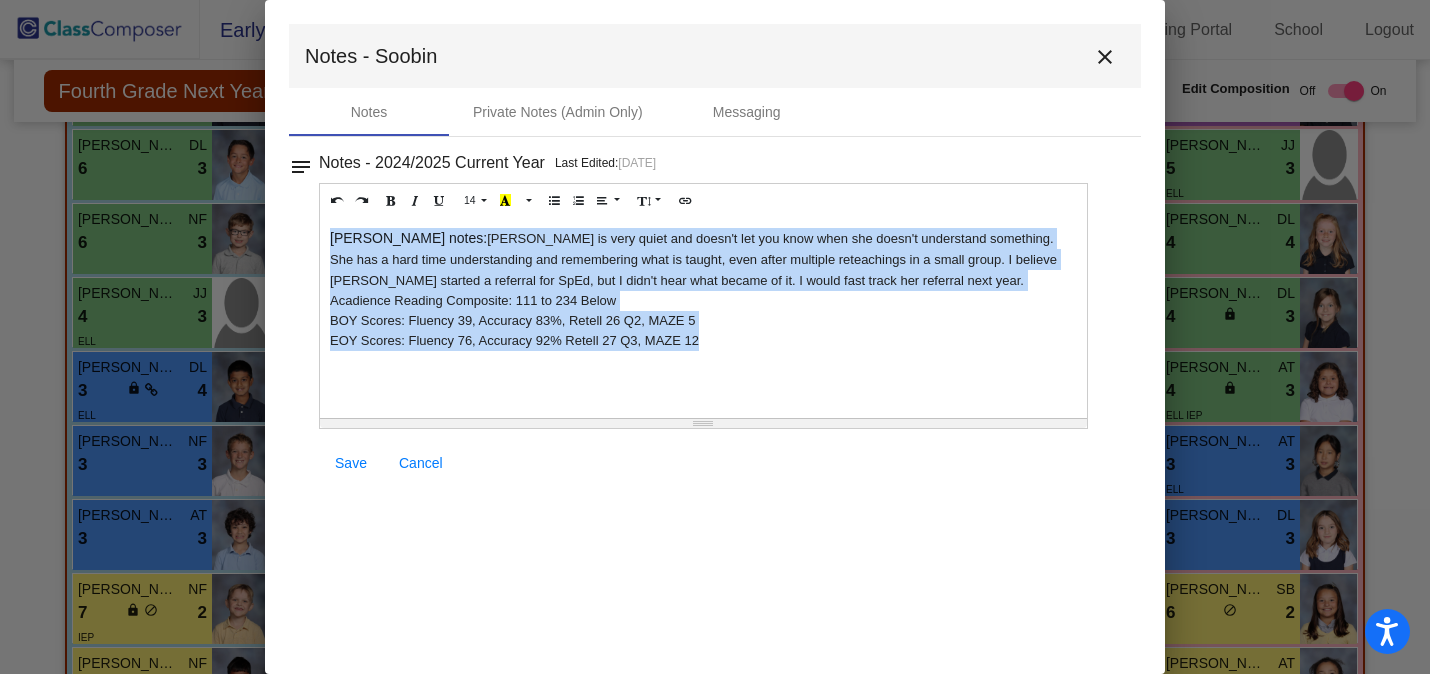 drag, startPoint x: 713, startPoint y: 337, endPoint x: 303, endPoint y: 236, distance: 422.25702 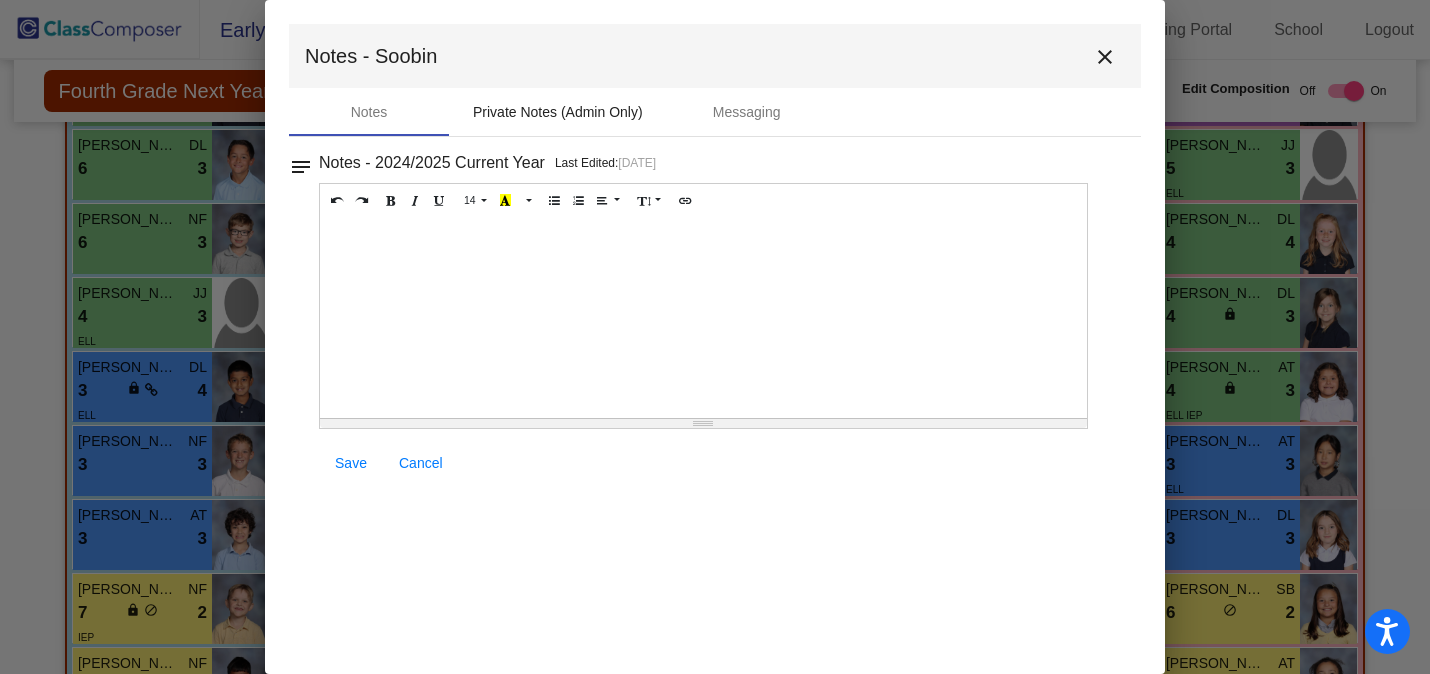 click on "Private Notes (Admin Only)" at bounding box center [558, 112] 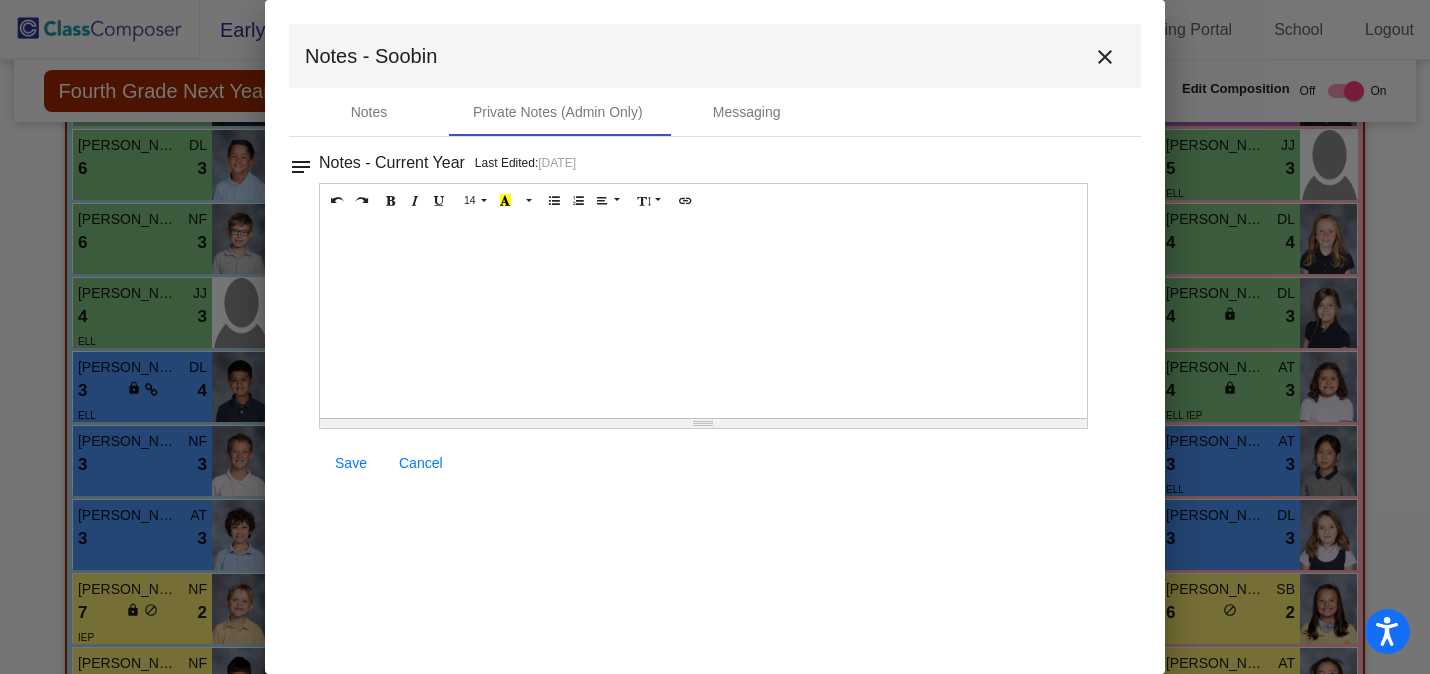 click at bounding box center (703, 318) 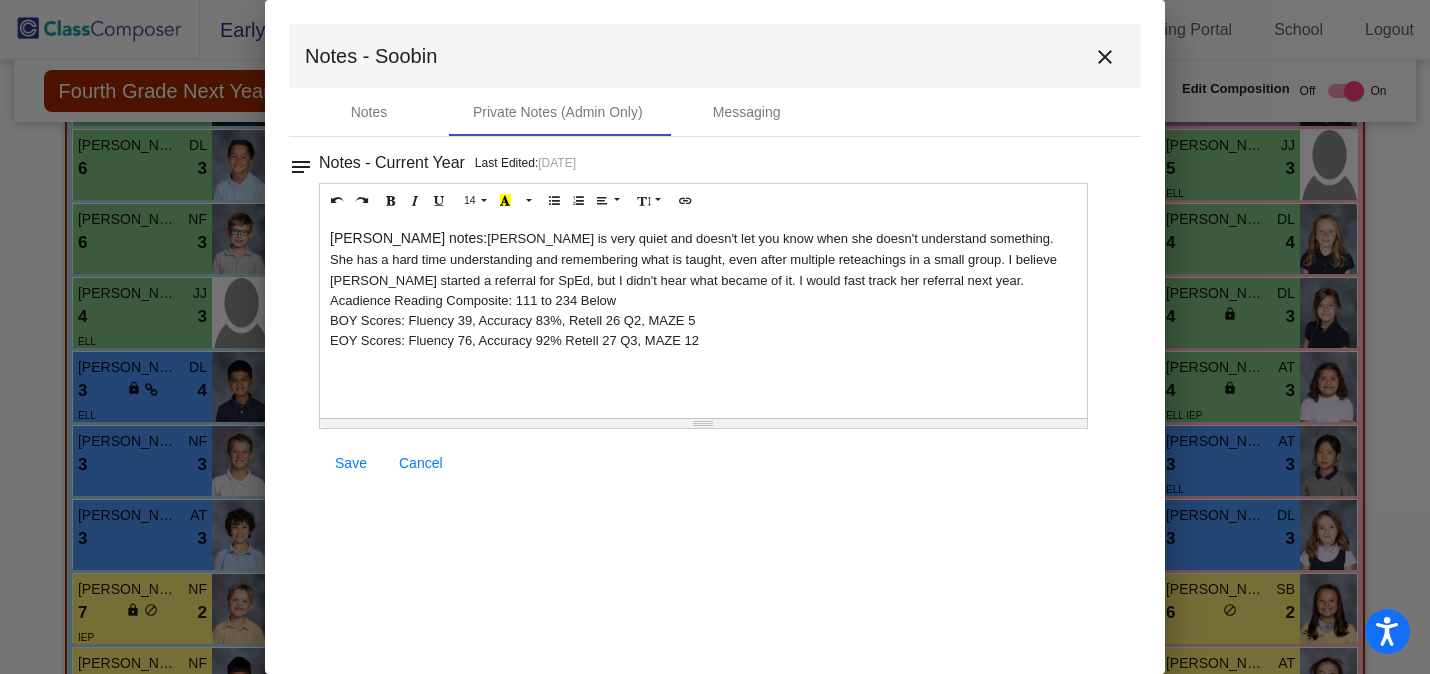 click on "Save" at bounding box center (351, 463) 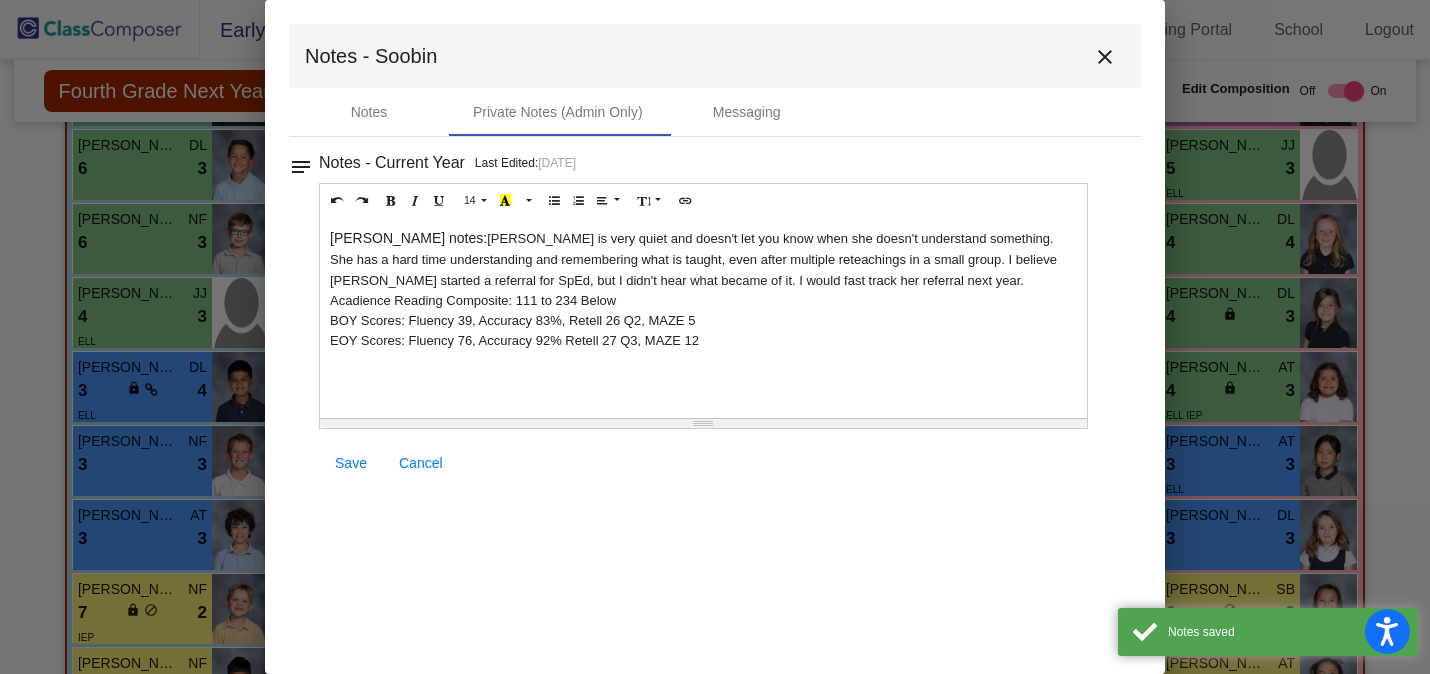 click on "close" at bounding box center (1105, 57) 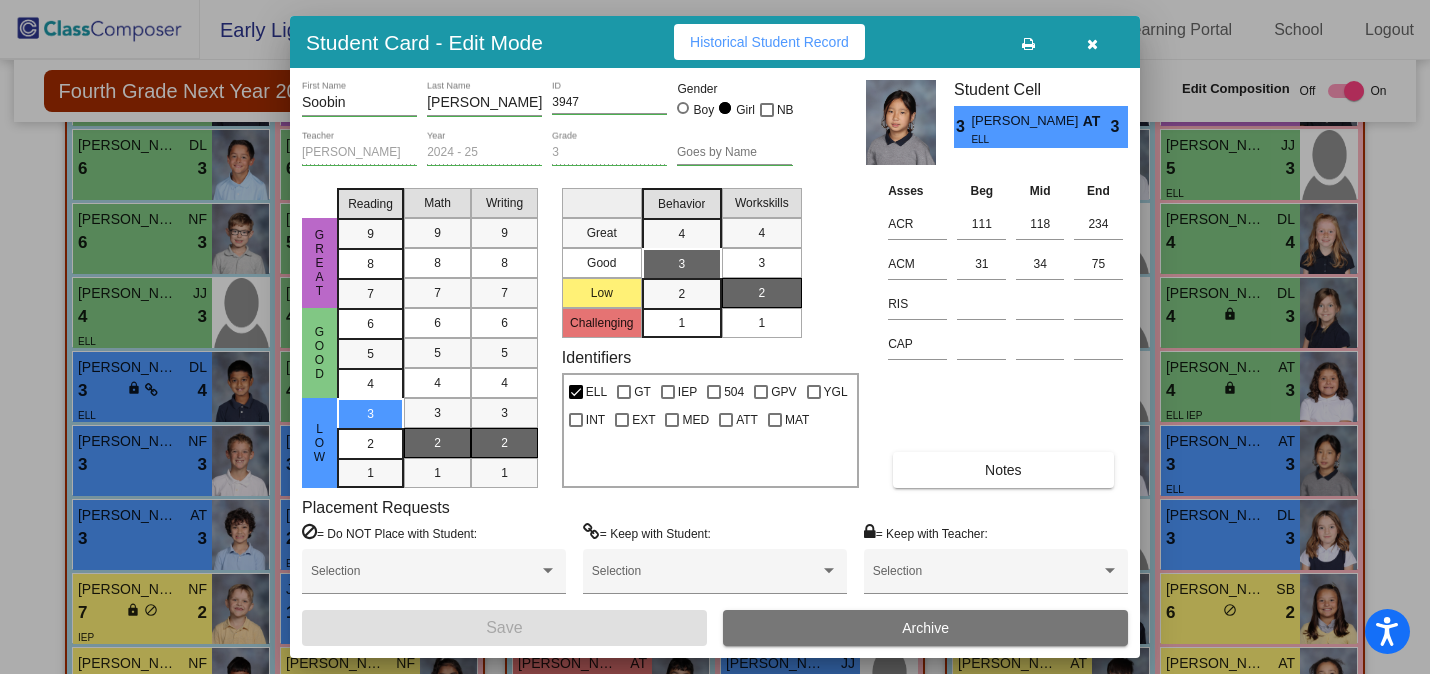 click at bounding box center [1092, 44] 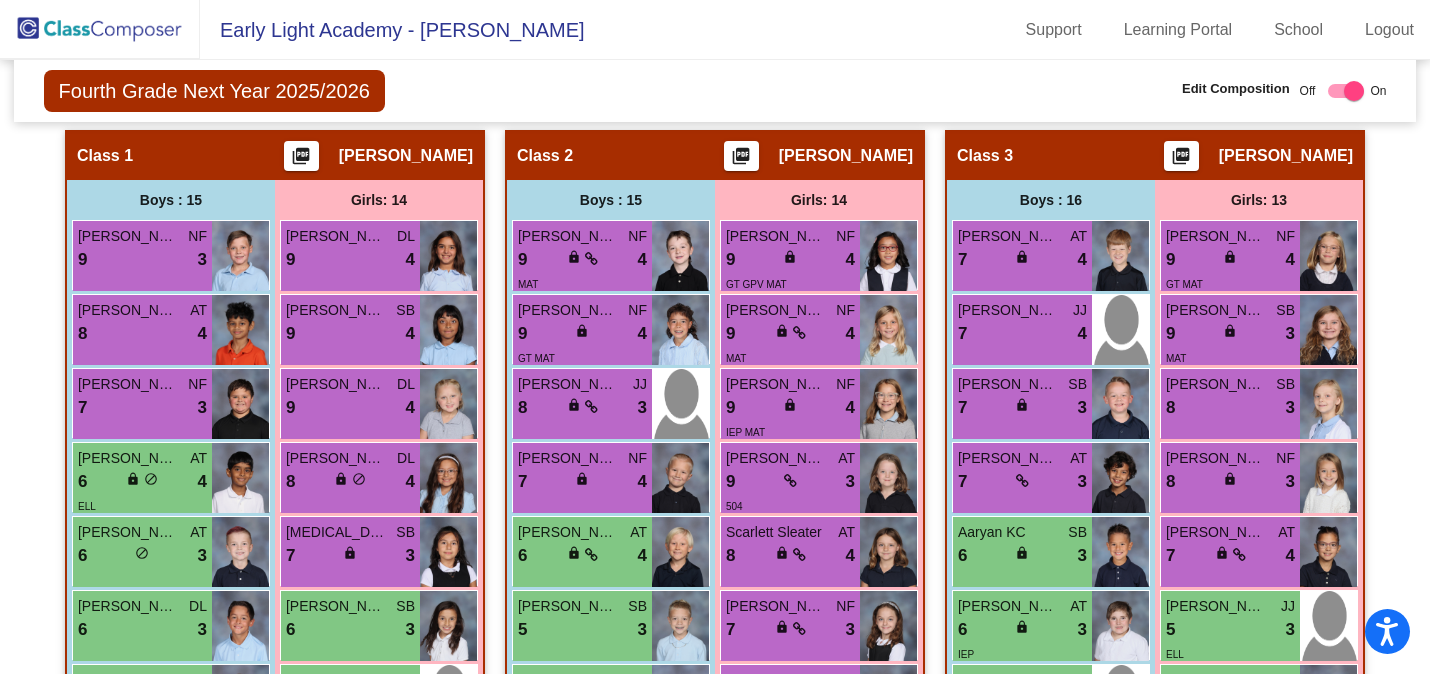 scroll, scrollTop: 1112, scrollLeft: 0, axis: vertical 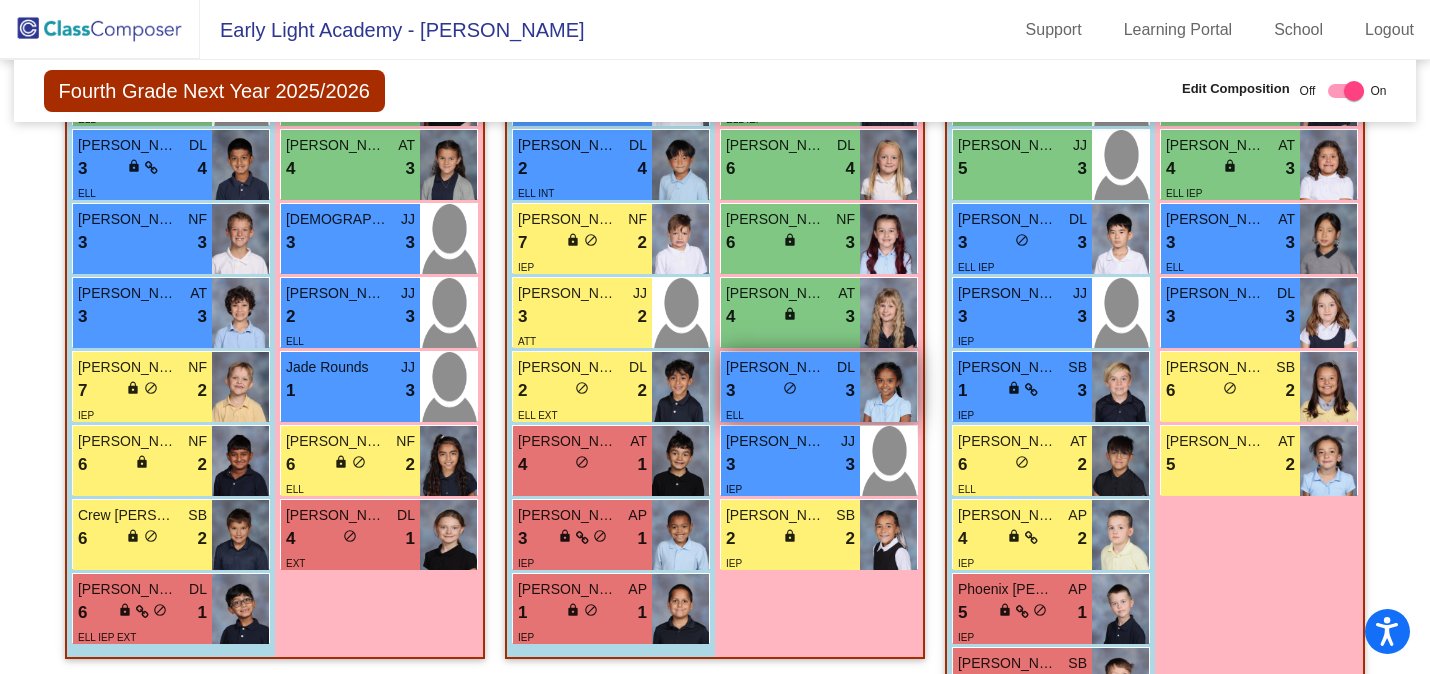 click on "[PERSON_NAME]" at bounding box center [776, 367] 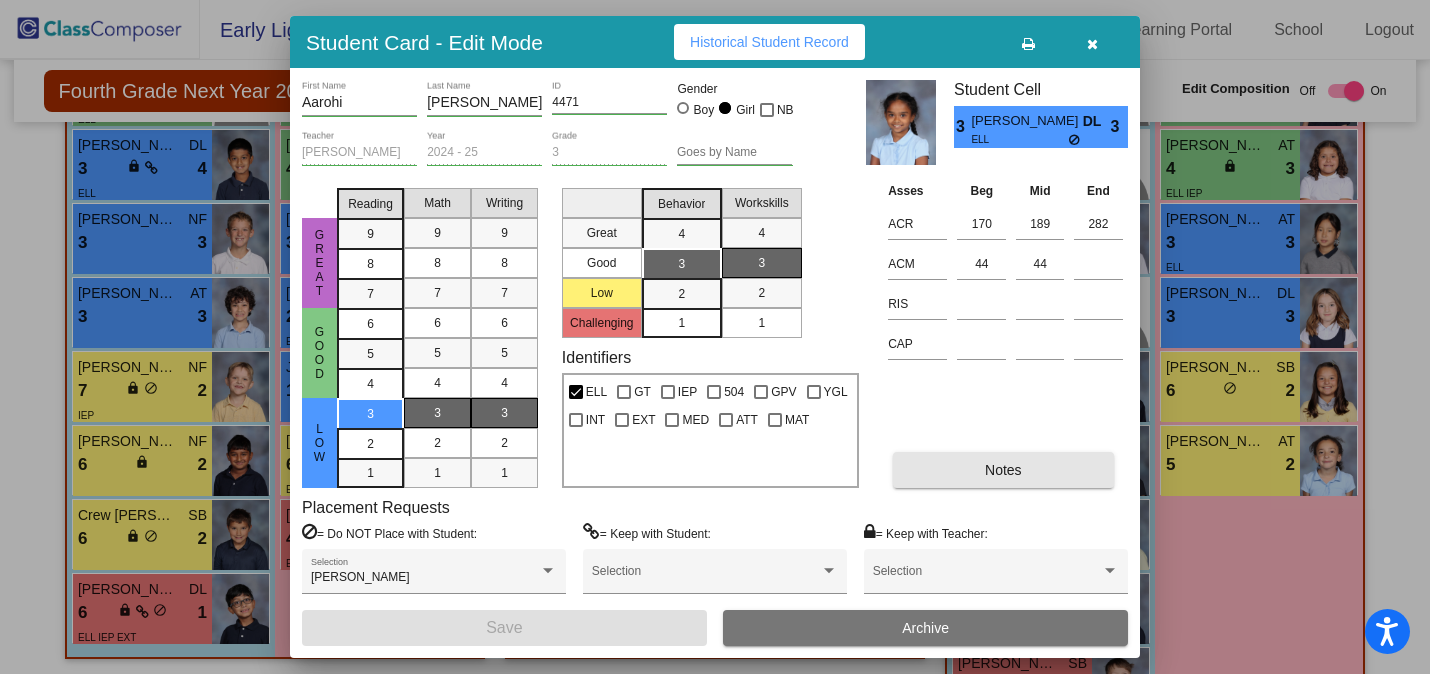 click on "Notes" at bounding box center (1003, 470) 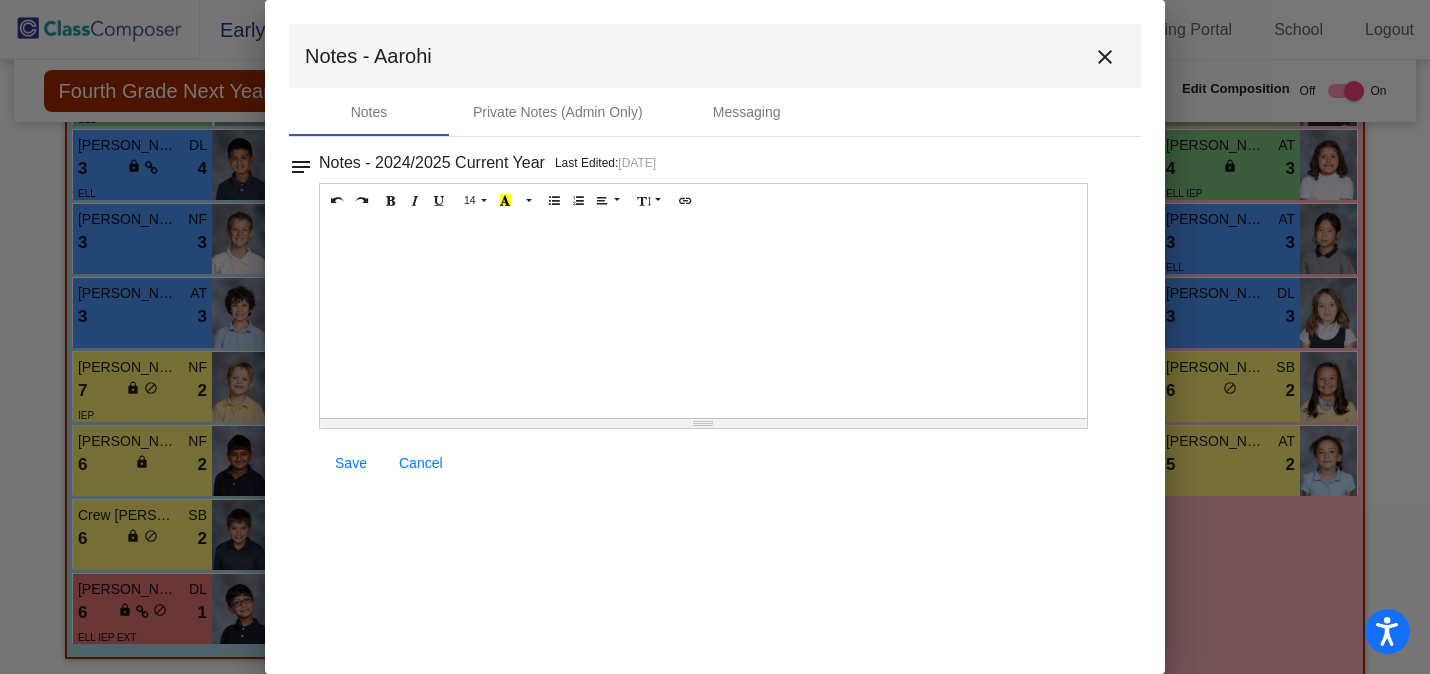 click at bounding box center [703, 318] 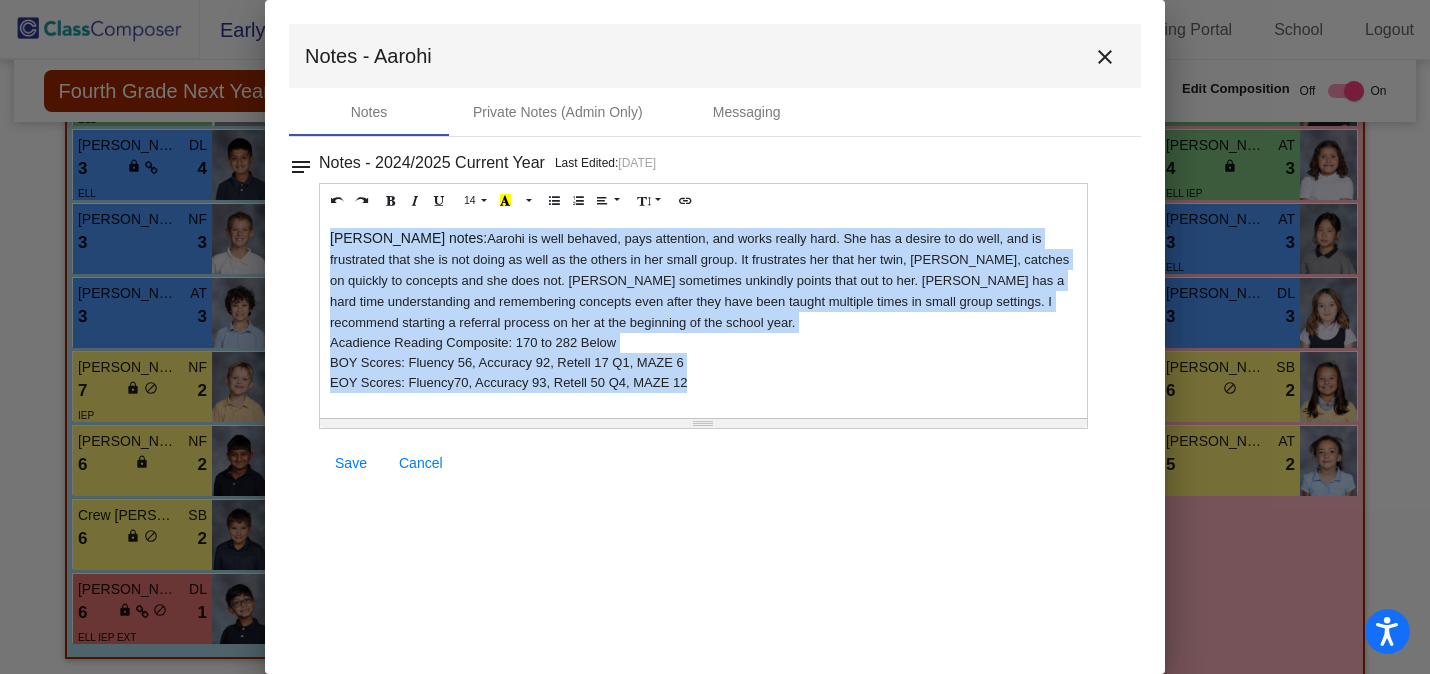 drag, startPoint x: 691, startPoint y: 383, endPoint x: 327, endPoint y: 237, distance: 392.18872 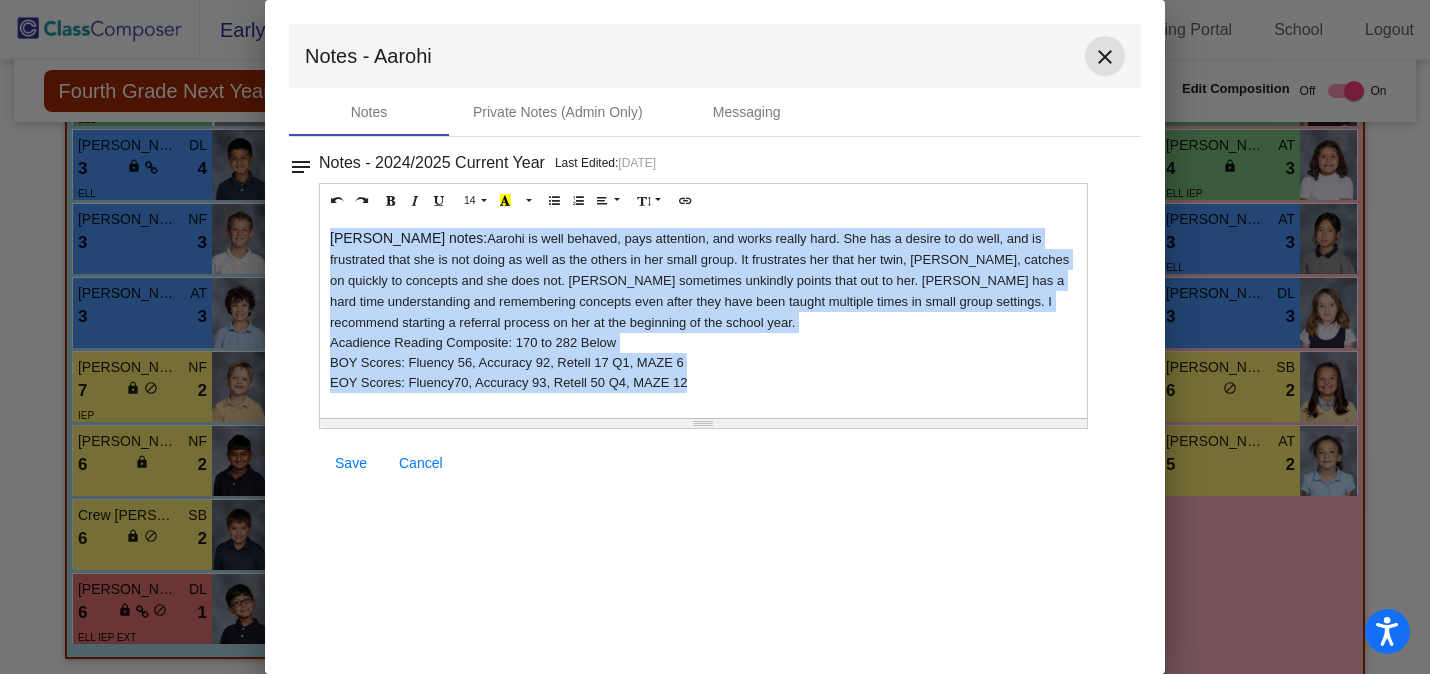 click on "close" at bounding box center [1105, 57] 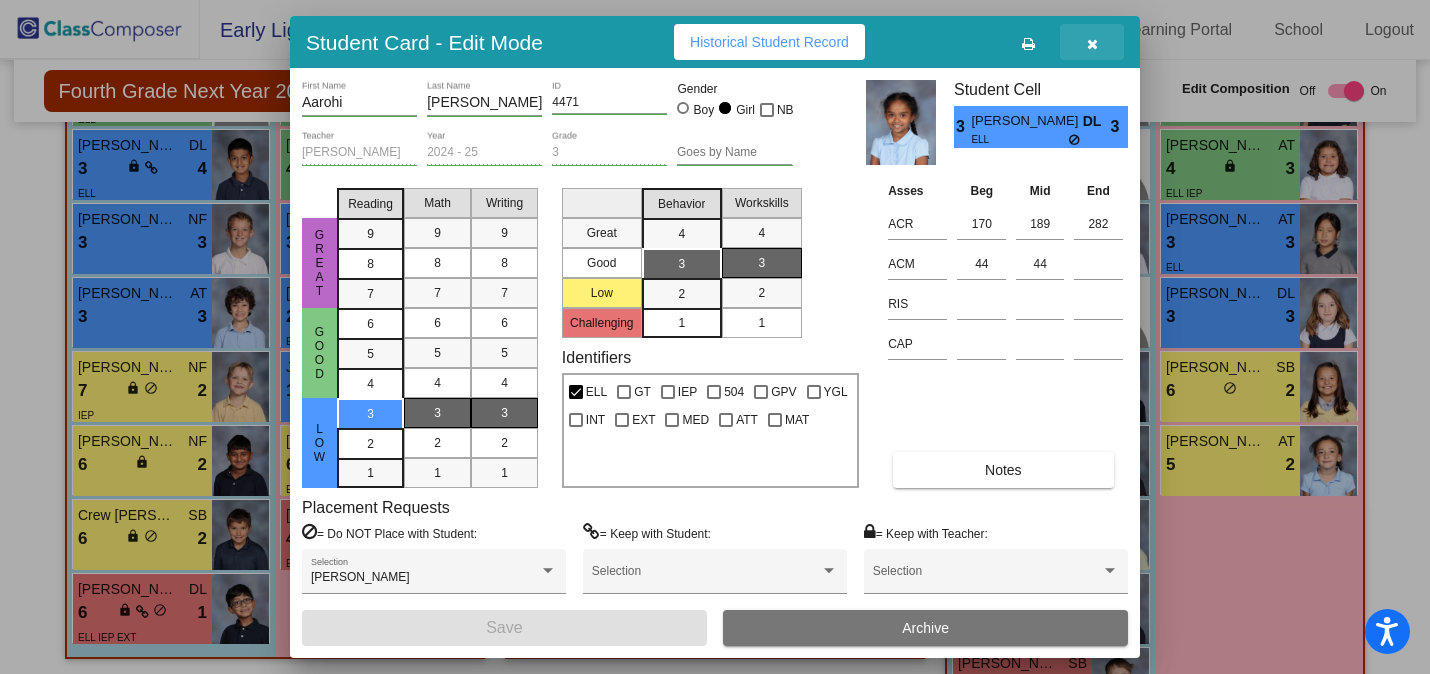 click at bounding box center [1092, 44] 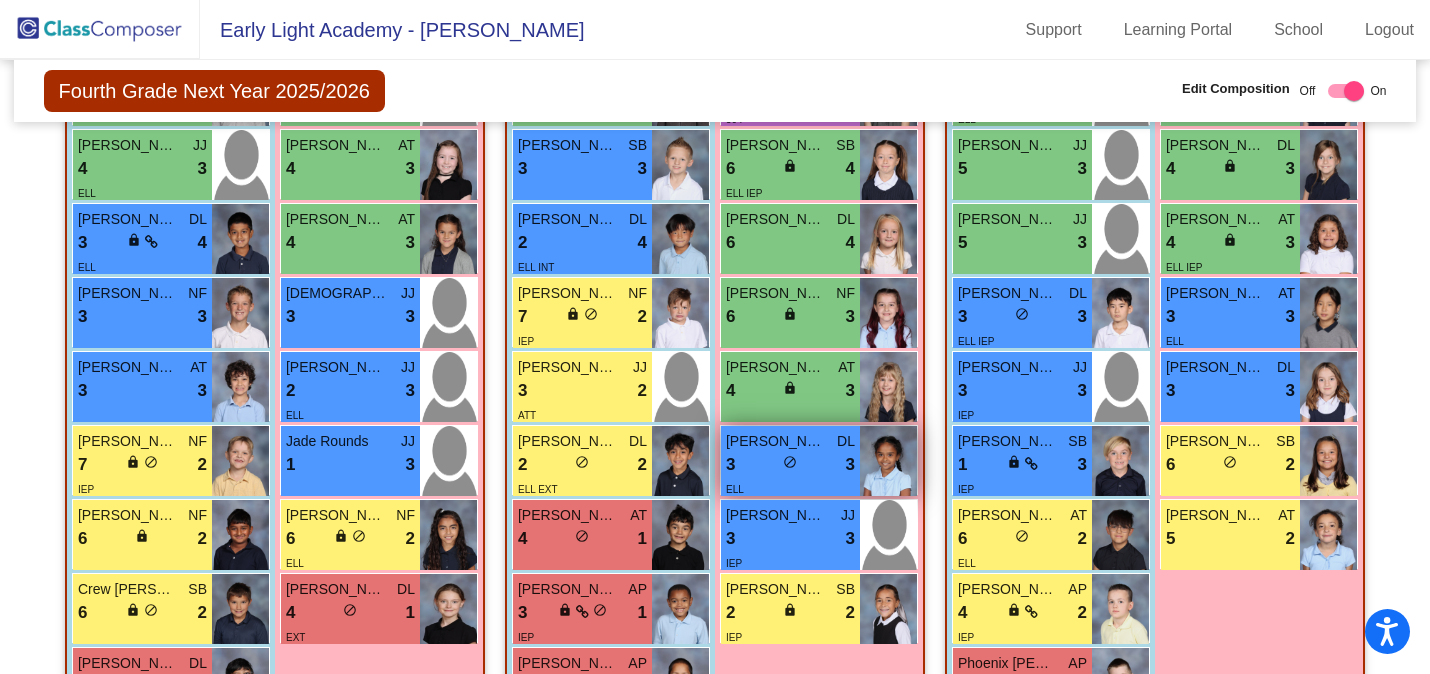 scroll, scrollTop: 1039, scrollLeft: 0, axis: vertical 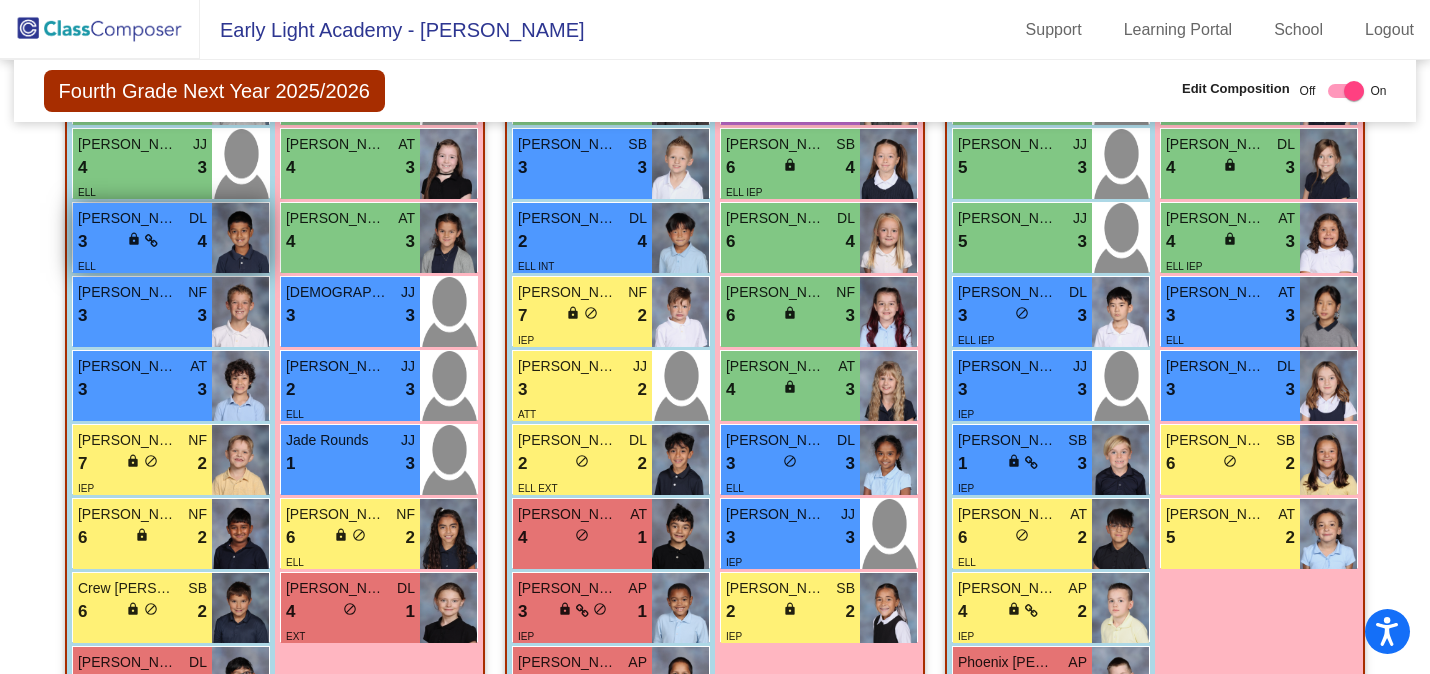 click on "DL" at bounding box center (198, 218) 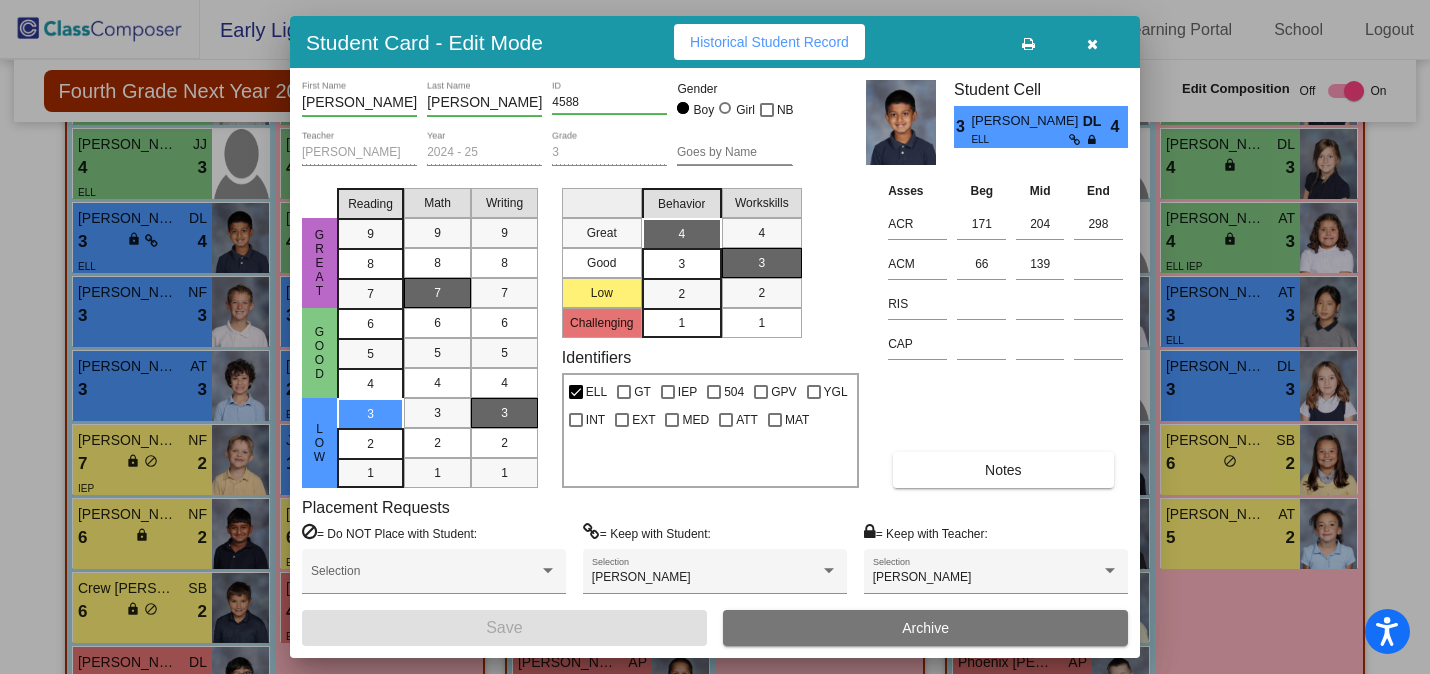 click on "Notes" at bounding box center (1003, 470) 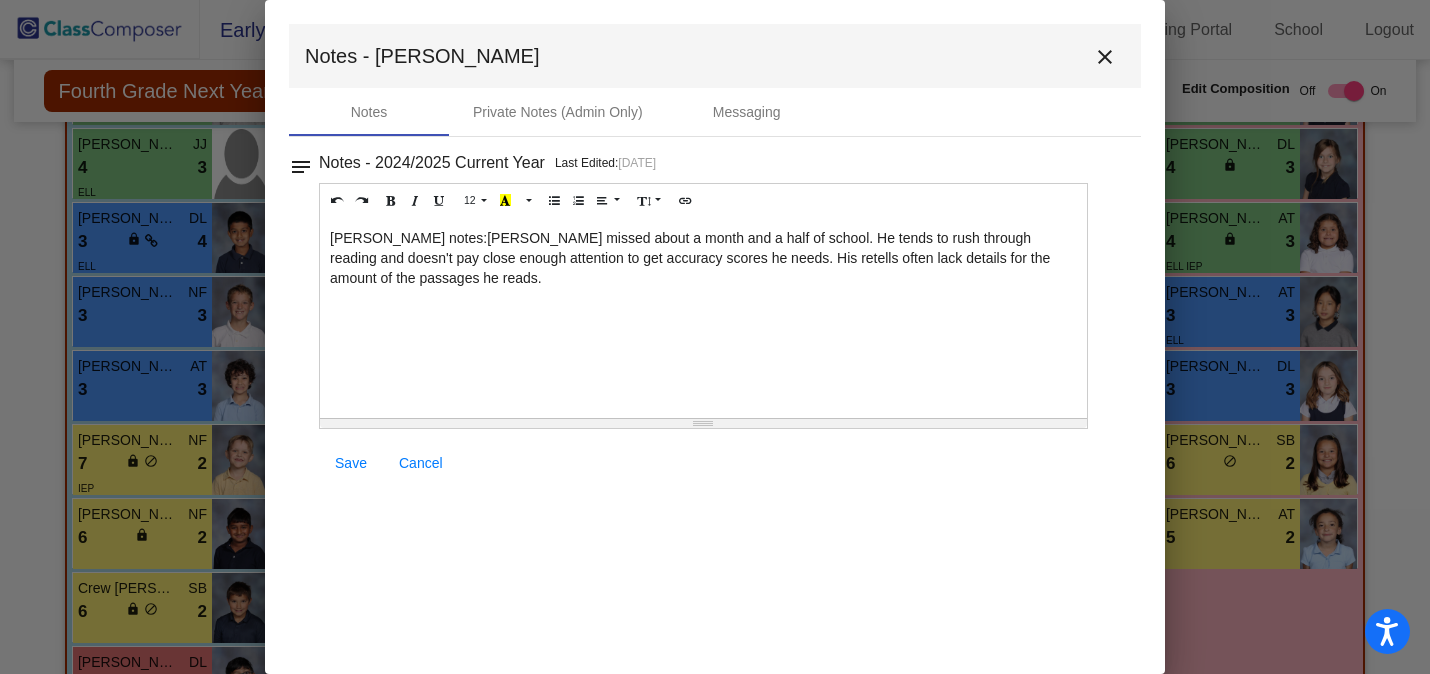 click on "[PERSON_NAME] notes:  [PERSON_NAME] missed about a month and a half of school. He tends to rush through reading and doesn't pay close enough attention to get accuracy scores he needs. His retells often lack details for the amount of the passages he reads." at bounding box center [703, 318] 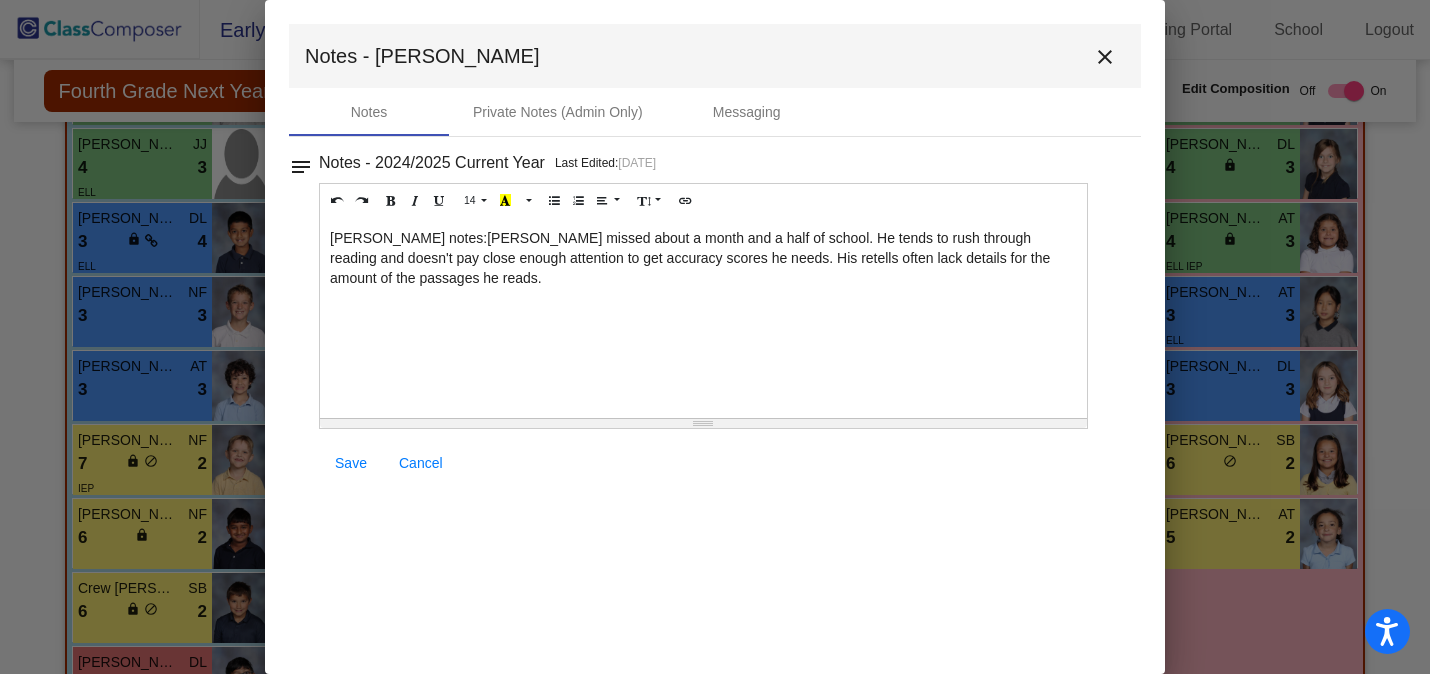 type 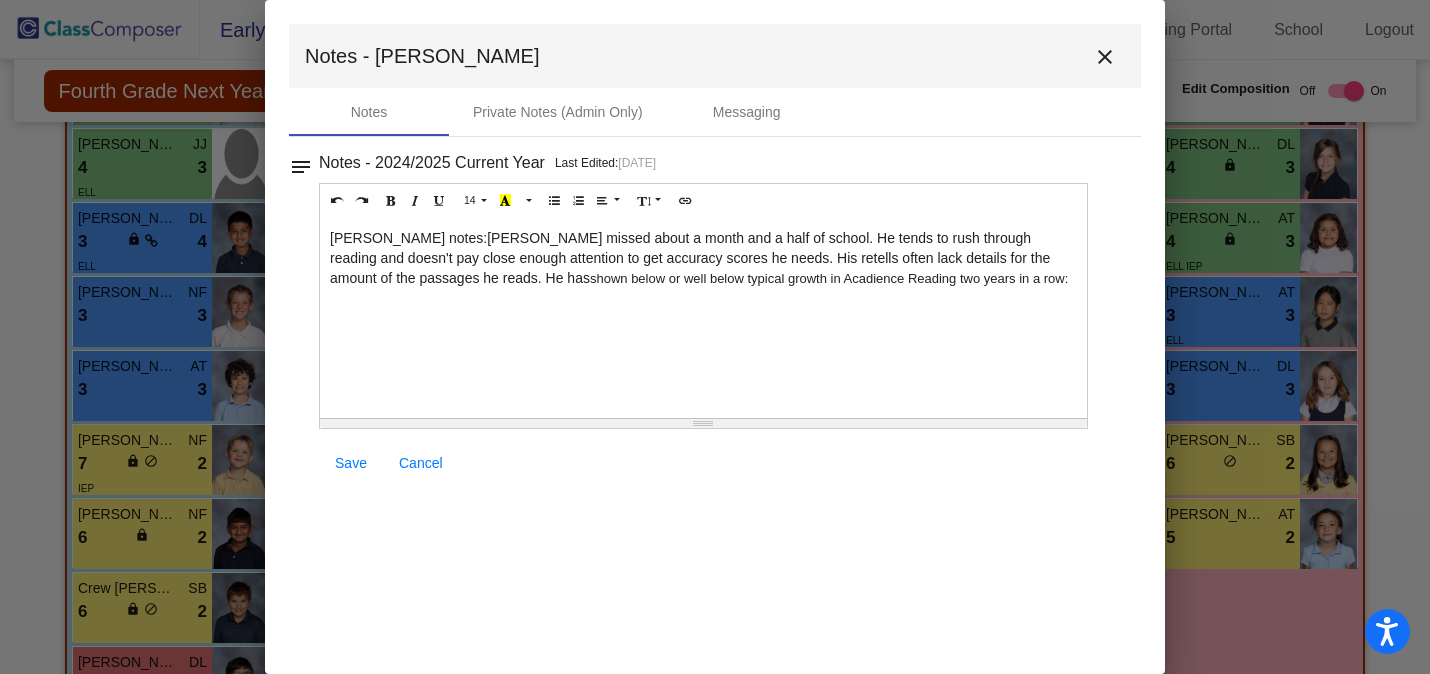 click on "Save" at bounding box center (351, 463) 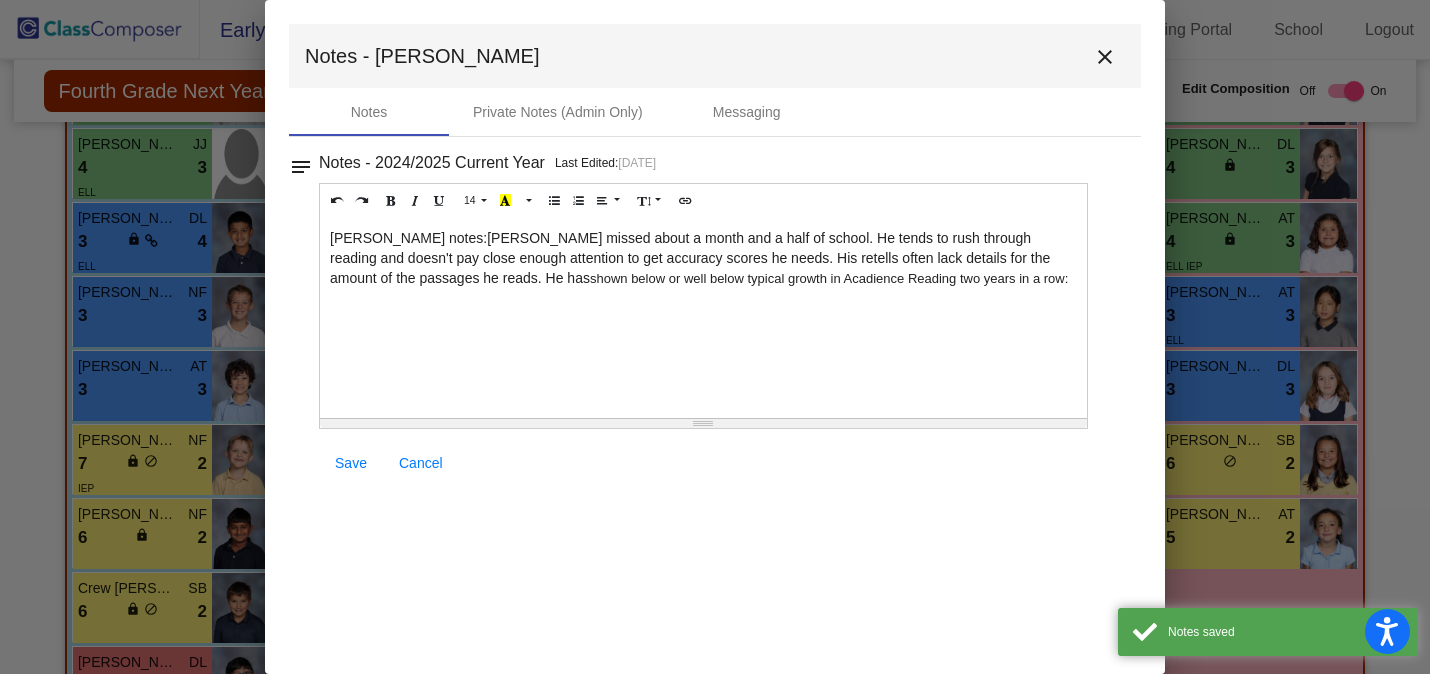 click on "close" at bounding box center (1105, 57) 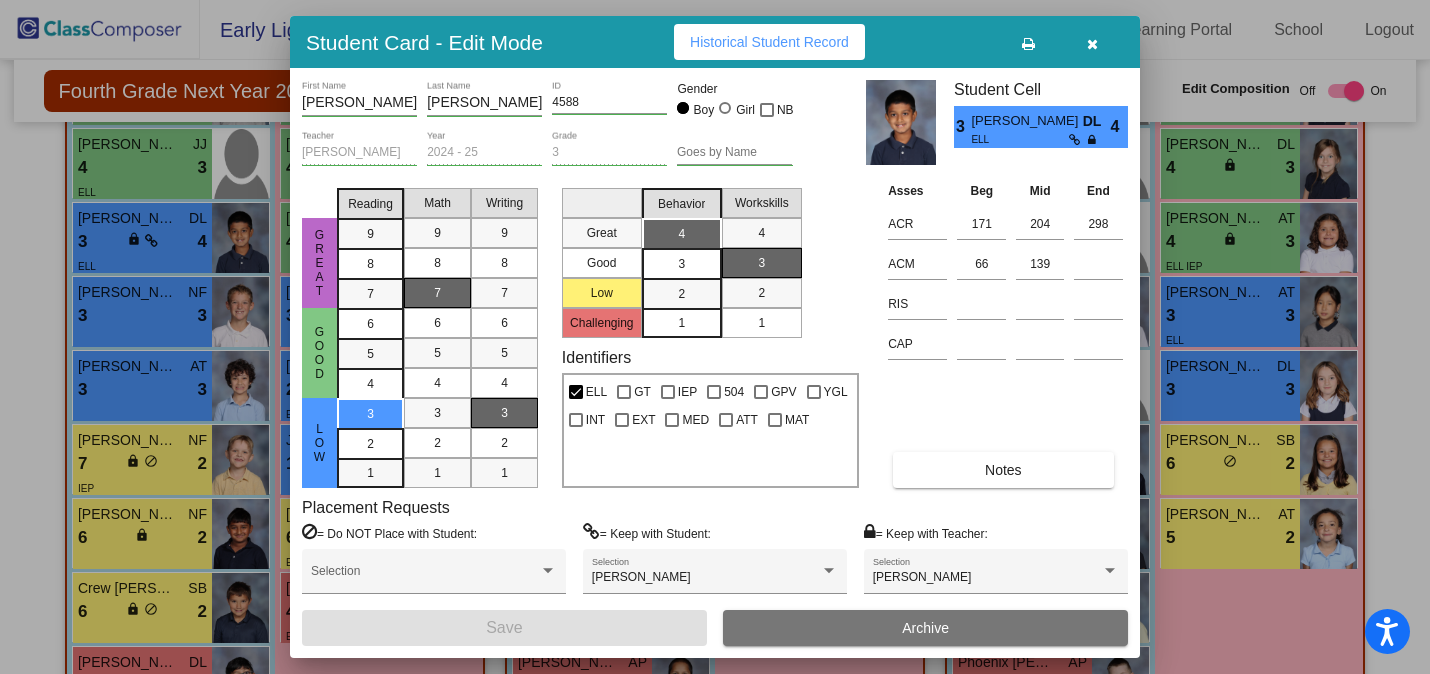 click at bounding box center (1092, 44) 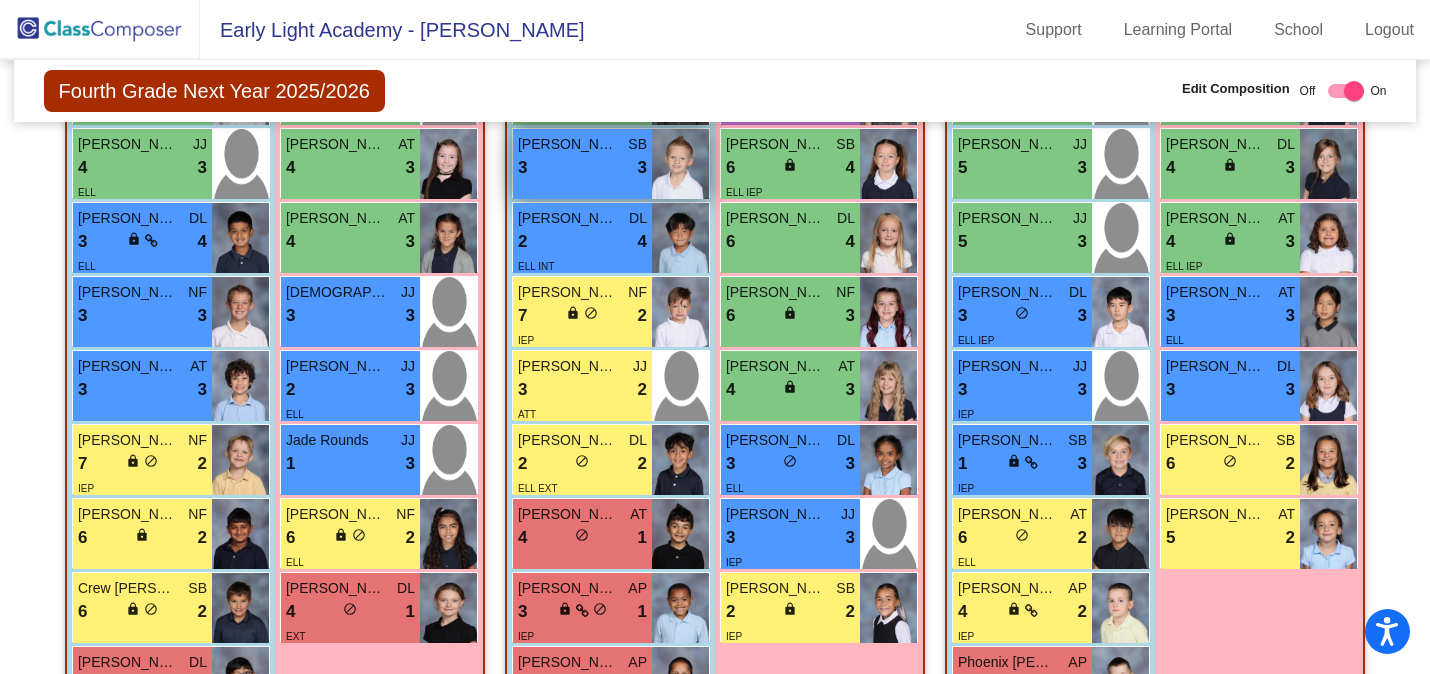 click on "[PERSON_NAME] [PERSON_NAME]" at bounding box center [568, 144] 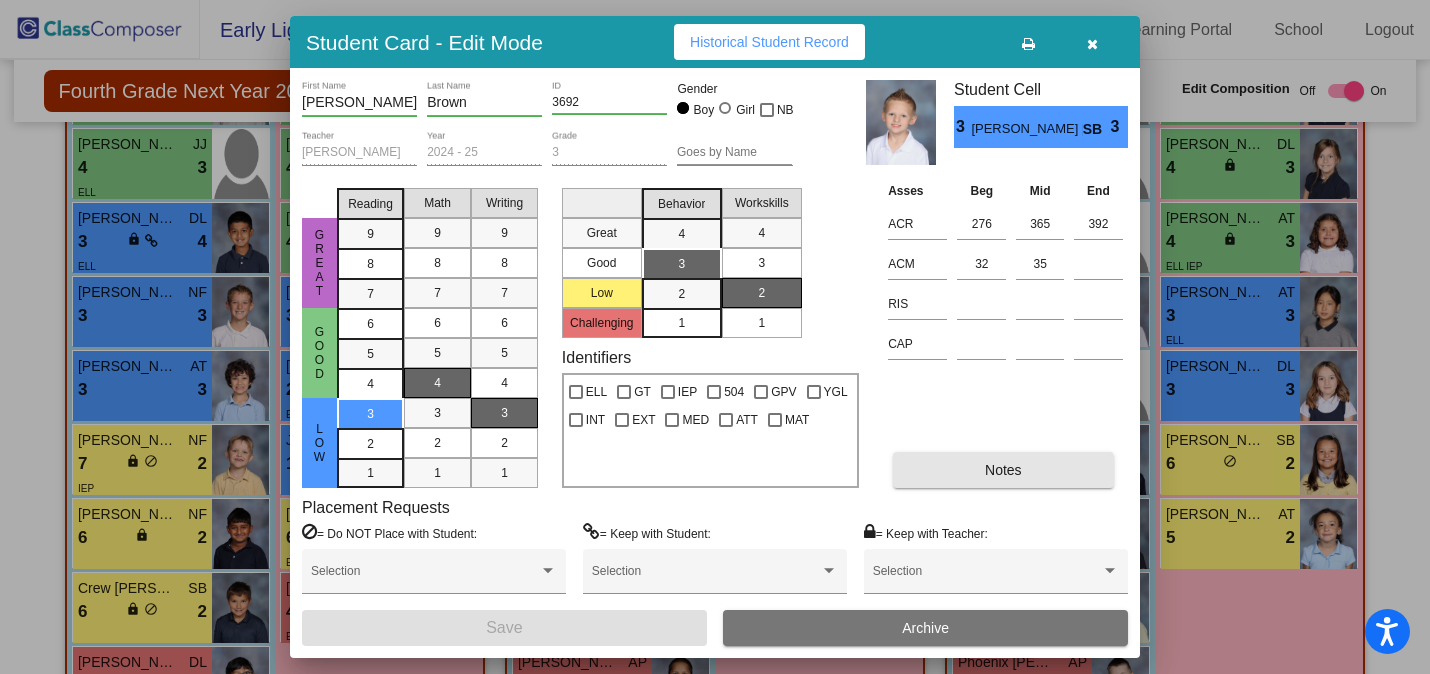 click on "Notes" at bounding box center (1003, 470) 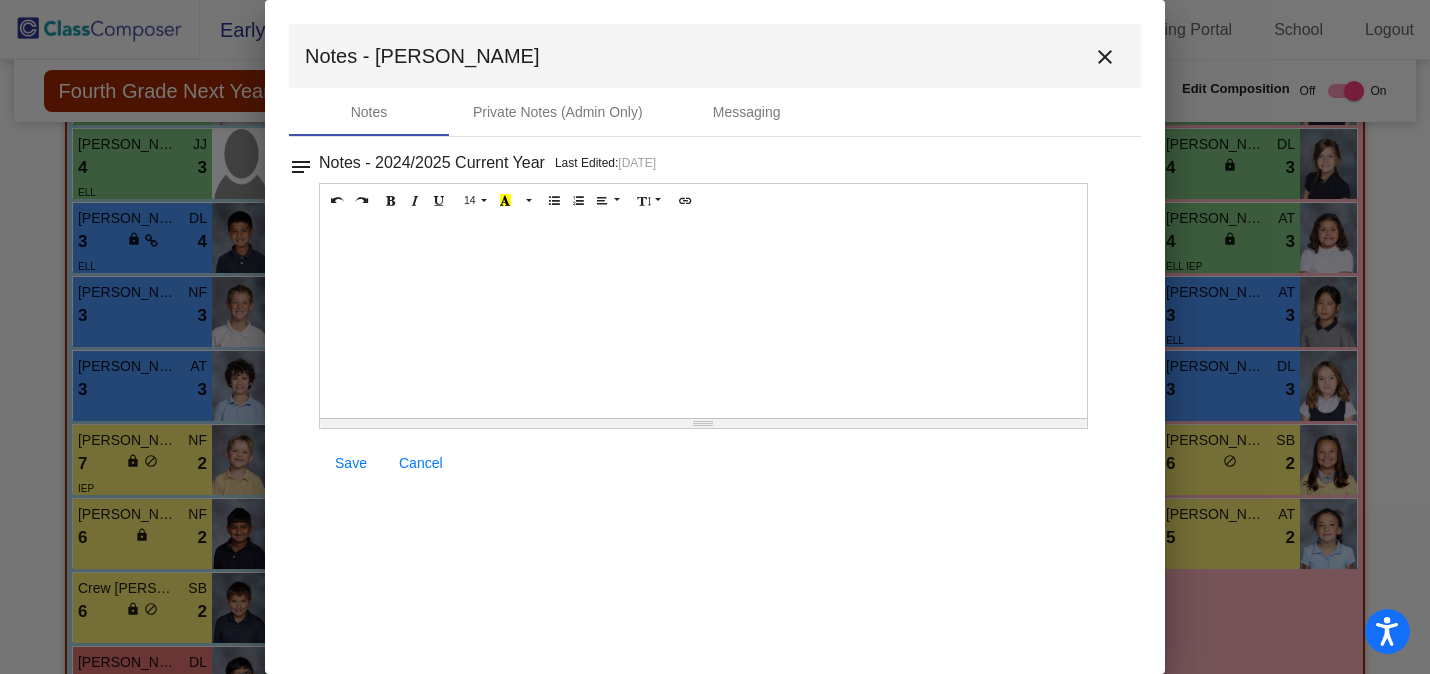 click at bounding box center (703, 318) 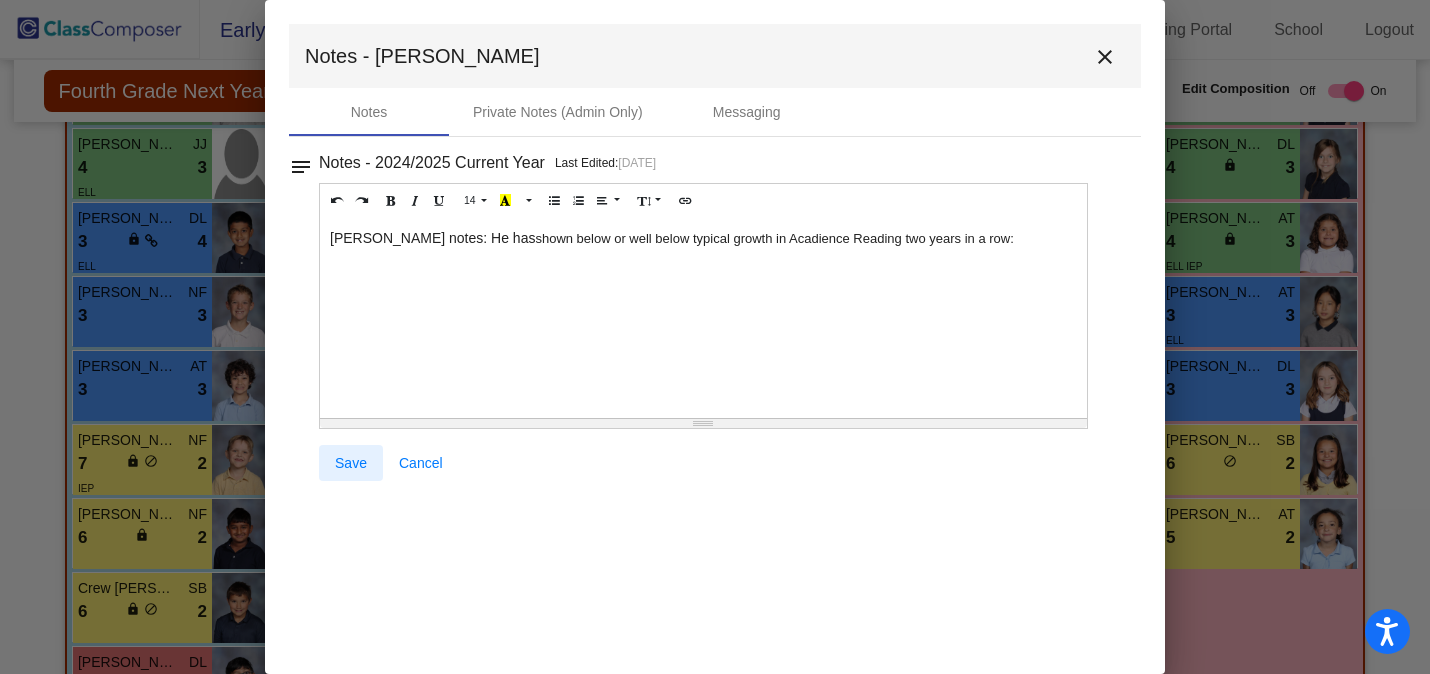 click on "Save" at bounding box center (351, 463) 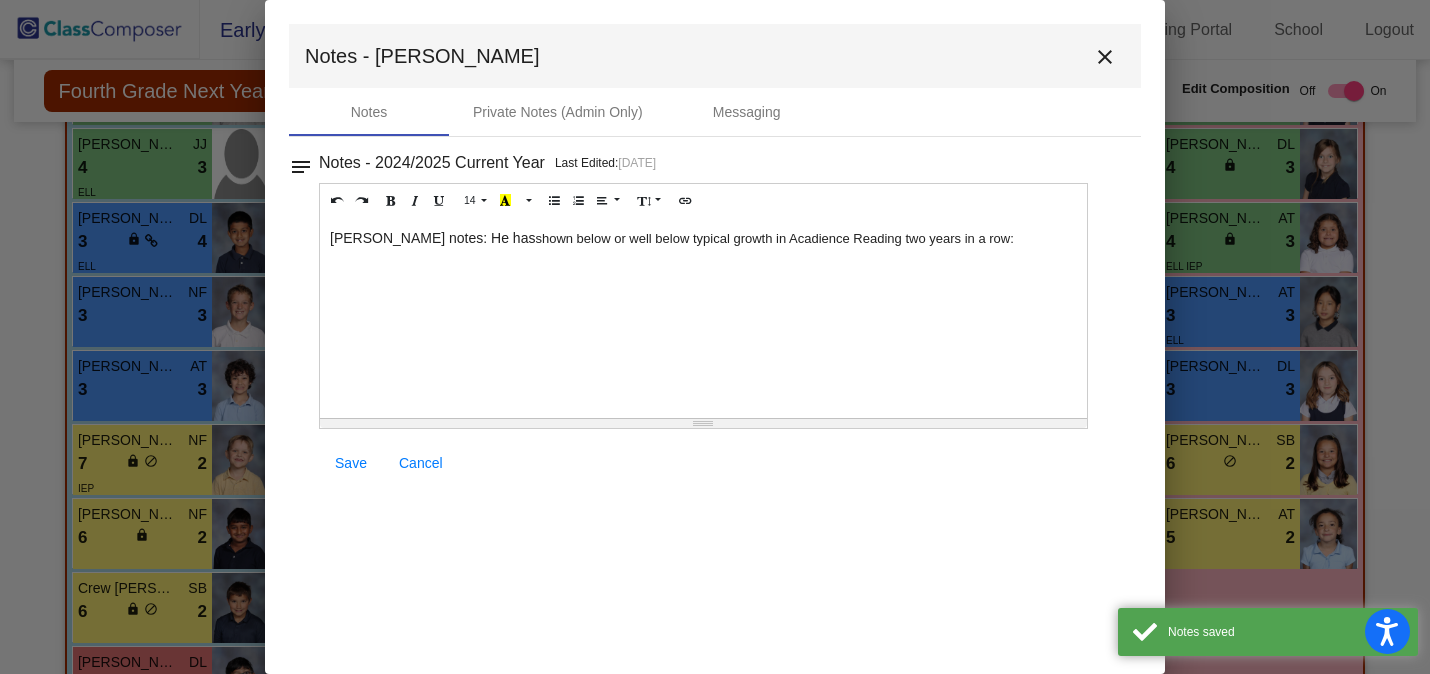 click on "close" at bounding box center [1105, 57] 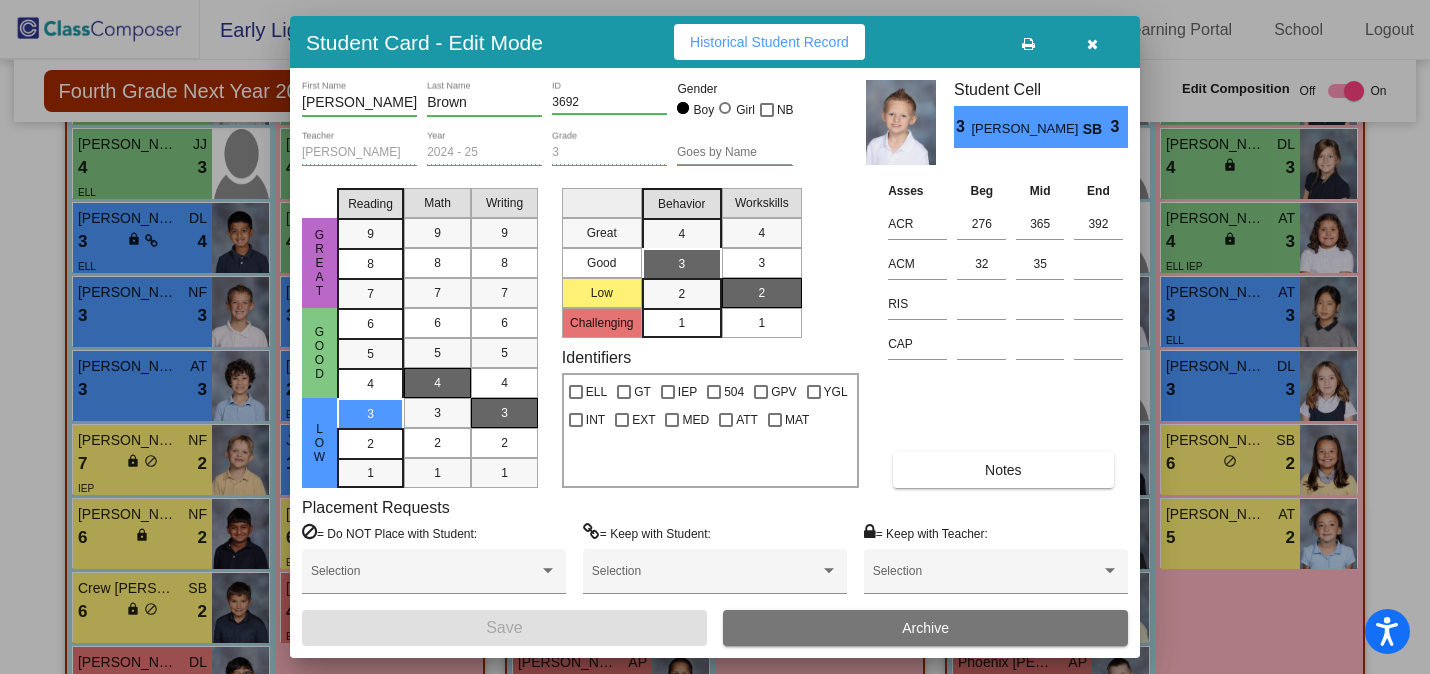 click at bounding box center (1092, 42) 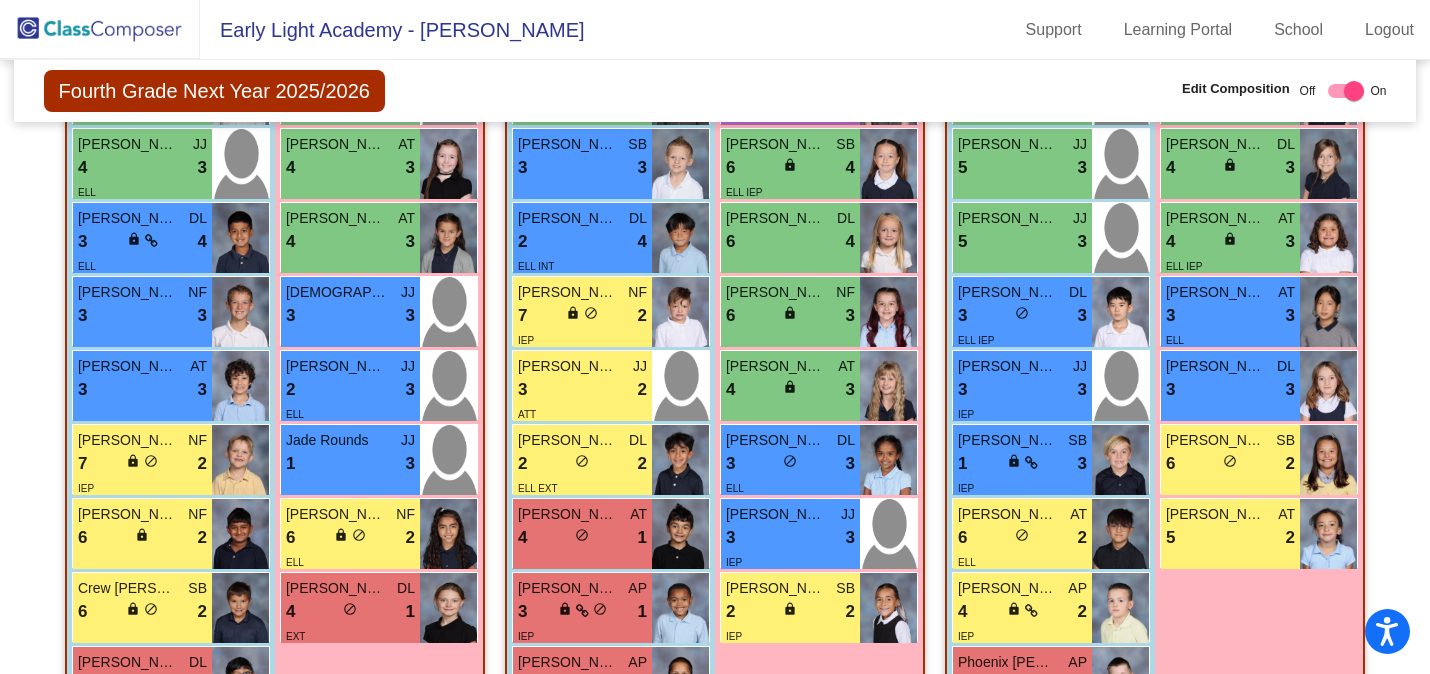 scroll, scrollTop: 2497, scrollLeft: 0, axis: vertical 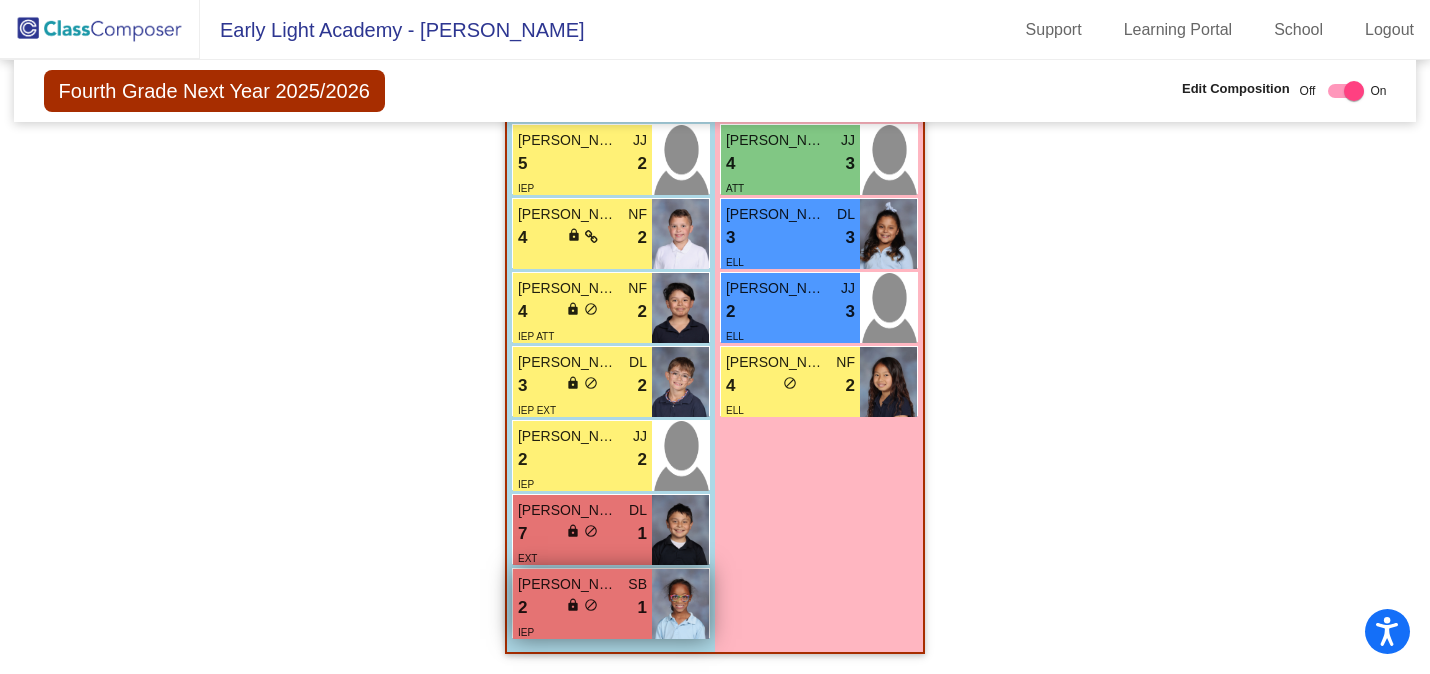 click on "[PERSON_NAME]" at bounding box center (568, 584) 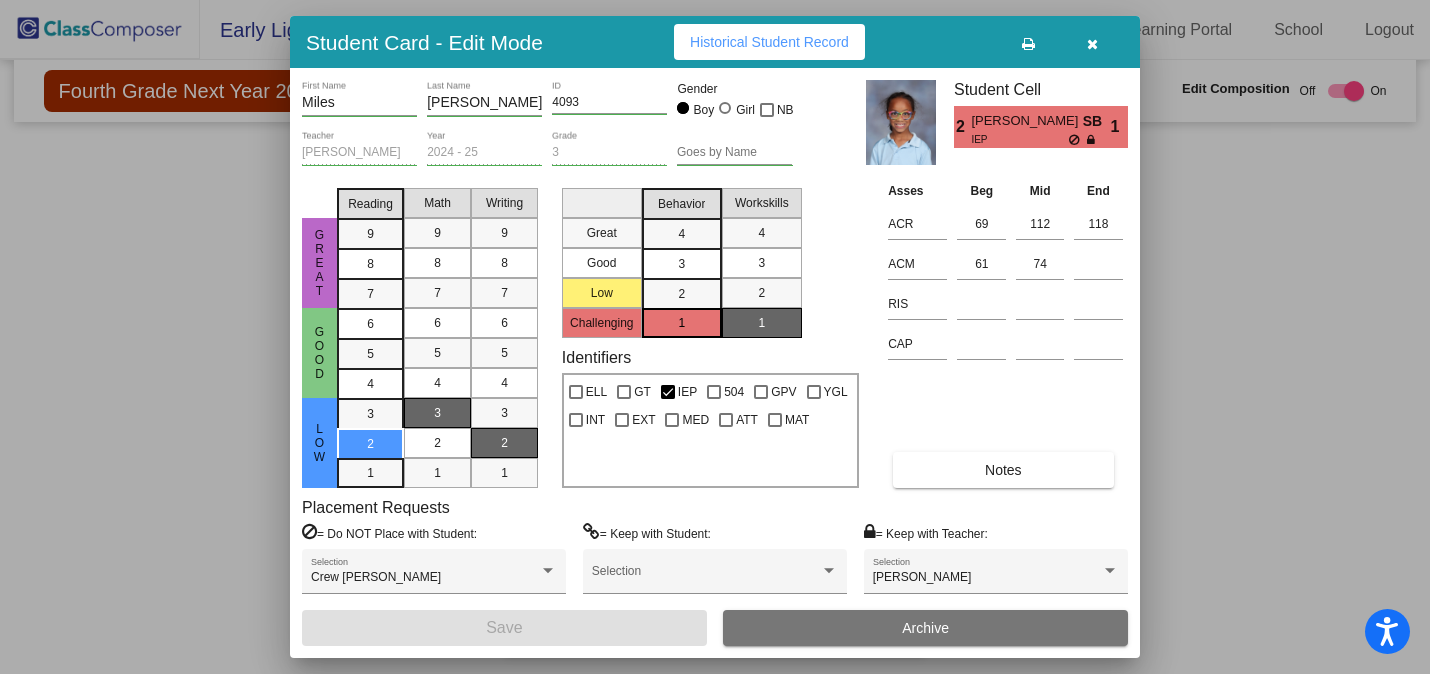 click on "Notes" at bounding box center [1003, 470] 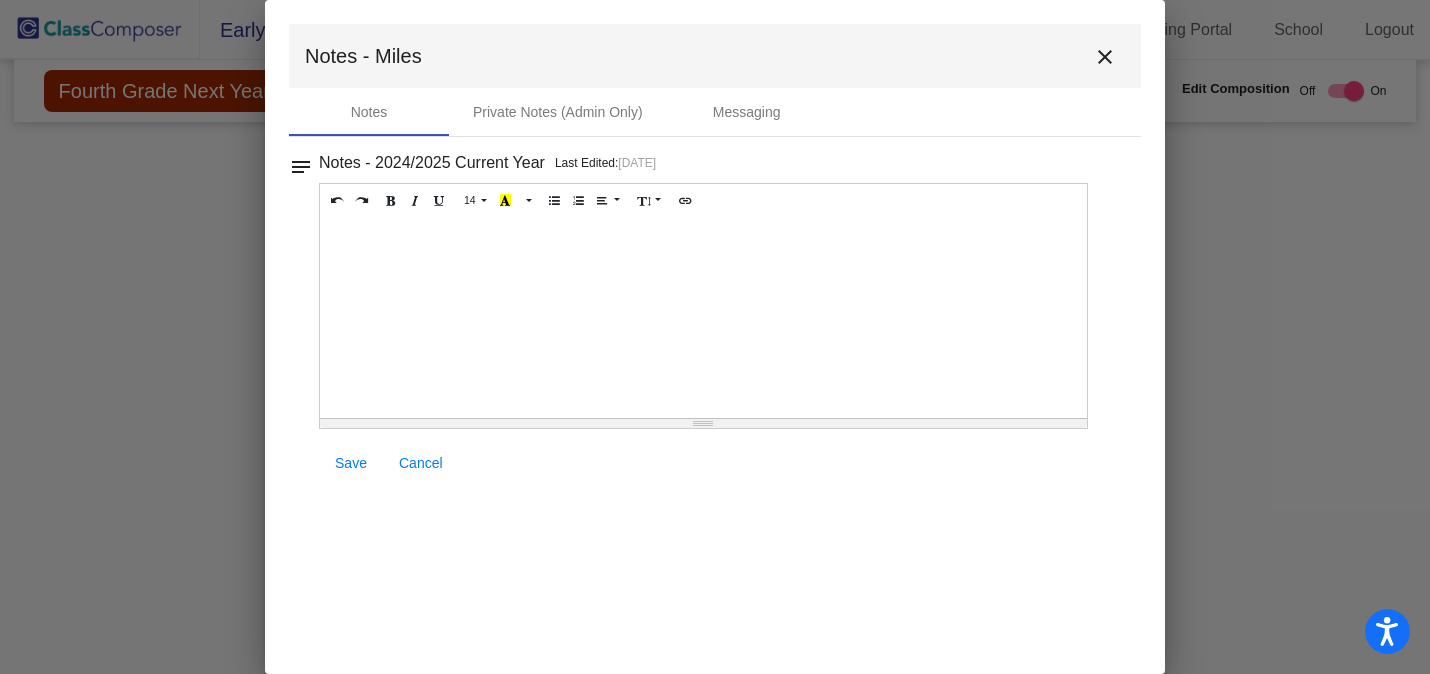 click at bounding box center (703, 318) 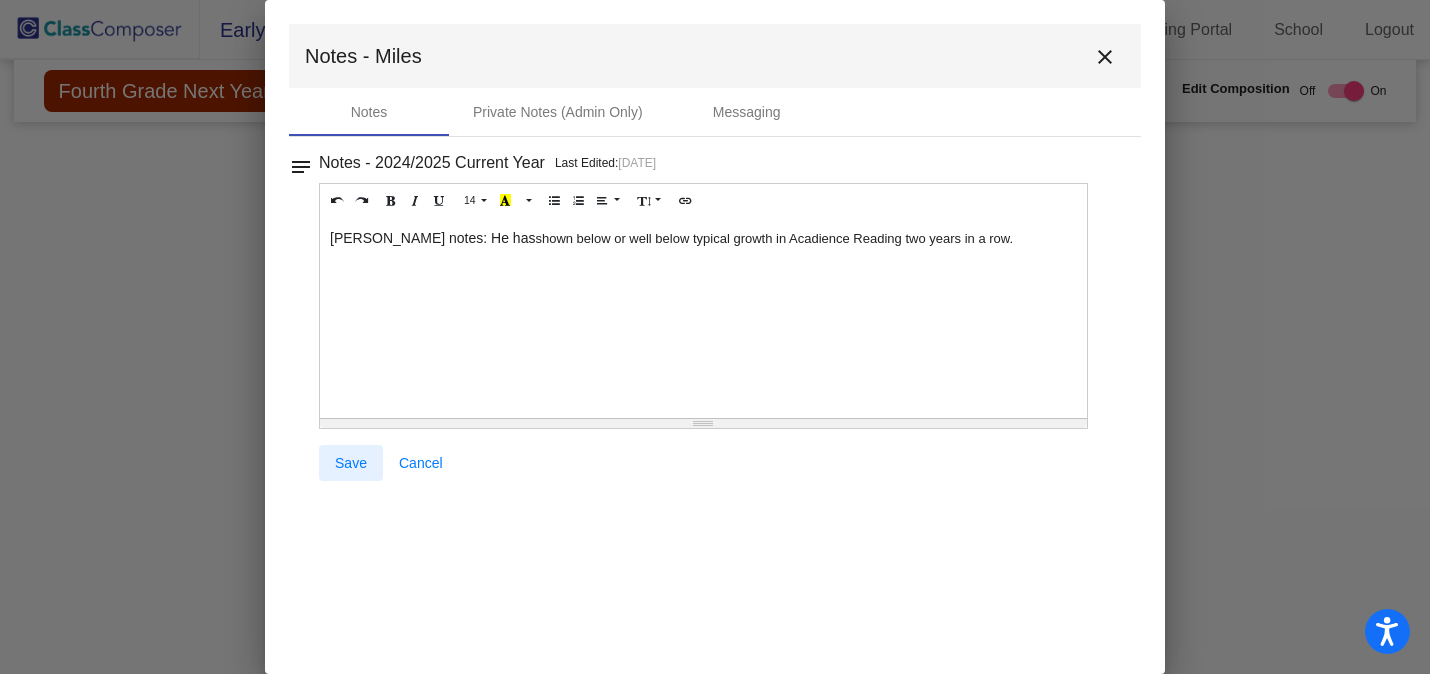 click on "Save" at bounding box center [351, 463] 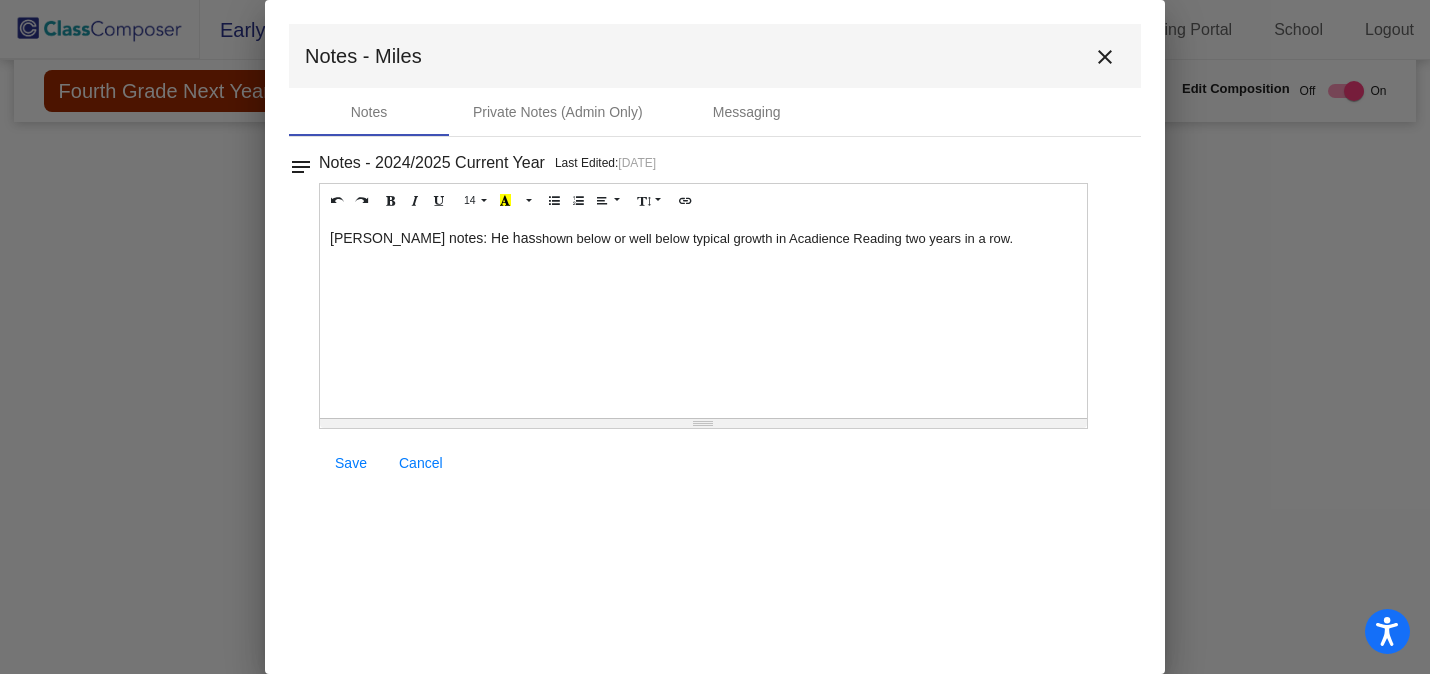 click on "close" at bounding box center [1105, 57] 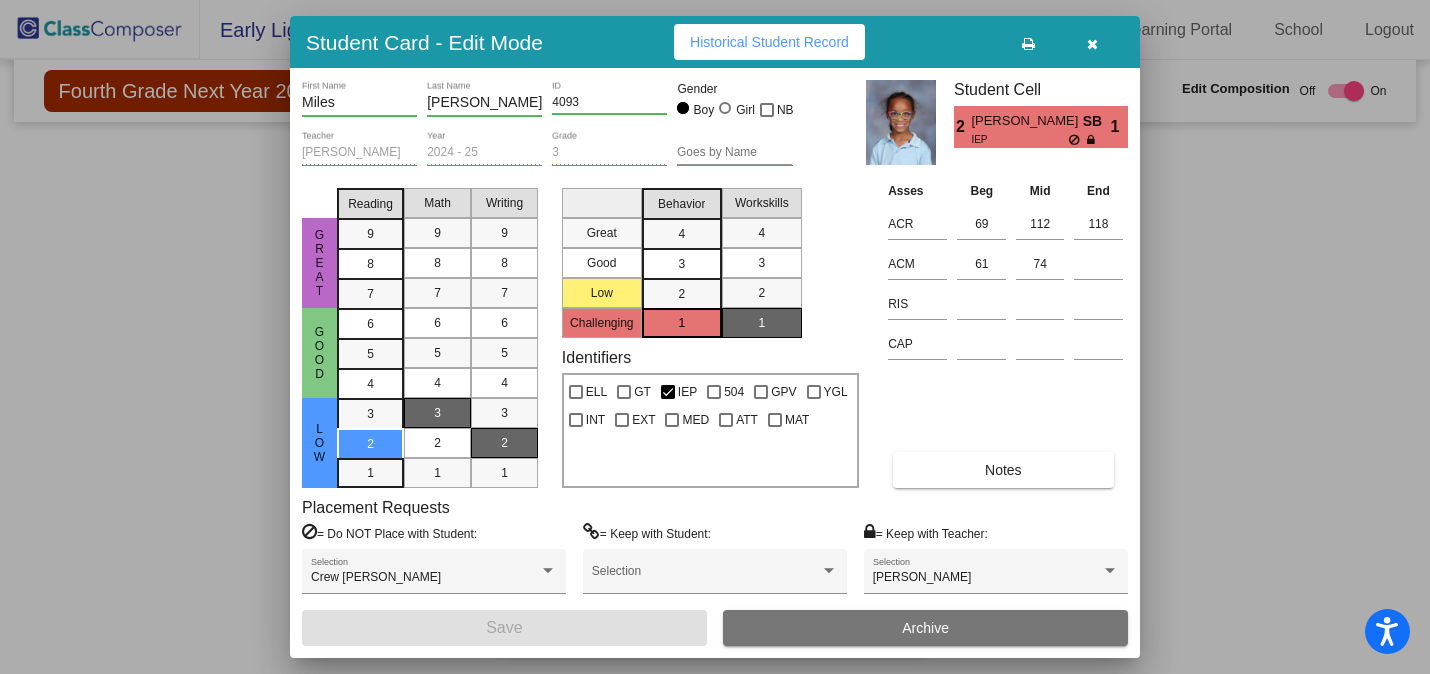 click at bounding box center (1092, 42) 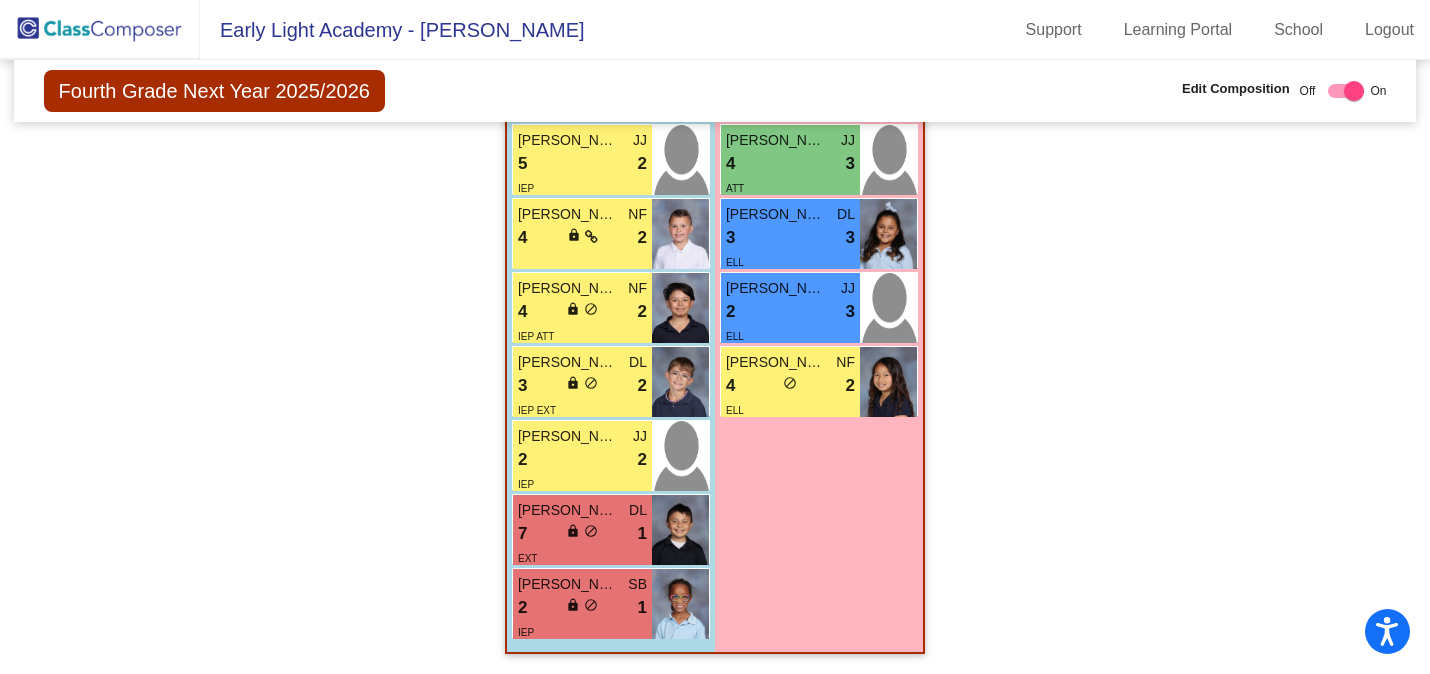 scroll, scrollTop: 964, scrollLeft: 0, axis: vertical 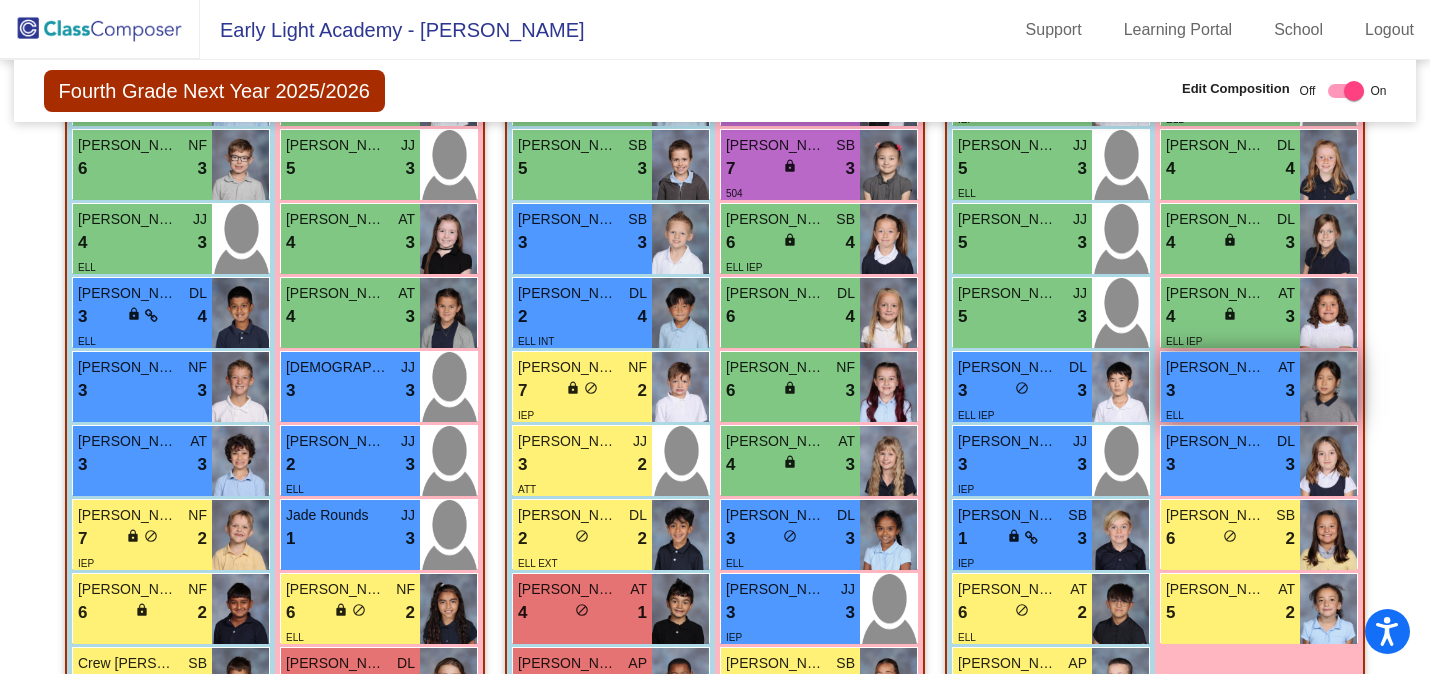 click on "[PERSON_NAME]" at bounding box center [1216, 367] 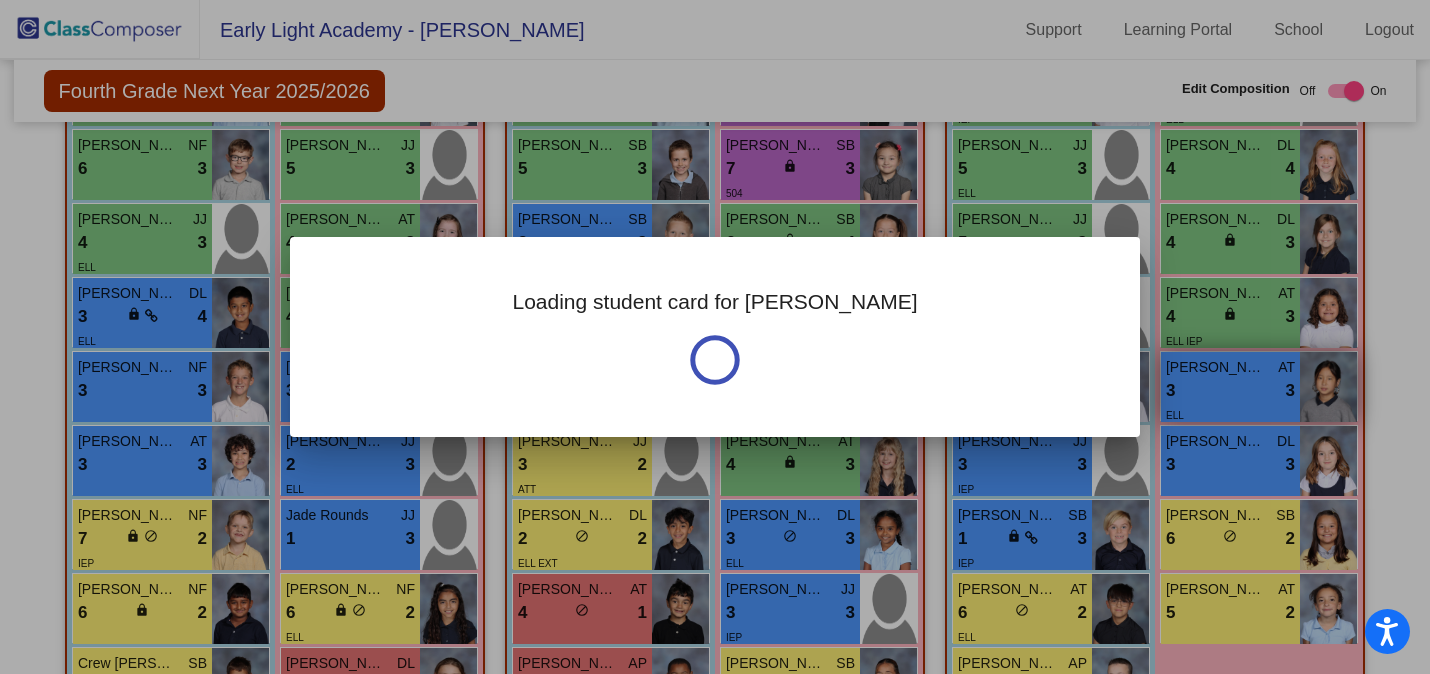 click at bounding box center [715, 337] 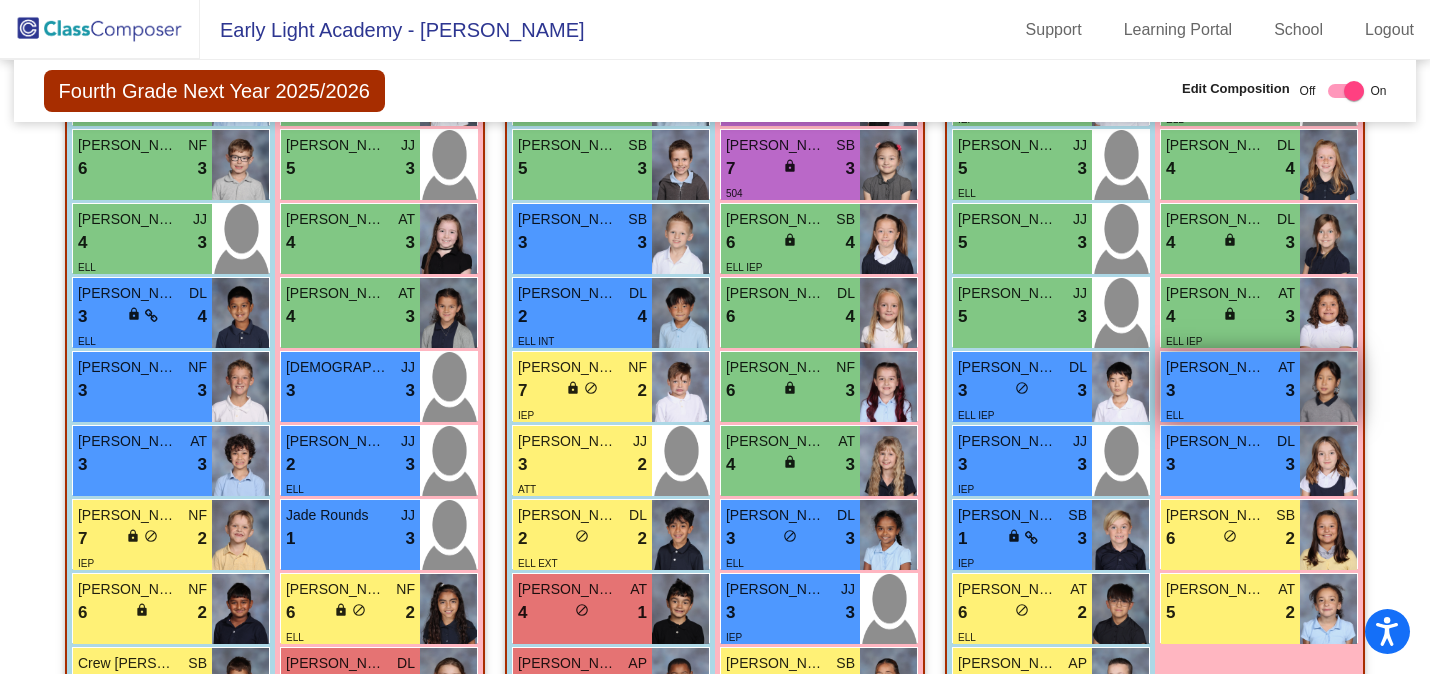 click on "[PERSON_NAME]" at bounding box center [1216, 367] 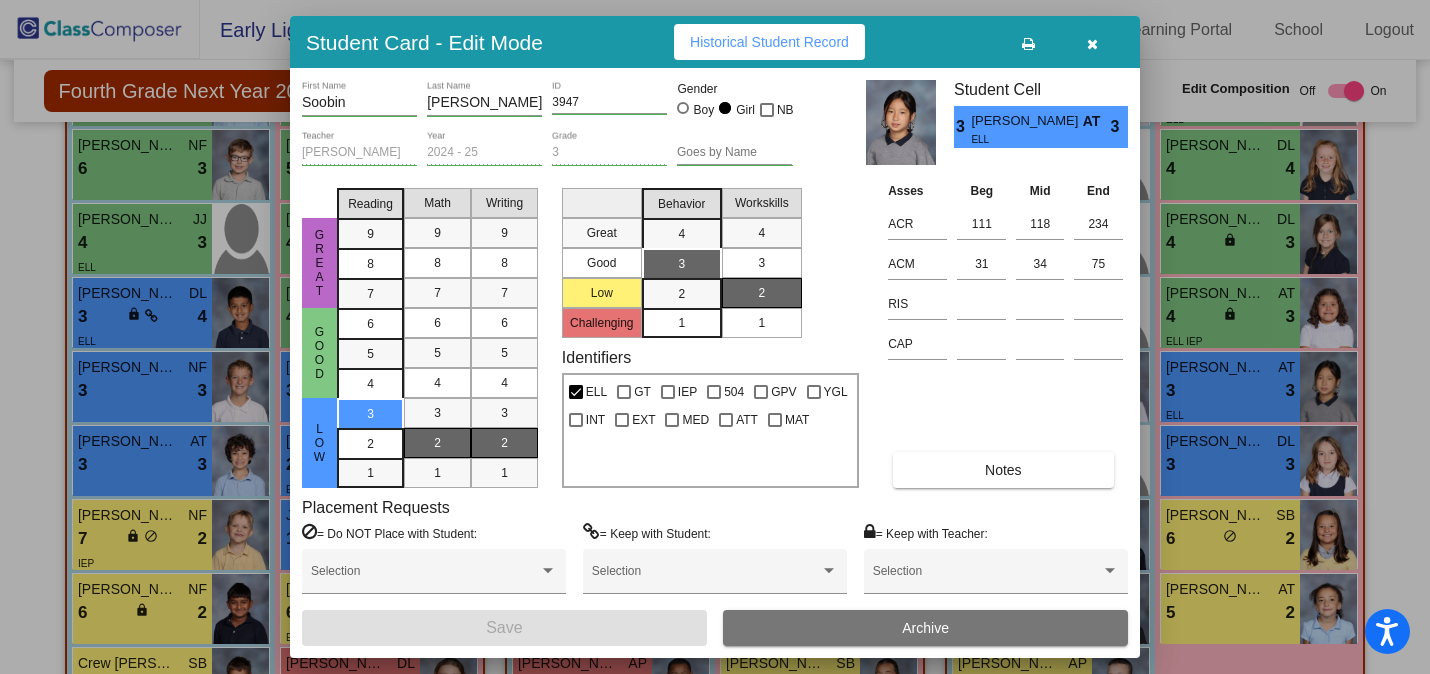 click on "Notes" at bounding box center [1003, 470] 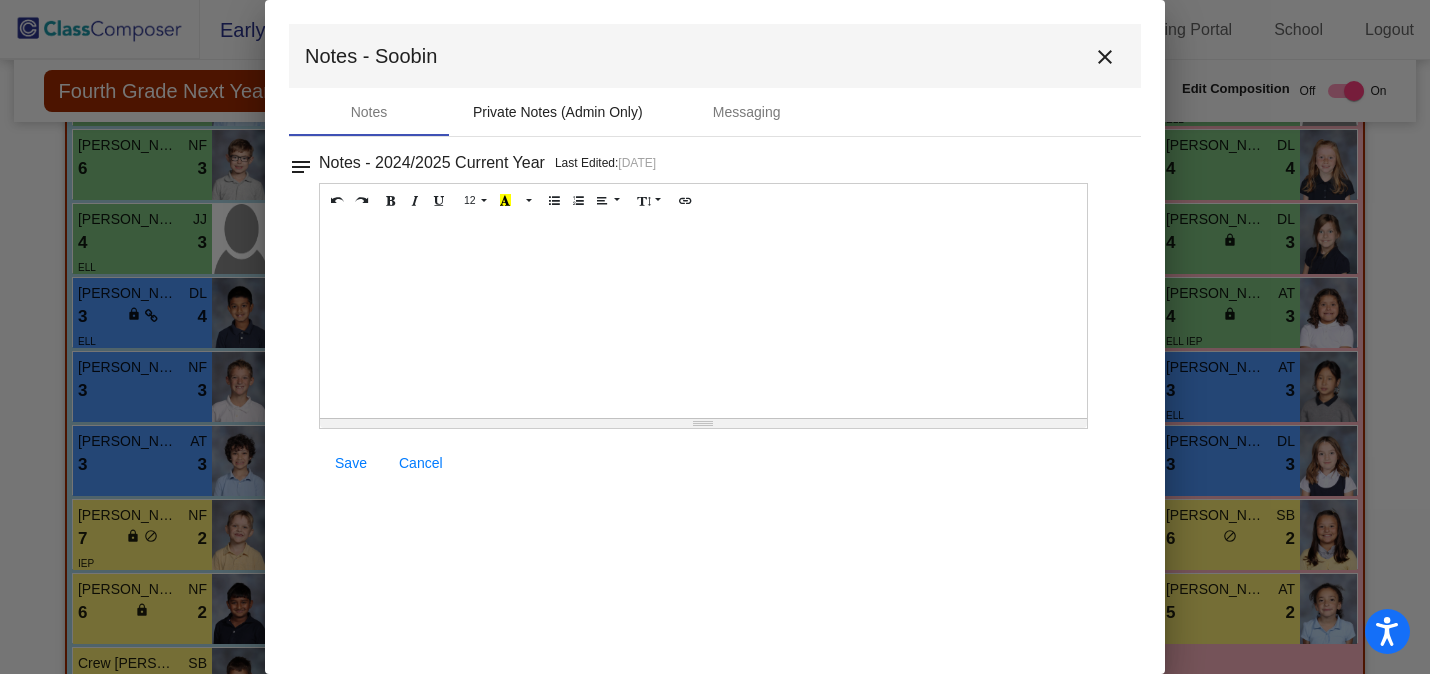 click on "Private Notes (Admin Only)" at bounding box center (558, 112) 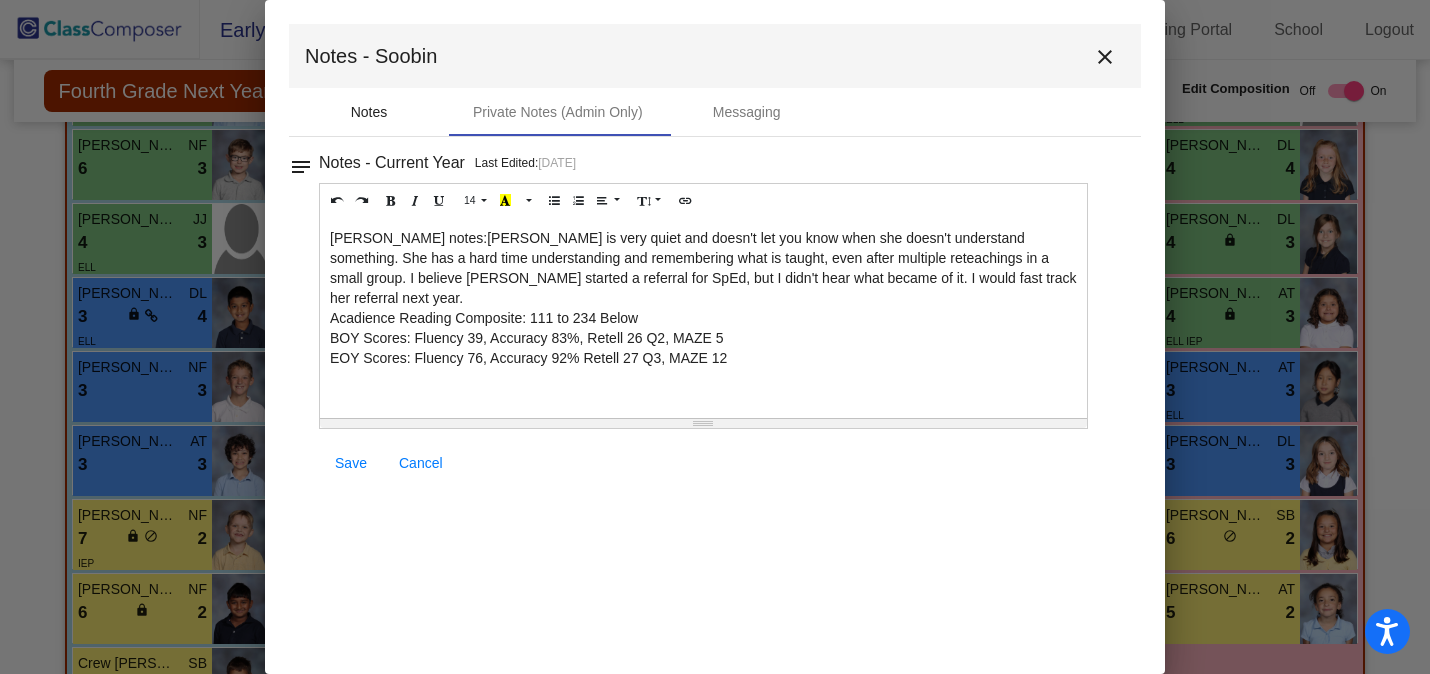 click on "Notes" at bounding box center [369, 112] 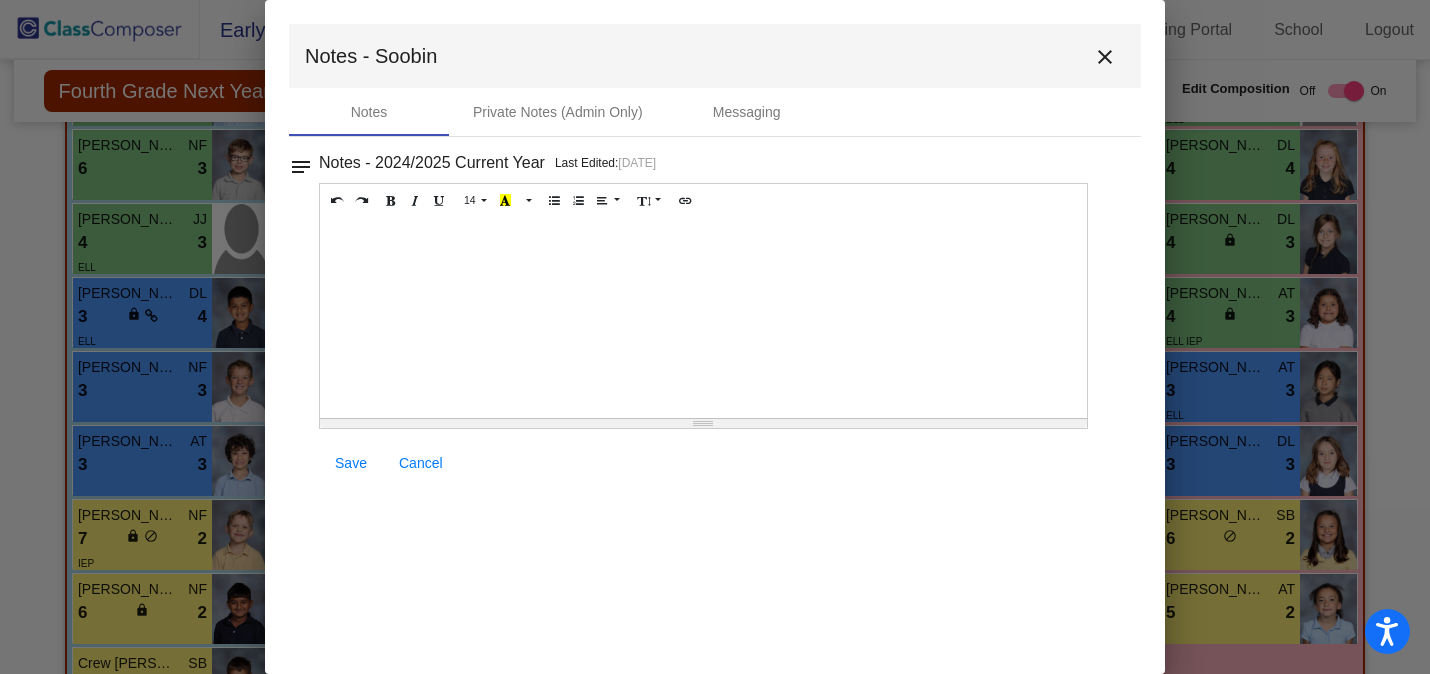 click at bounding box center [703, 318] 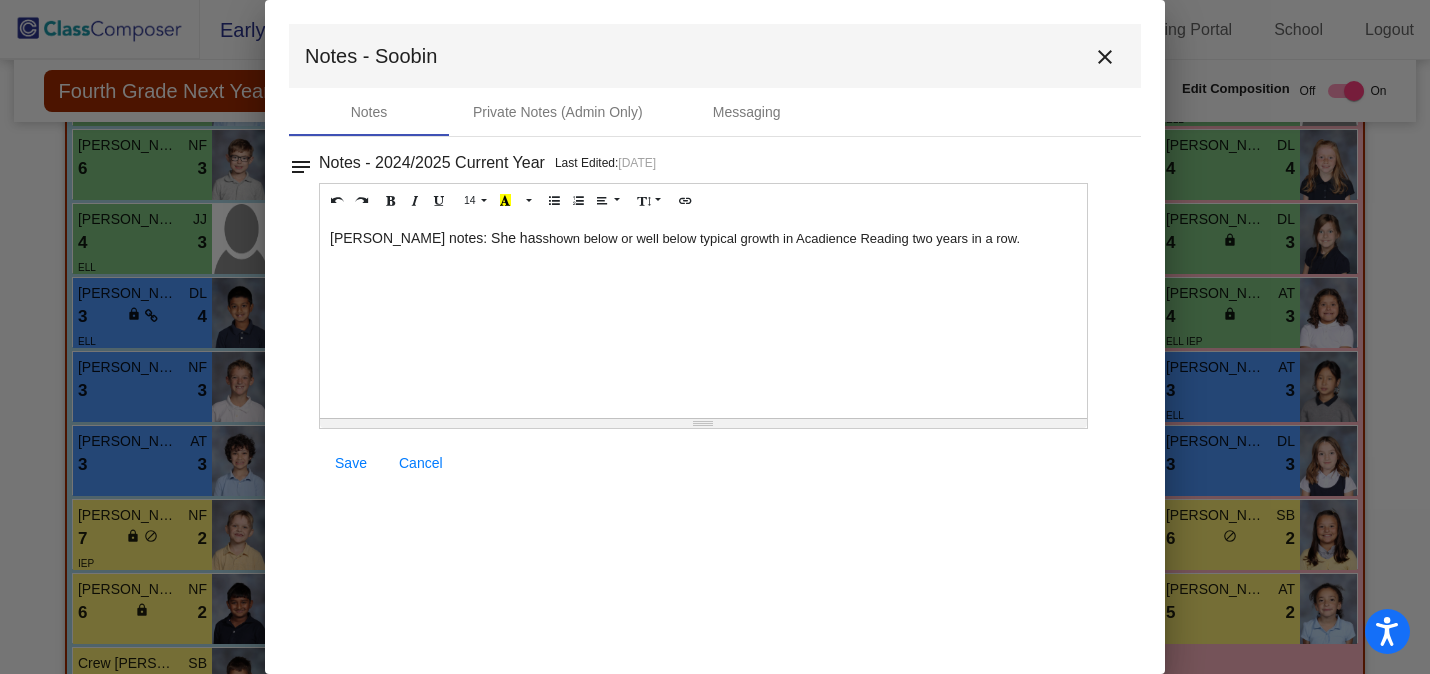 click on "Save" at bounding box center [351, 463] 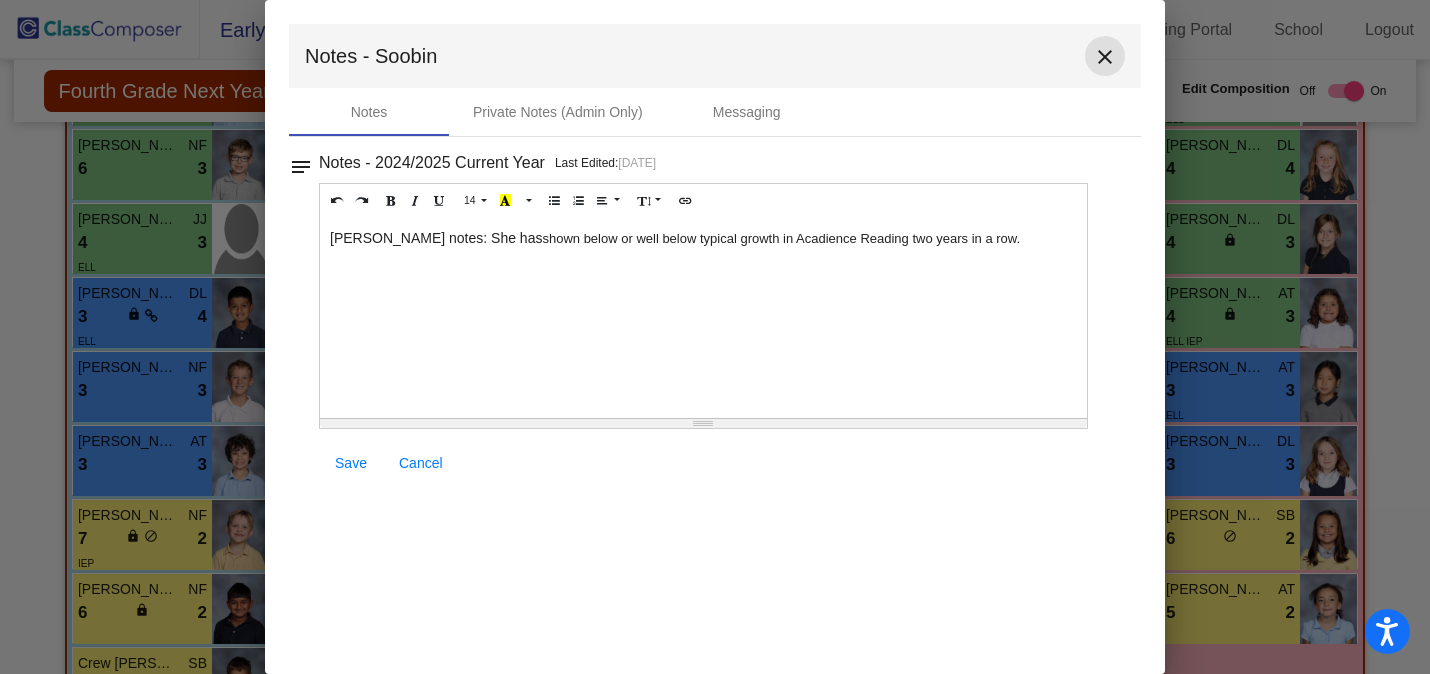 click on "close" at bounding box center [1105, 57] 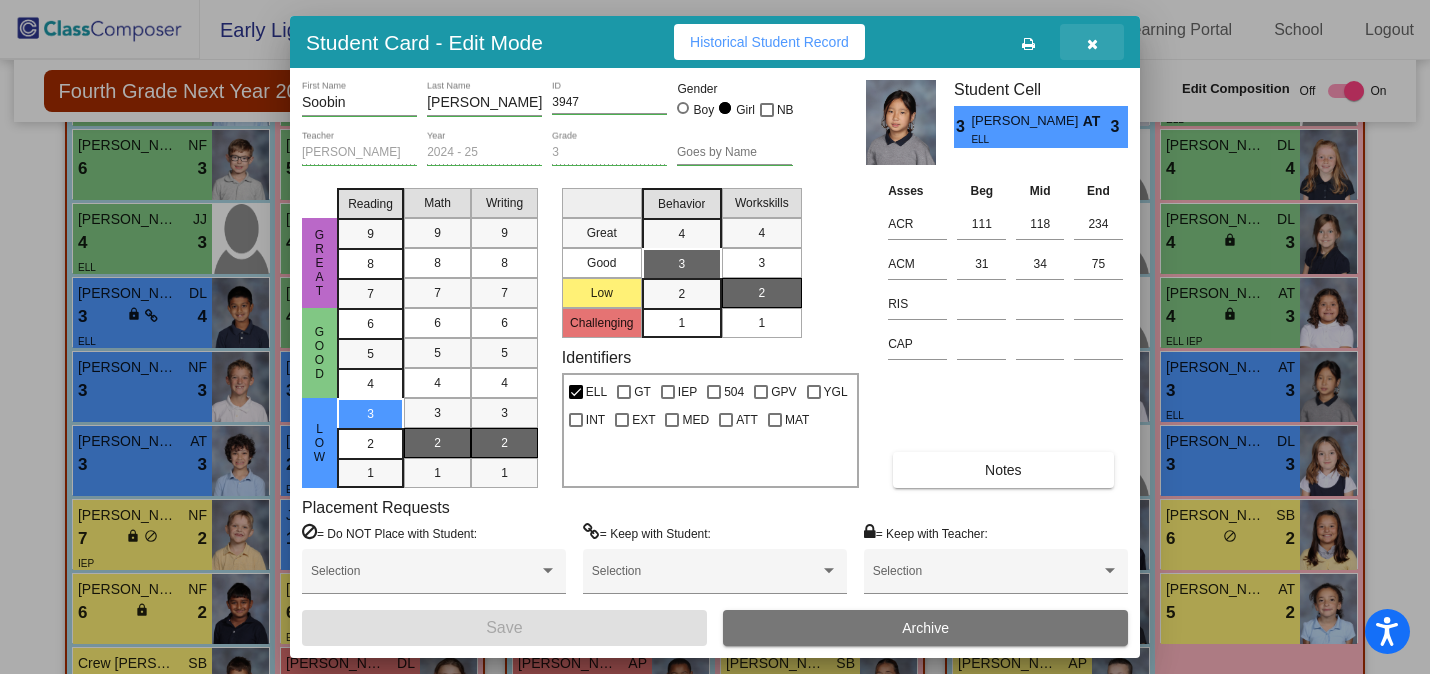 click at bounding box center [1092, 42] 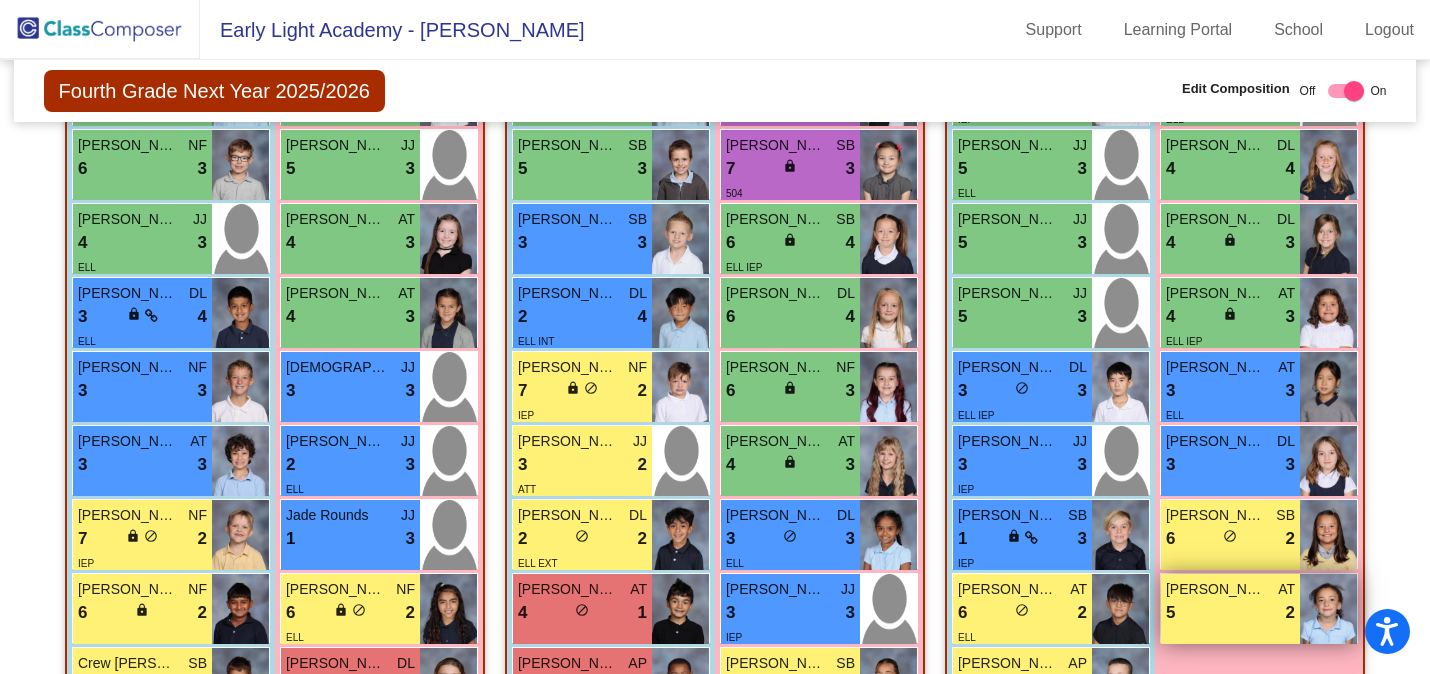 click on "[PERSON_NAME]" at bounding box center (1216, 589) 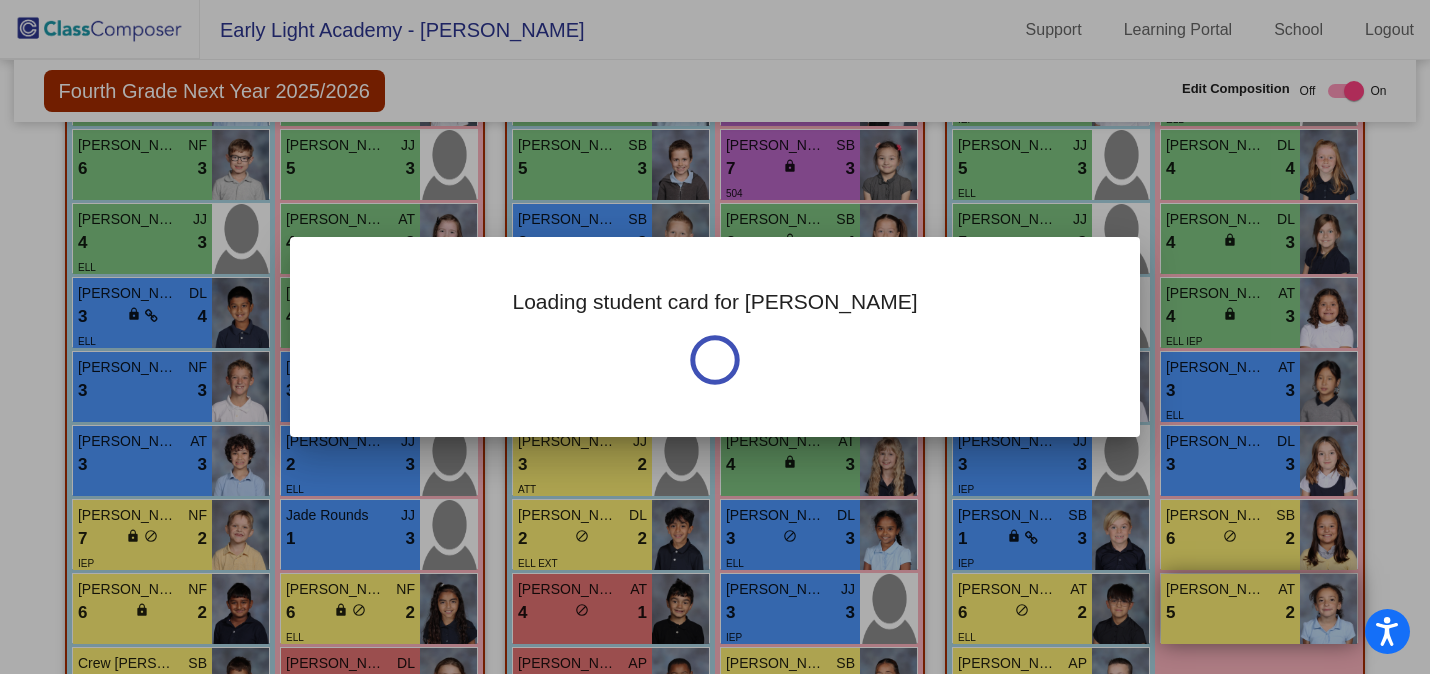 click at bounding box center (715, 337) 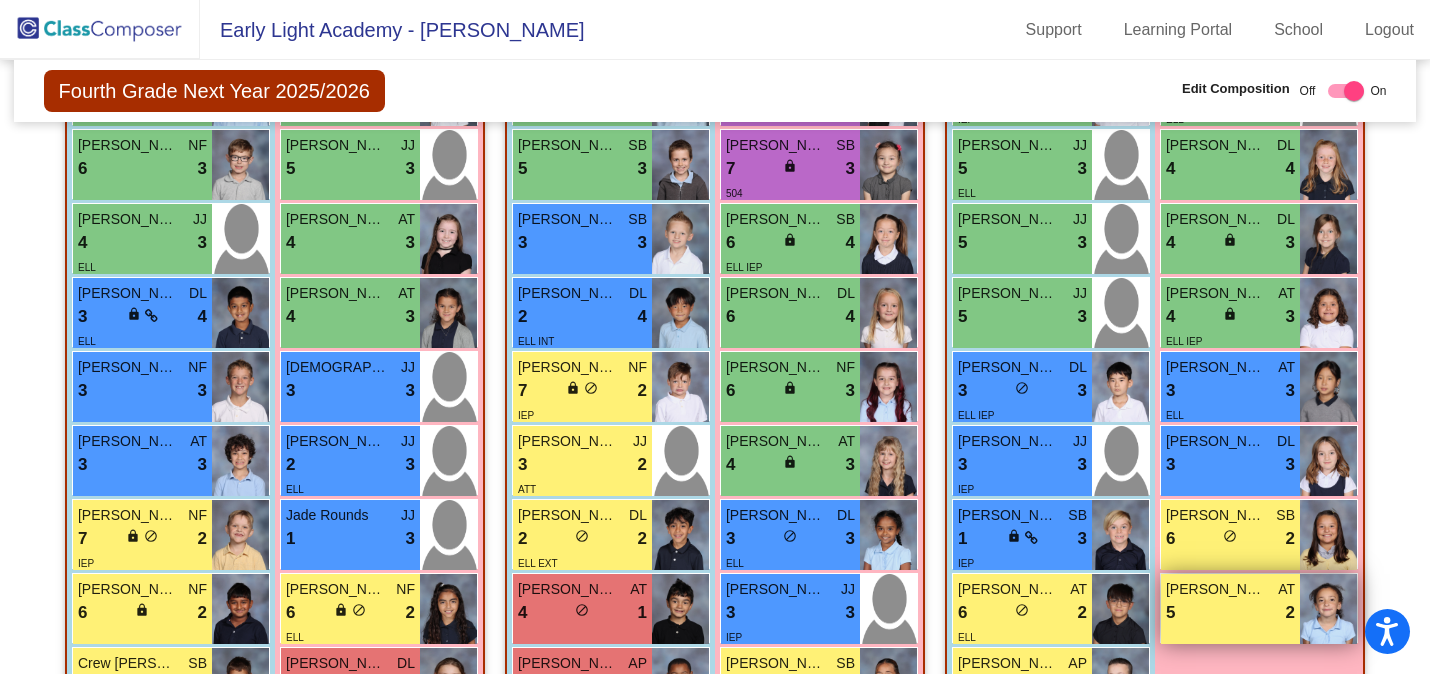 click on "[PERSON_NAME]" at bounding box center (1216, 589) 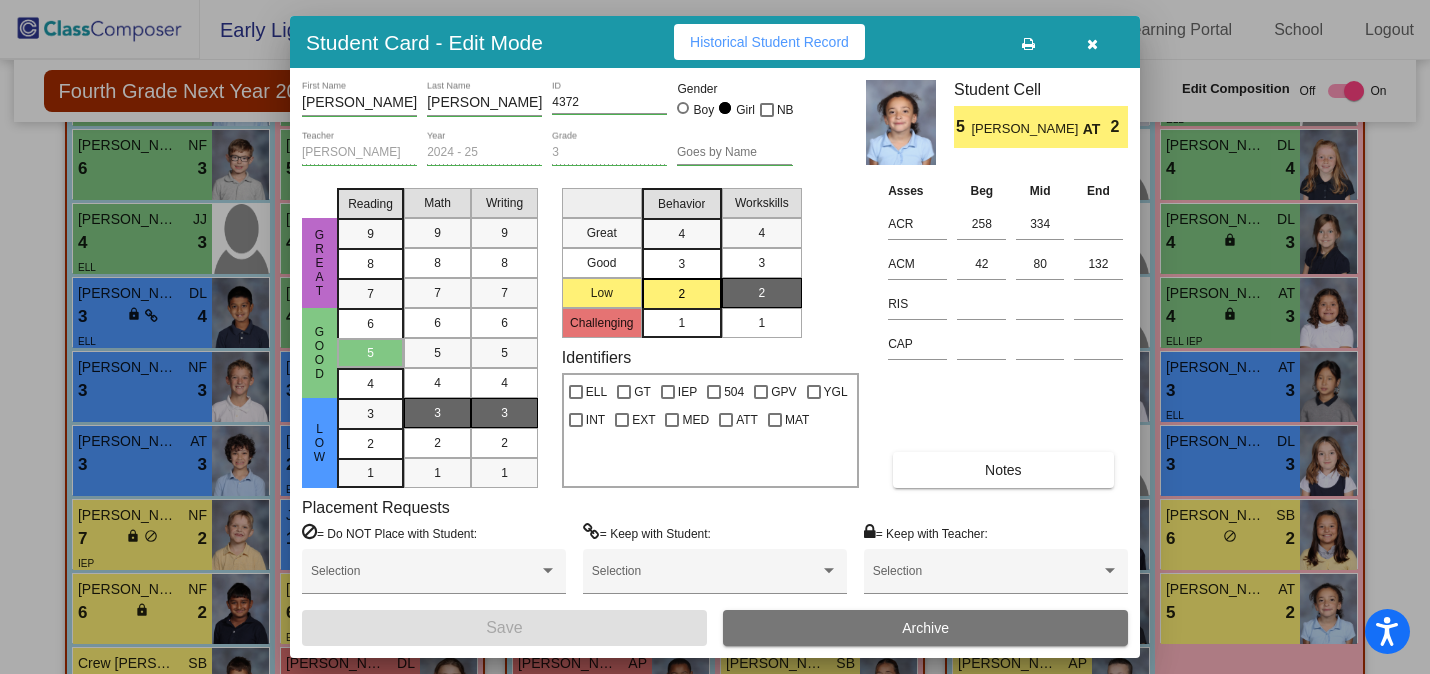 click on "Notes" at bounding box center [1003, 470] 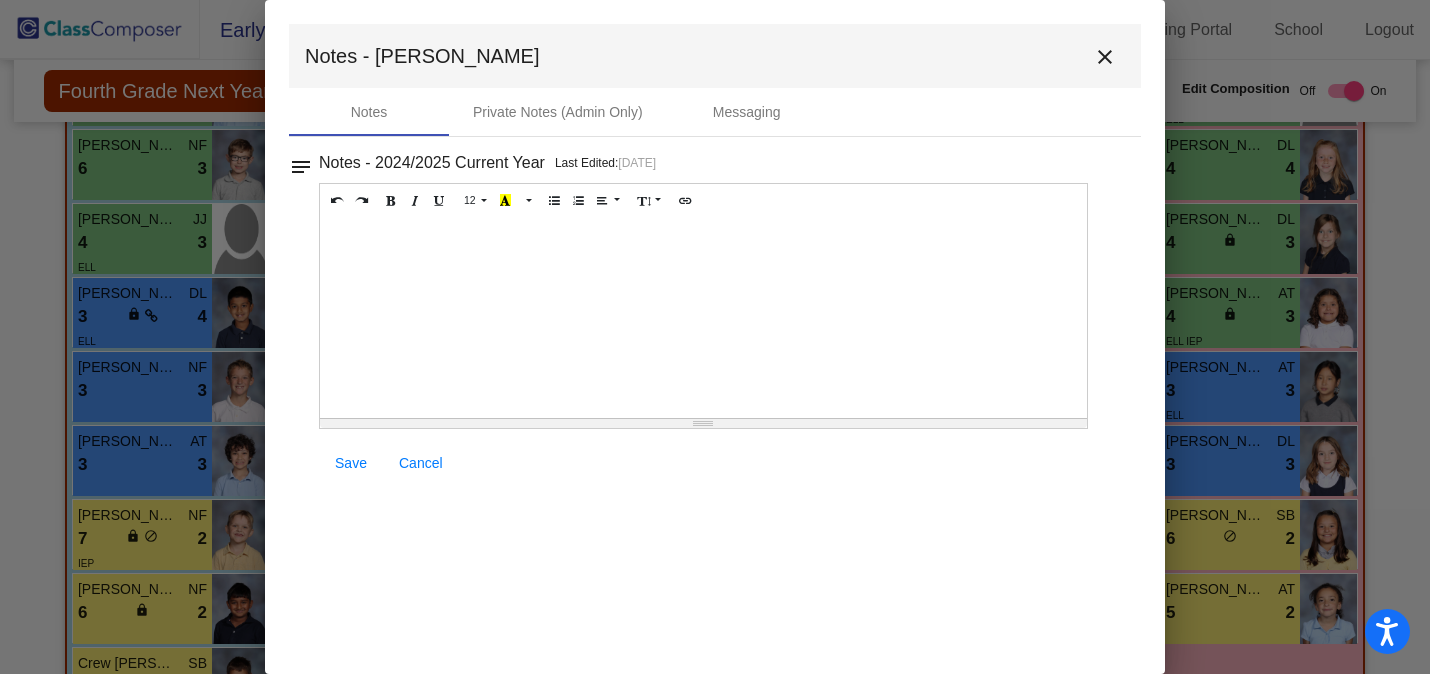 click at bounding box center [703, 318] 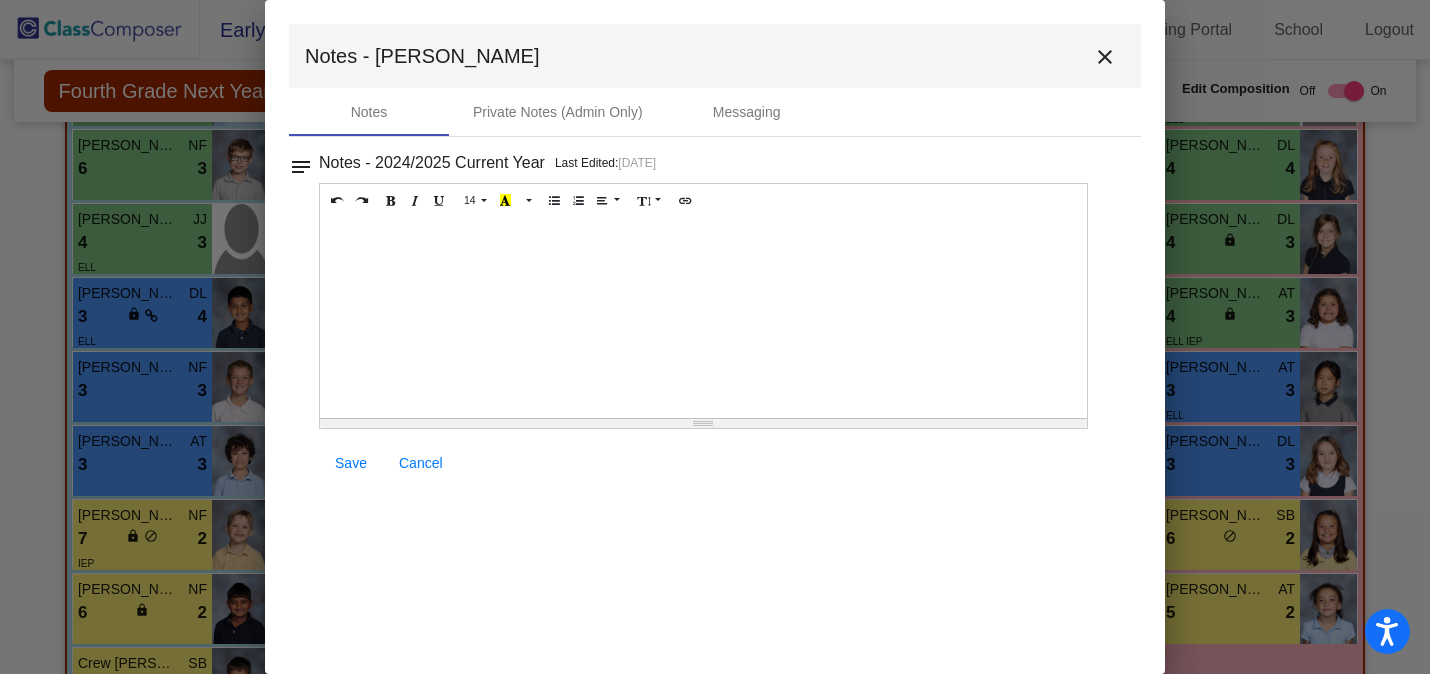 type 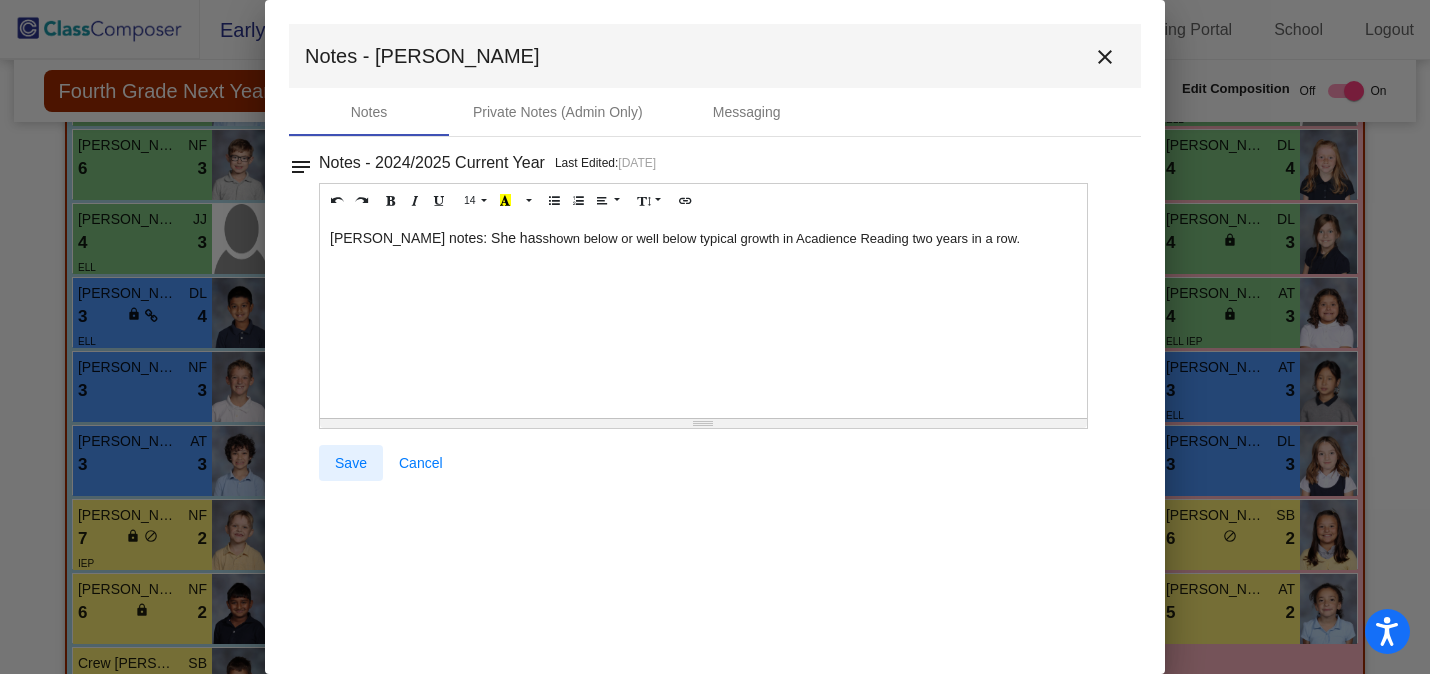 click on "Save" at bounding box center (351, 463) 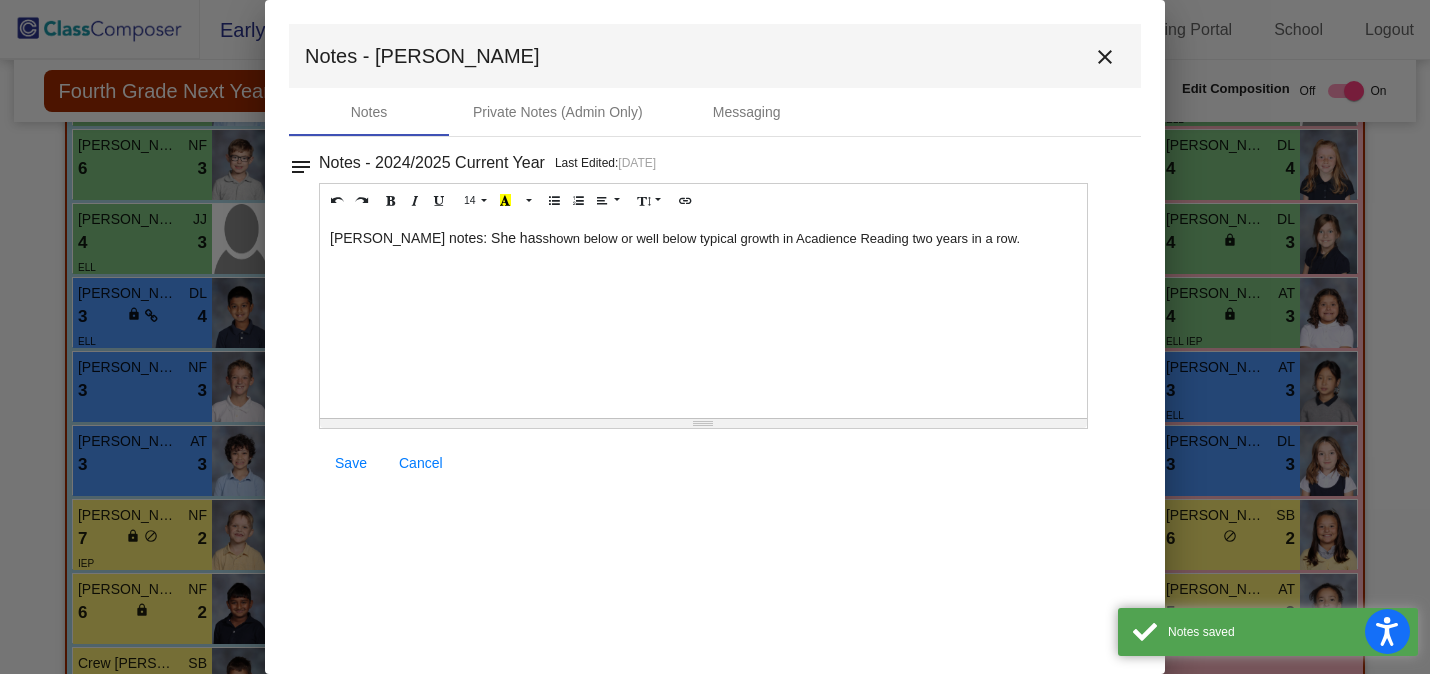 click on "close" at bounding box center (1105, 57) 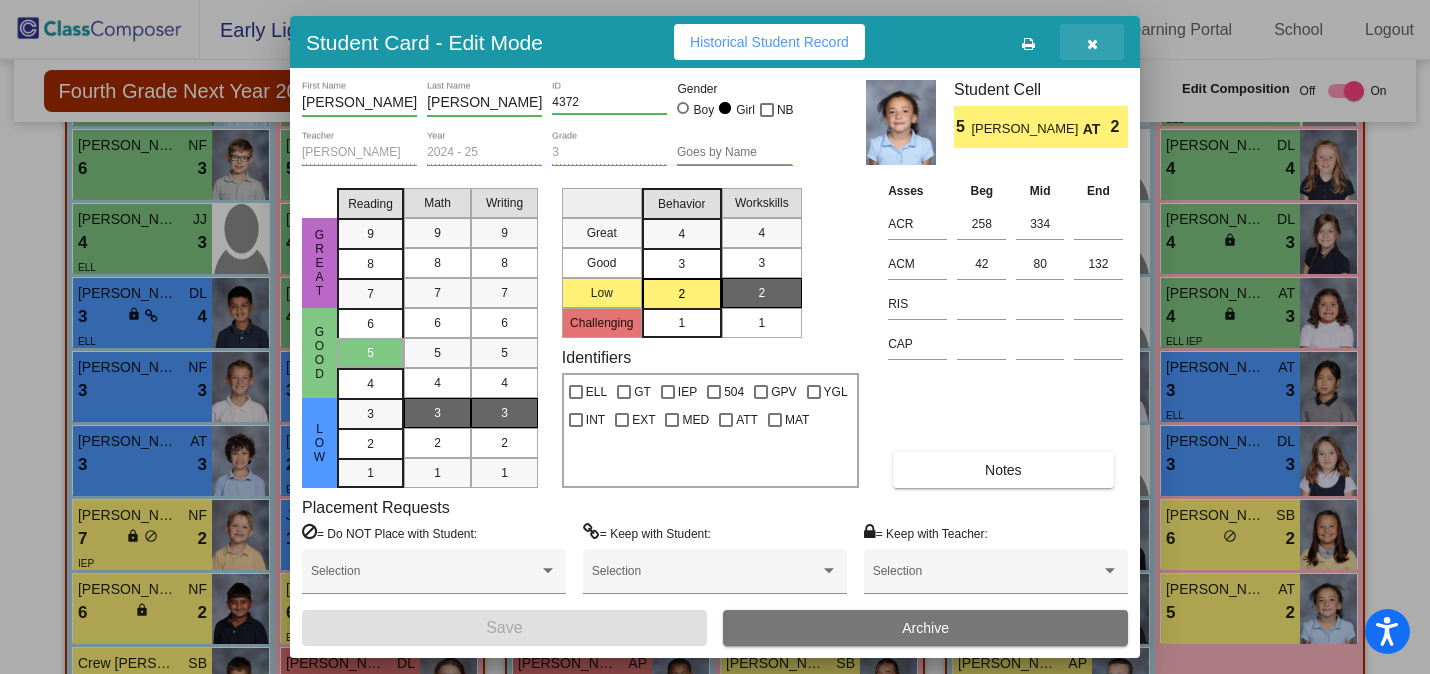 click at bounding box center (1092, 42) 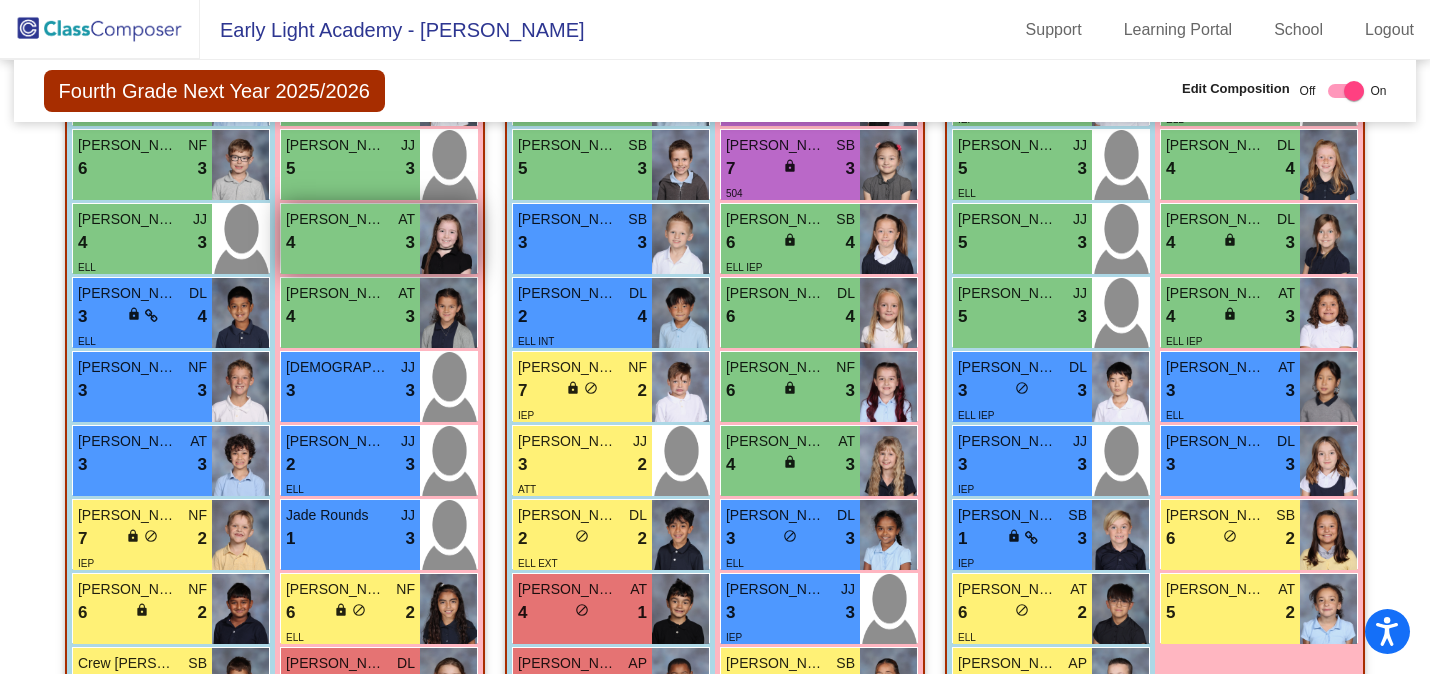click on "[PERSON_NAME]" at bounding box center [336, 219] 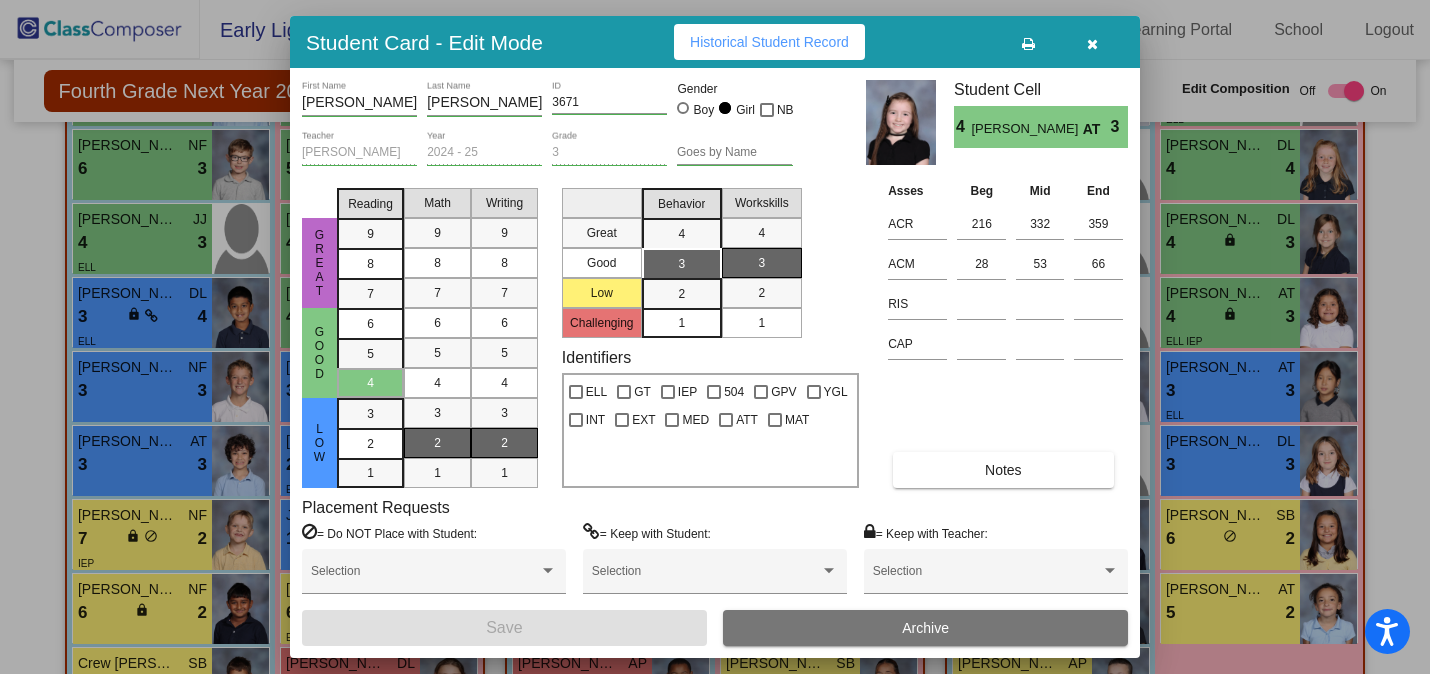 click on "Notes" at bounding box center [1003, 470] 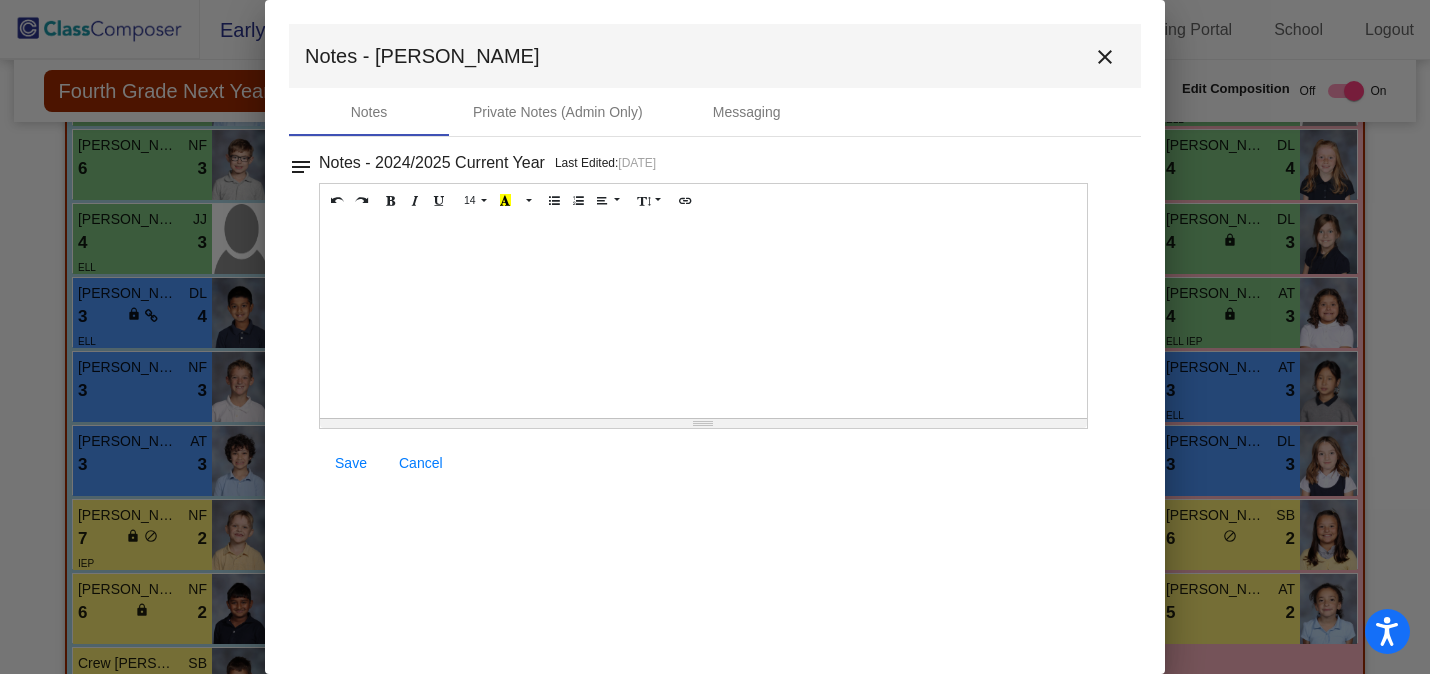 click at bounding box center (703, 318) 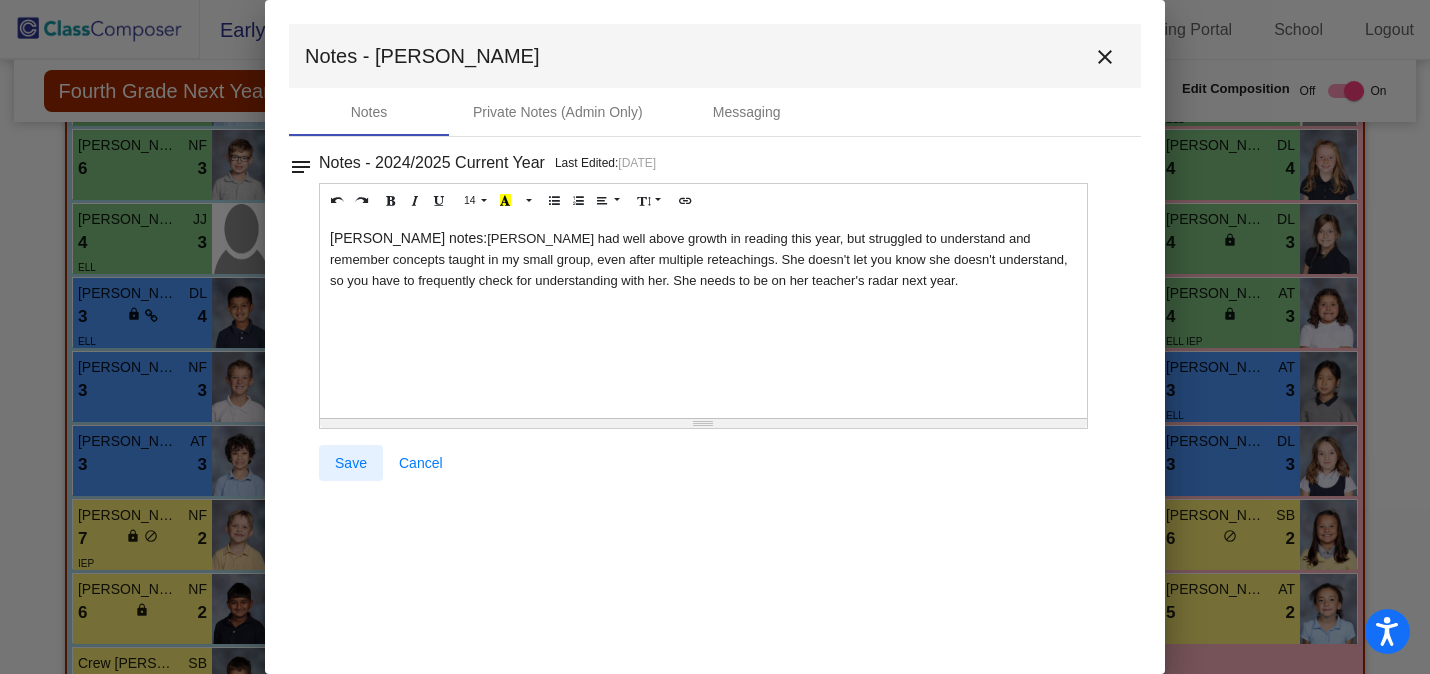 click on "Save" at bounding box center (351, 463) 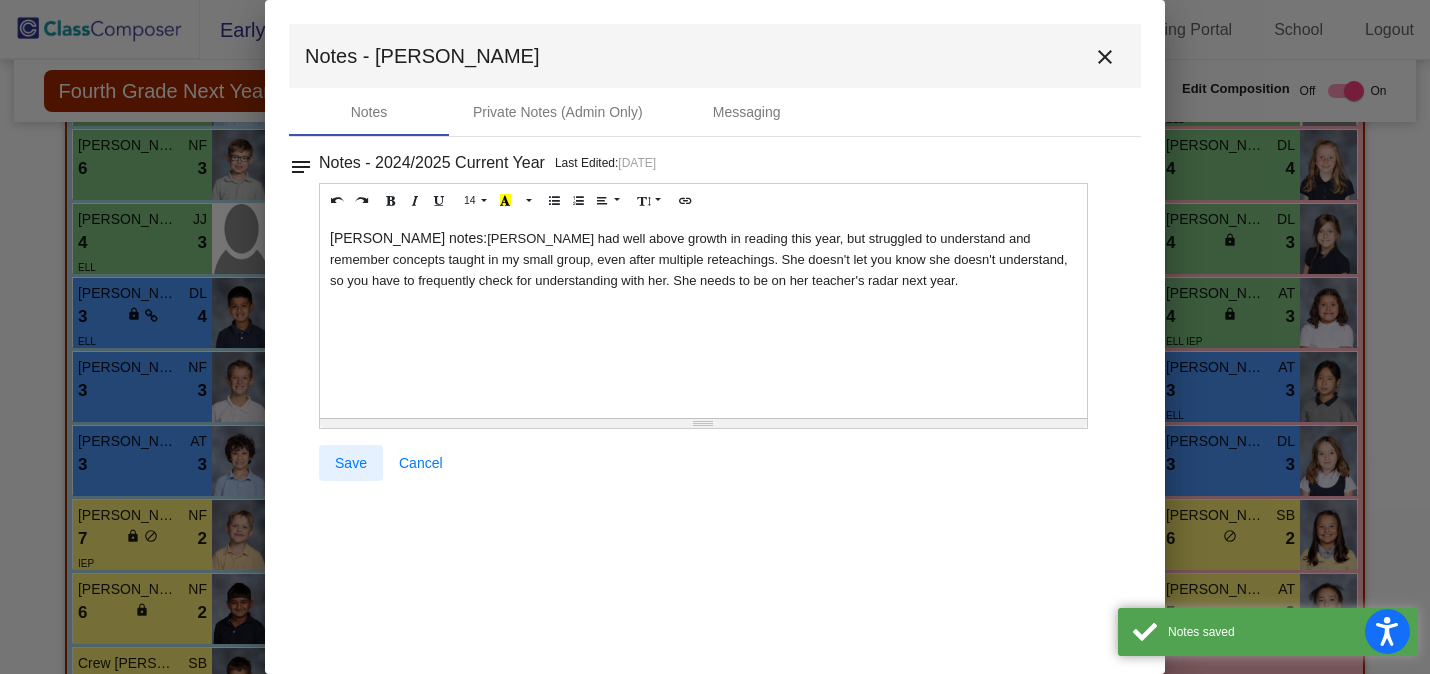 click on "Save" at bounding box center (351, 463) 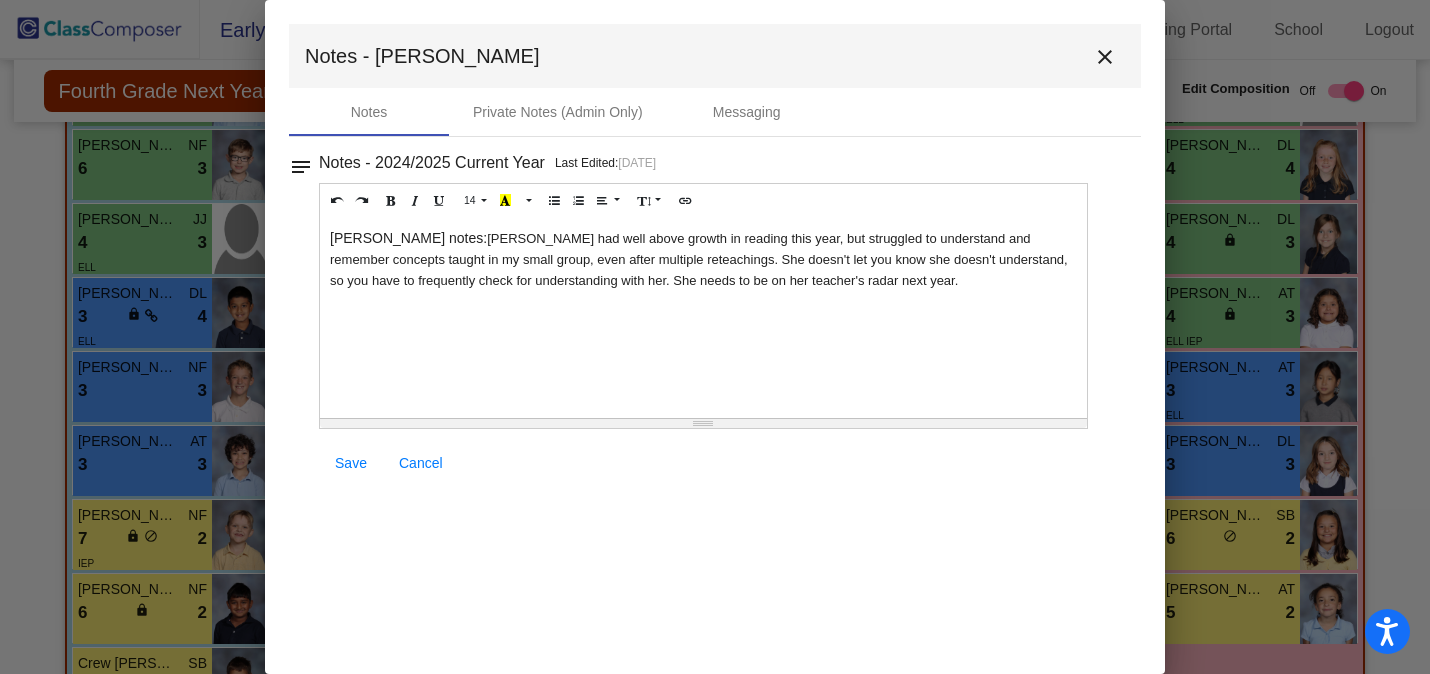 click on "close" at bounding box center (1105, 57) 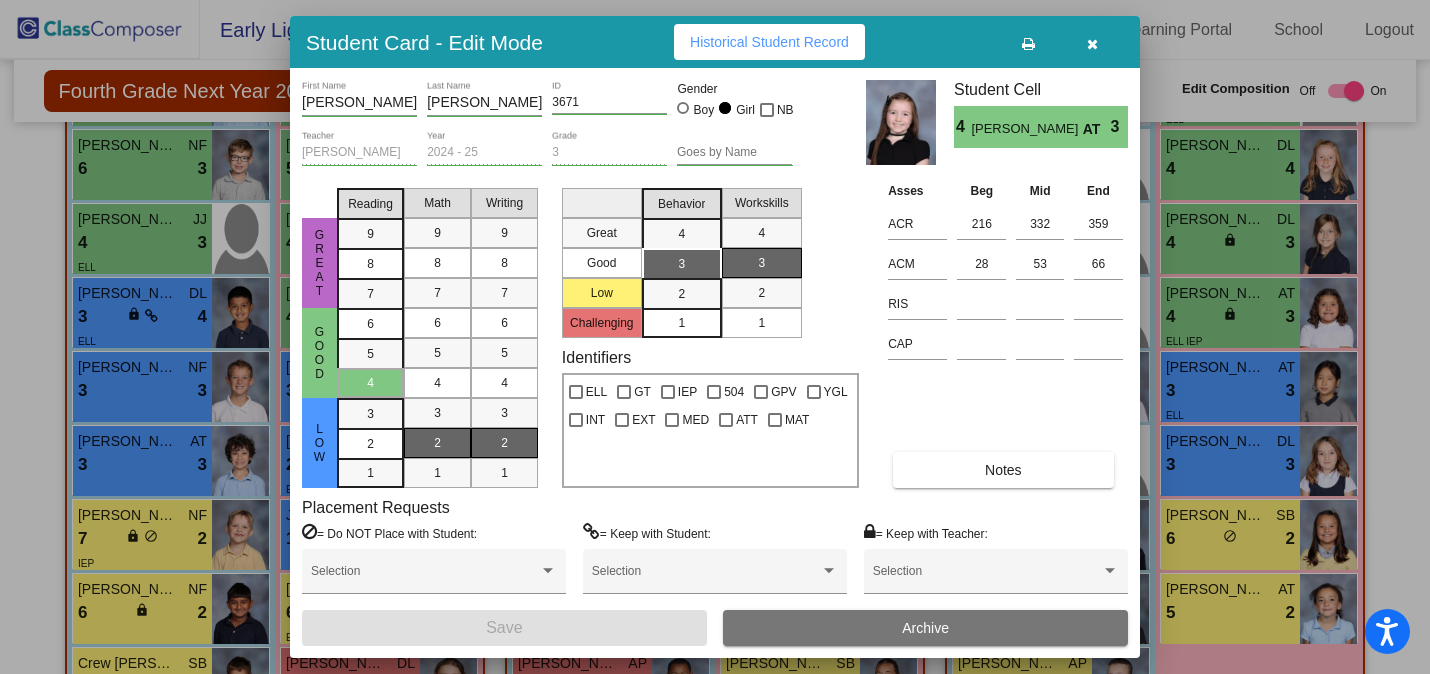 scroll, scrollTop: 298, scrollLeft: 0, axis: vertical 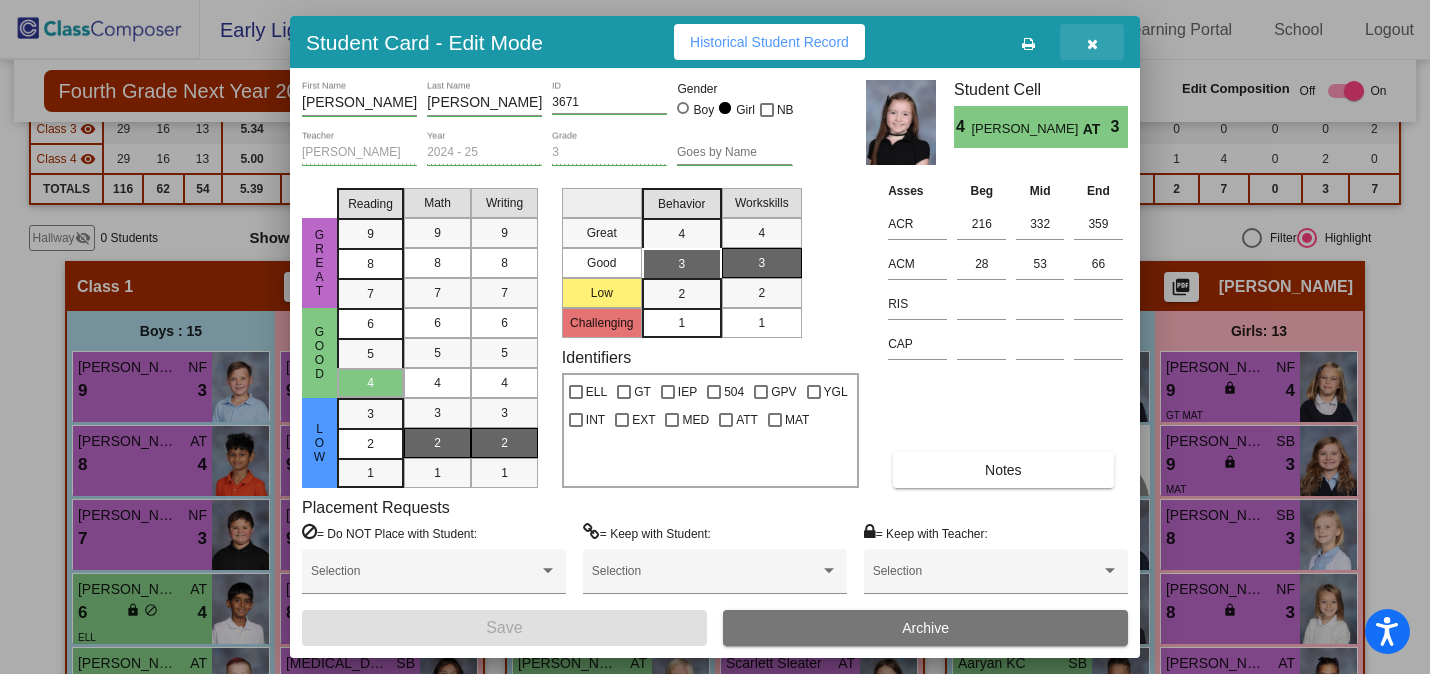 click at bounding box center [1092, 42] 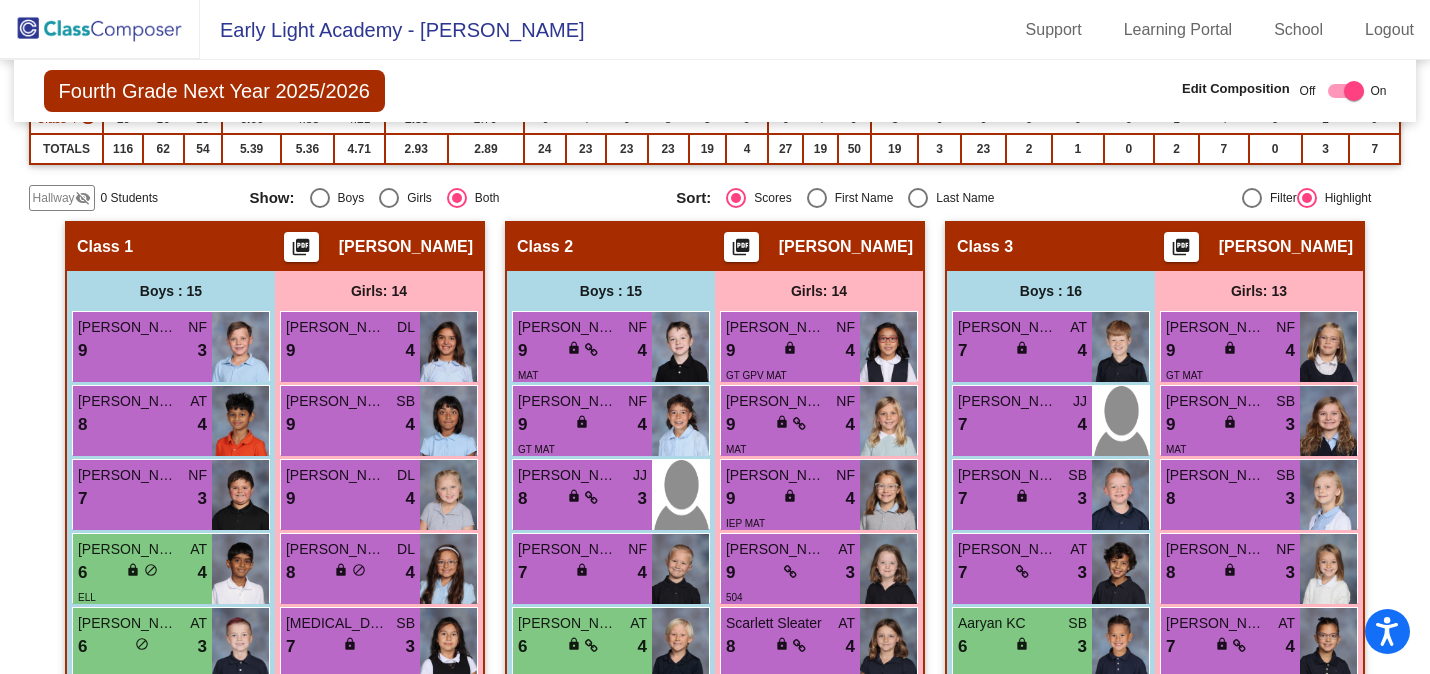 scroll, scrollTop: 668, scrollLeft: 0, axis: vertical 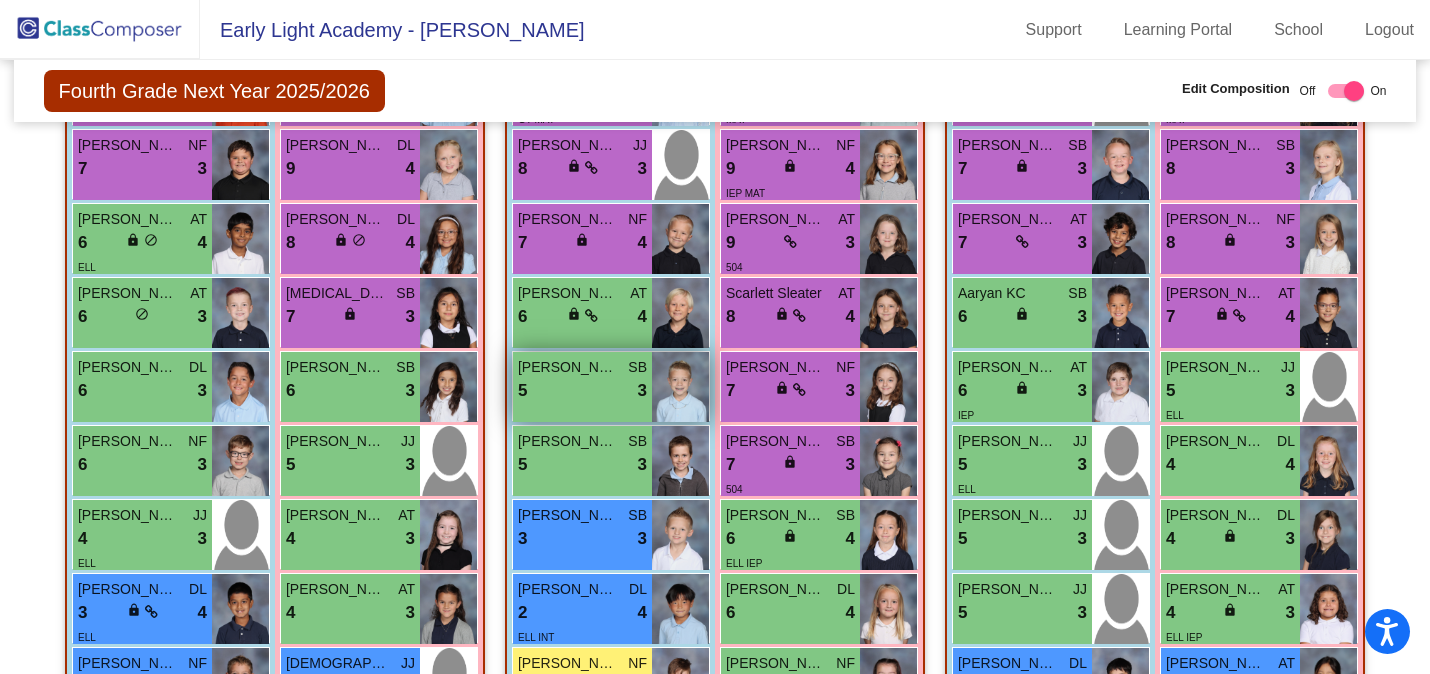 click on "[PERSON_NAME]" at bounding box center [568, 367] 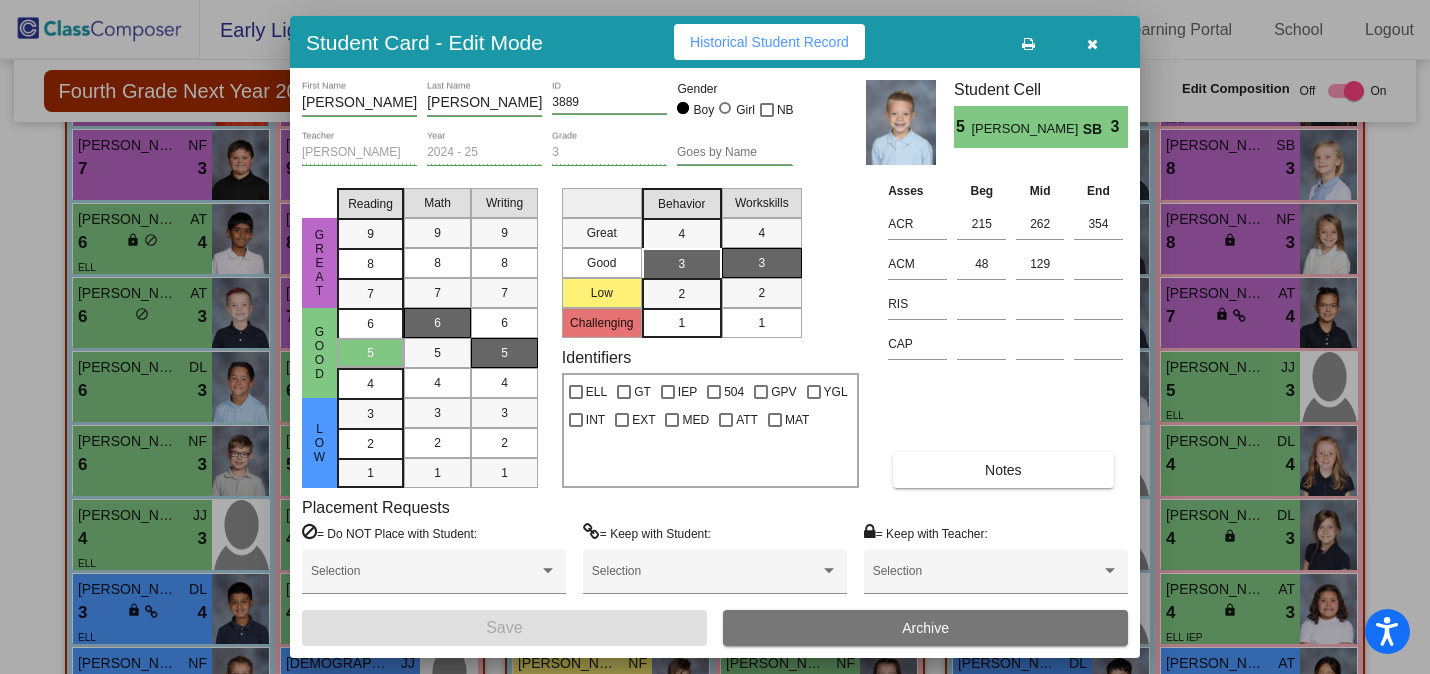 click on "Notes" at bounding box center (1003, 470) 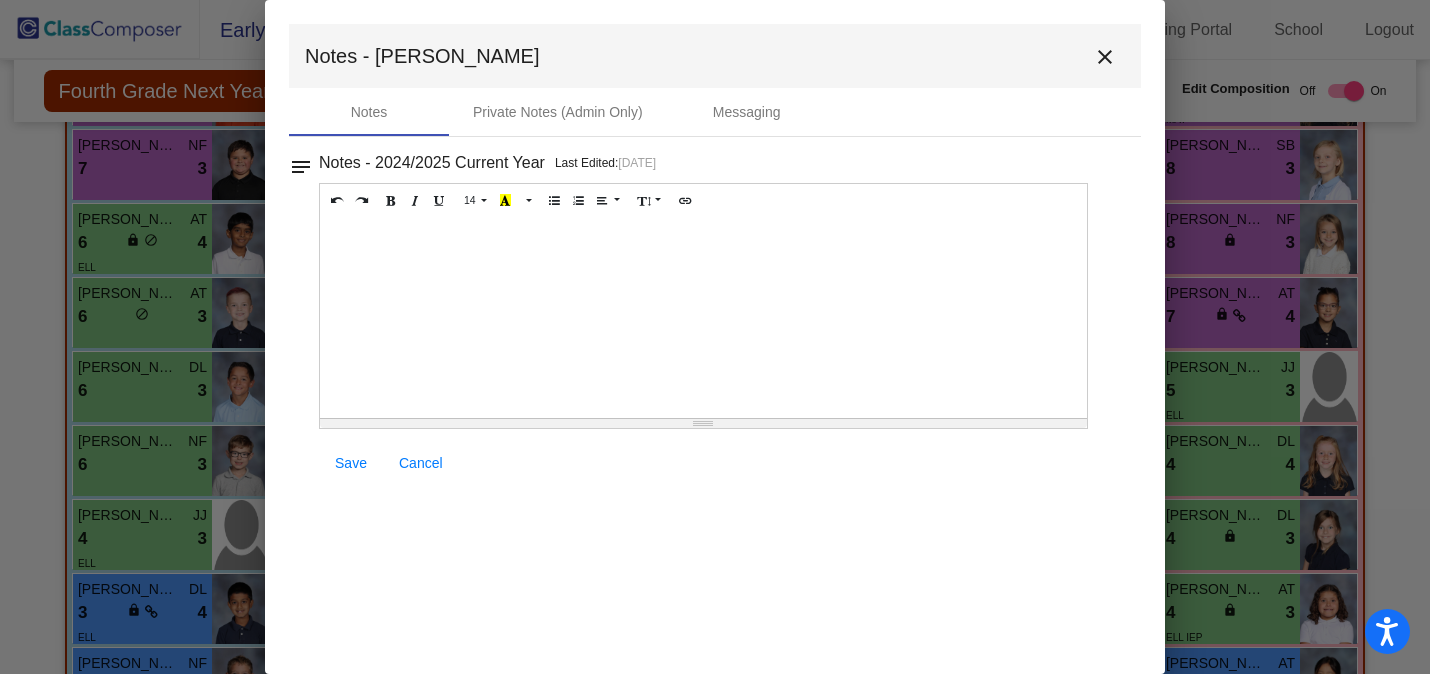 click at bounding box center [703, 318] 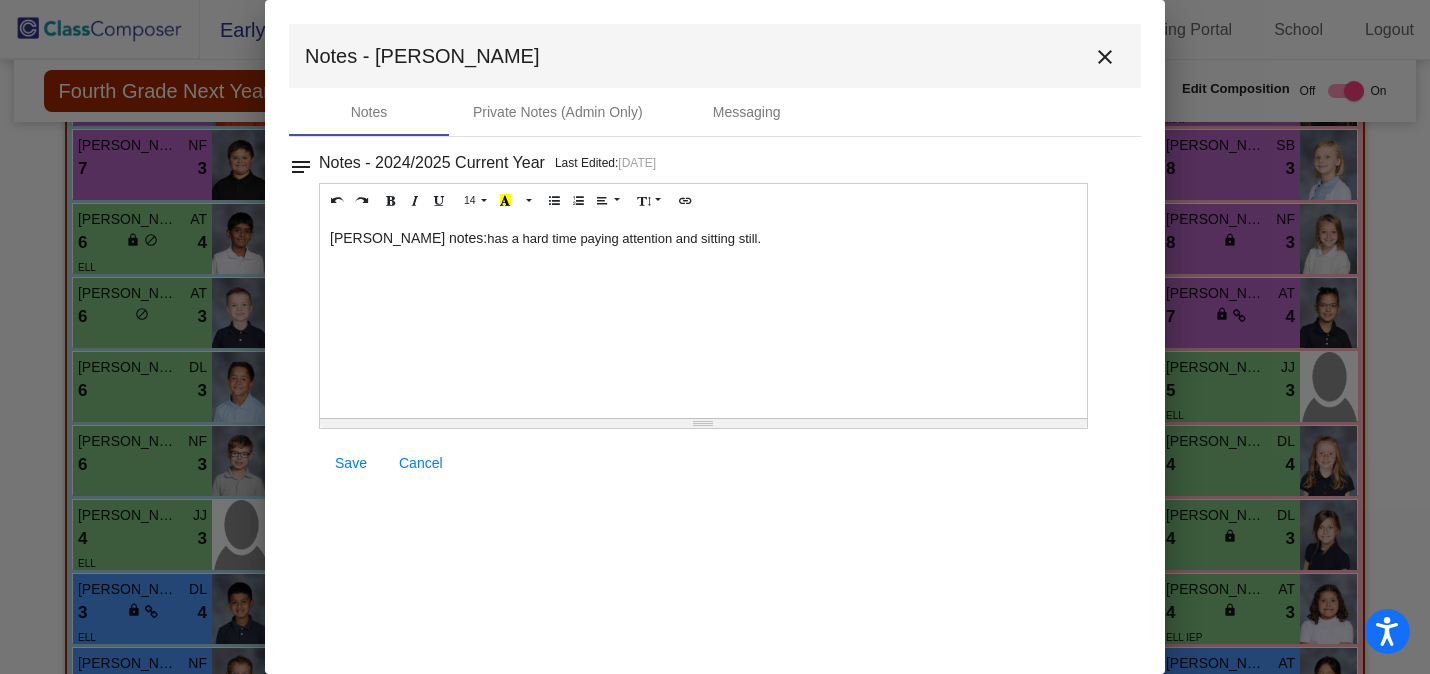 click on "Save" at bounding box center (351, 463) 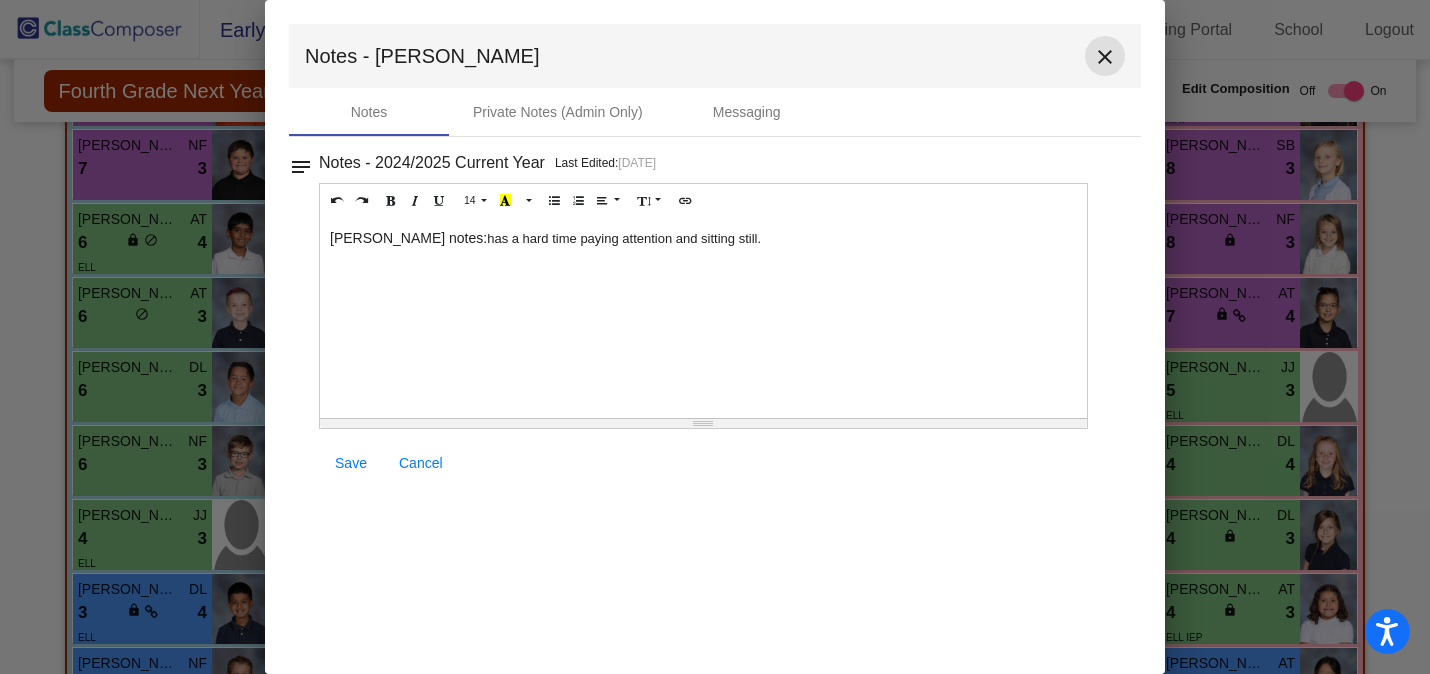 click on "close" at bounding box center [1105, 57] 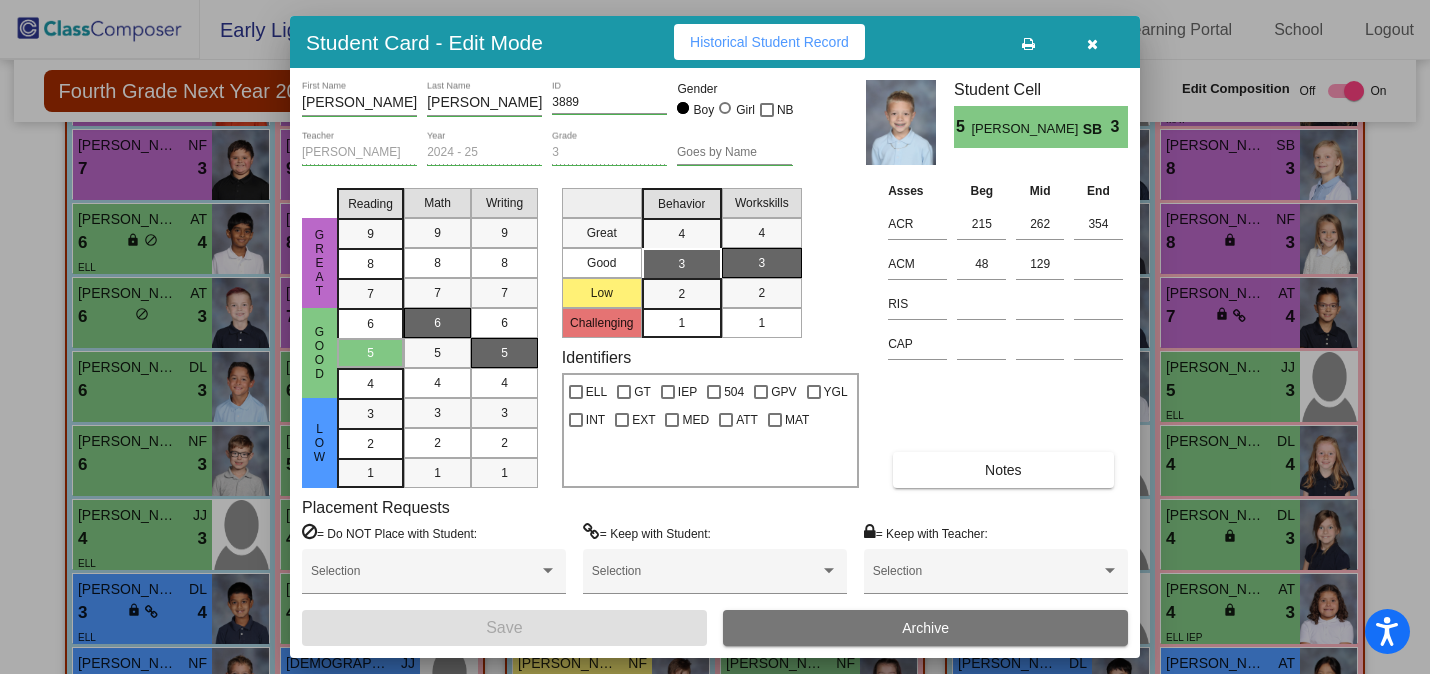 click at bounding box center (1092, 44) 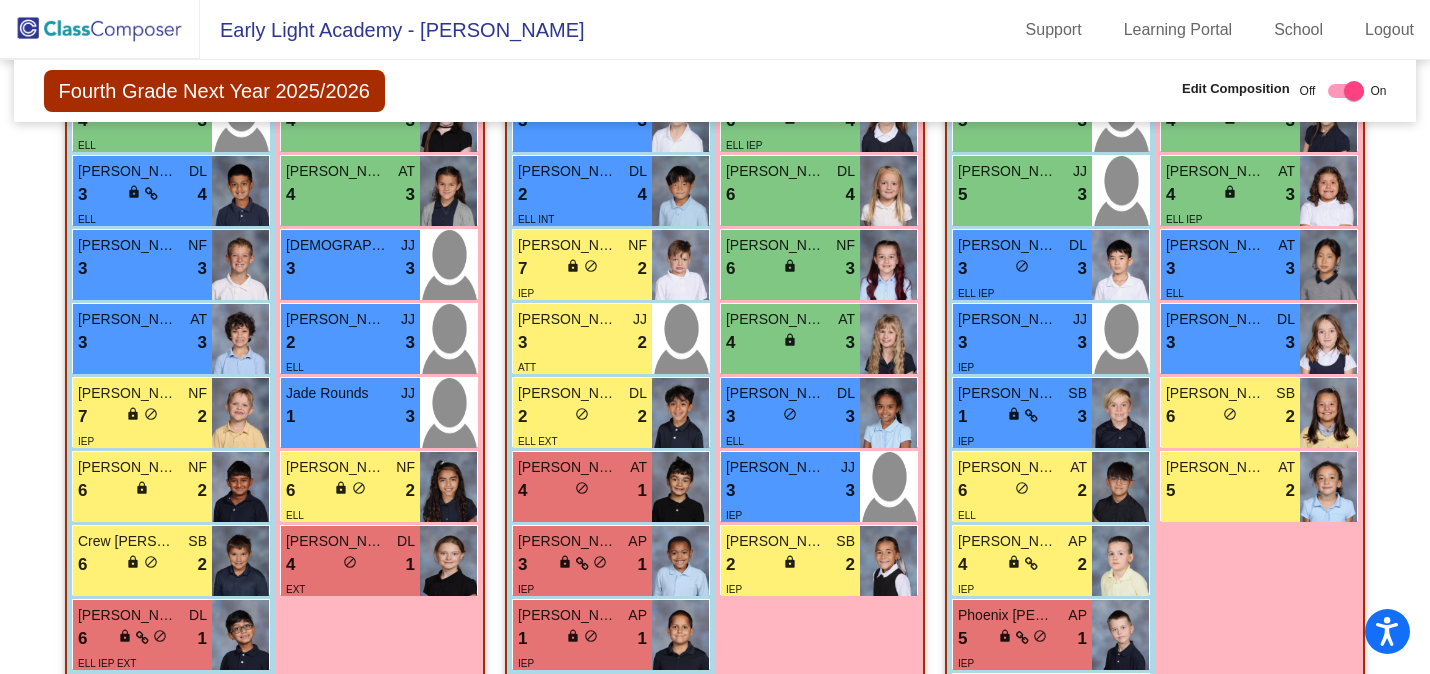 scroll, scrollTop: 1138, scrollLeft: 0, axis: vertical 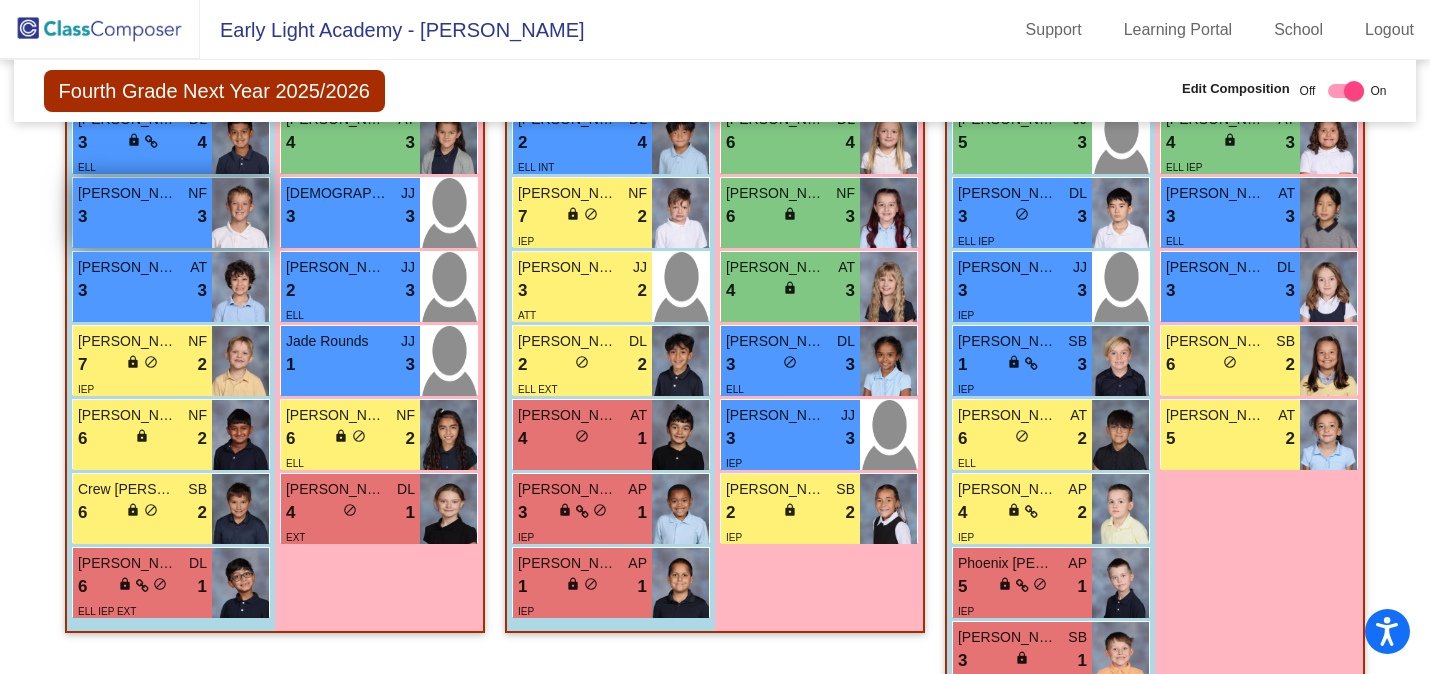 click on "3 lock do_not_disturb_alt 3" at bounding box center (142, 217) 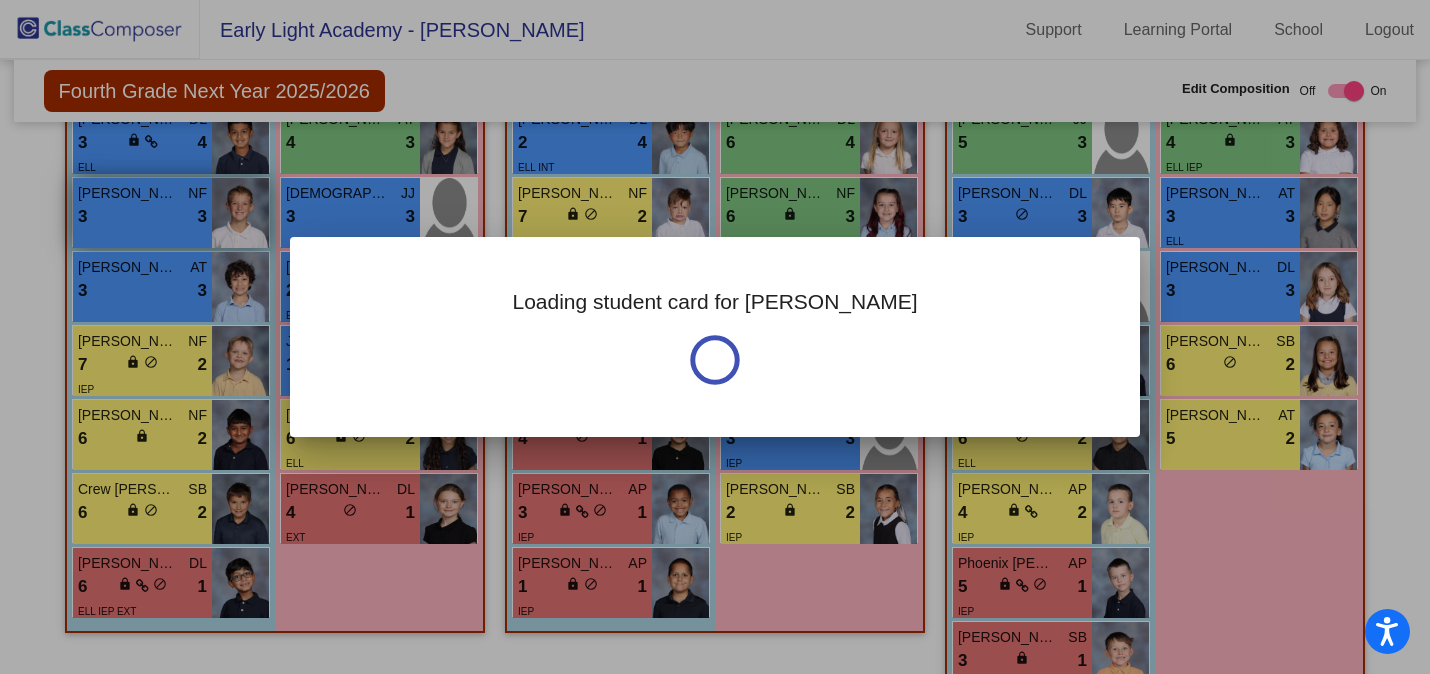 click at bounding box center (715, 337) 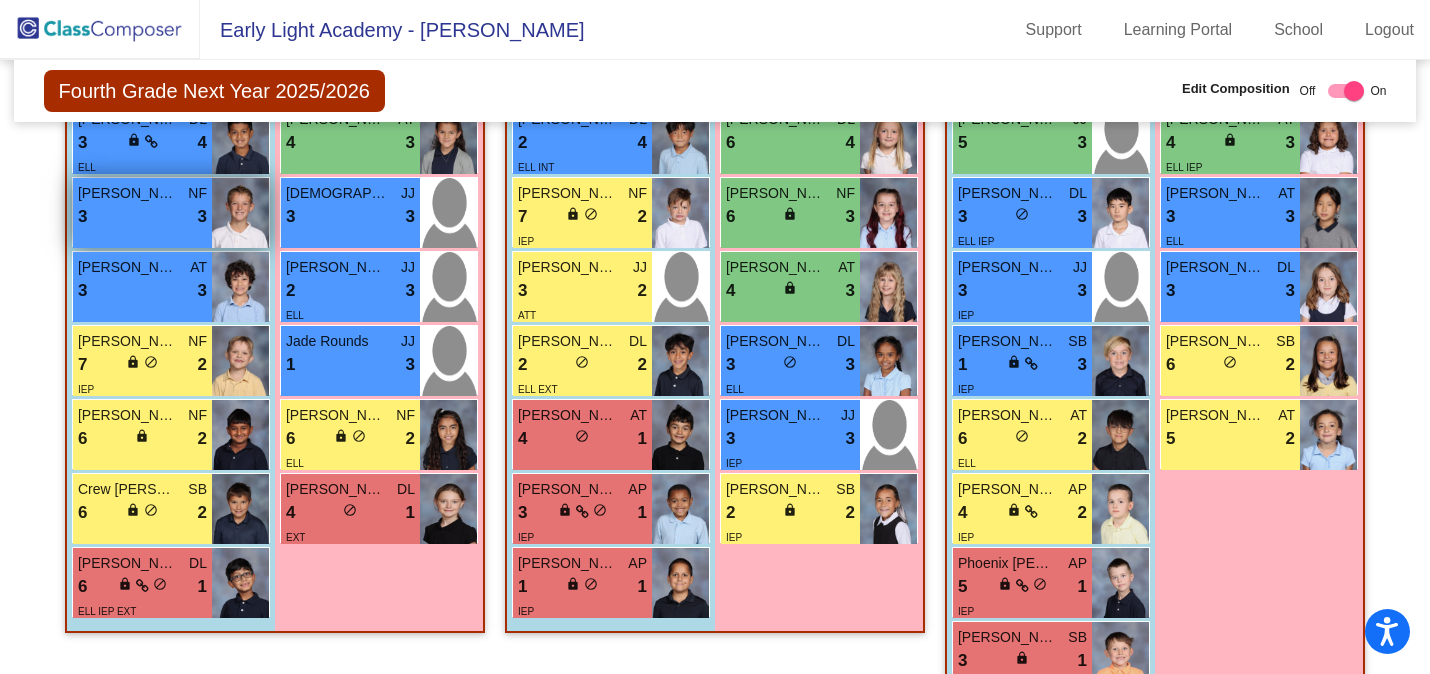 click on "3 lock do_not_disturb_alt 3" at bounding box center (142, 217) 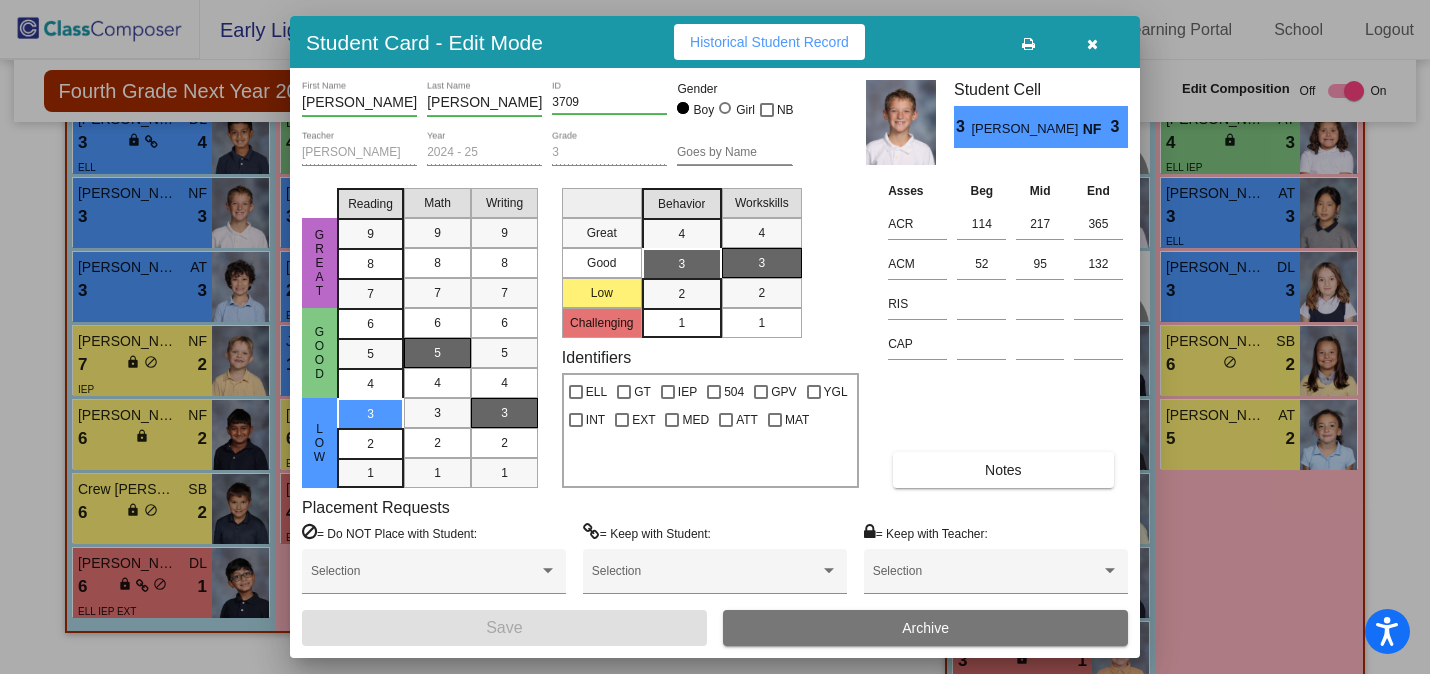 click on "Notes" at bounding box center (1003, 470) 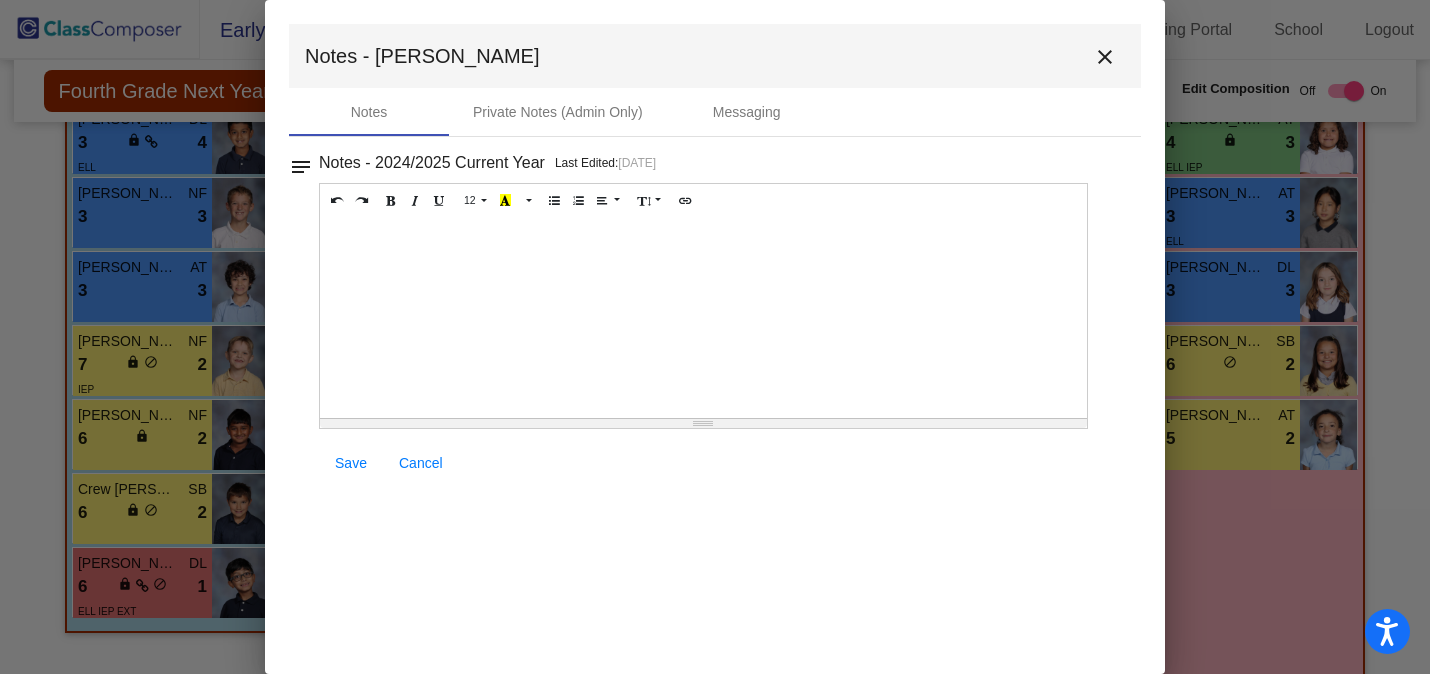 click at bounding box center [703, 318] 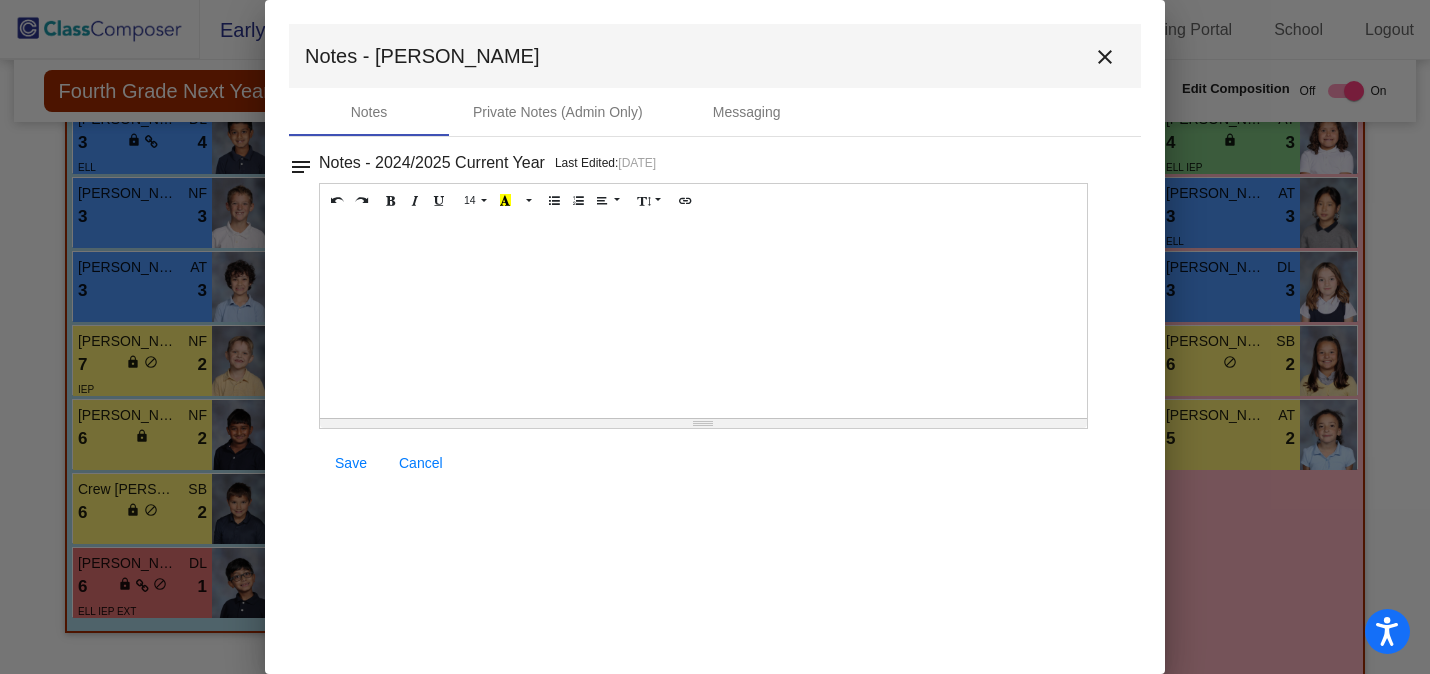 type 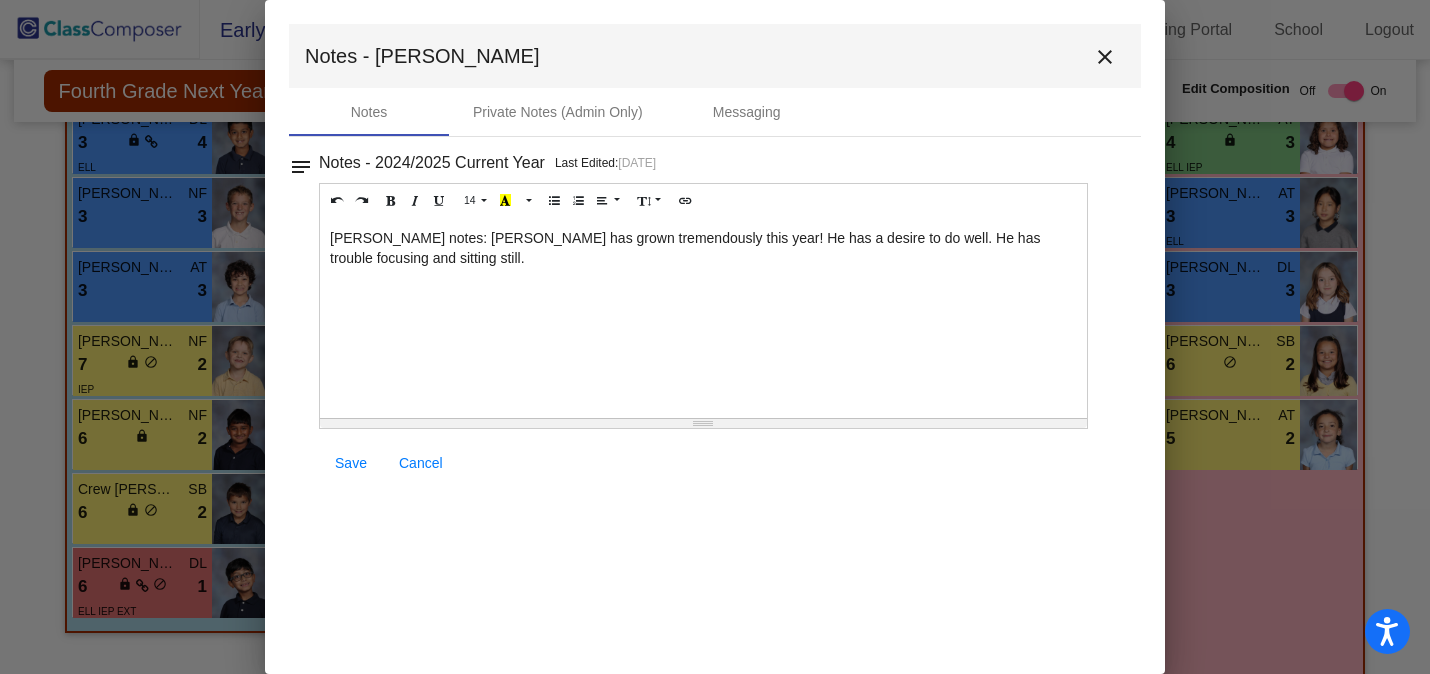 click on "Save" at bounding box center [351, 463] 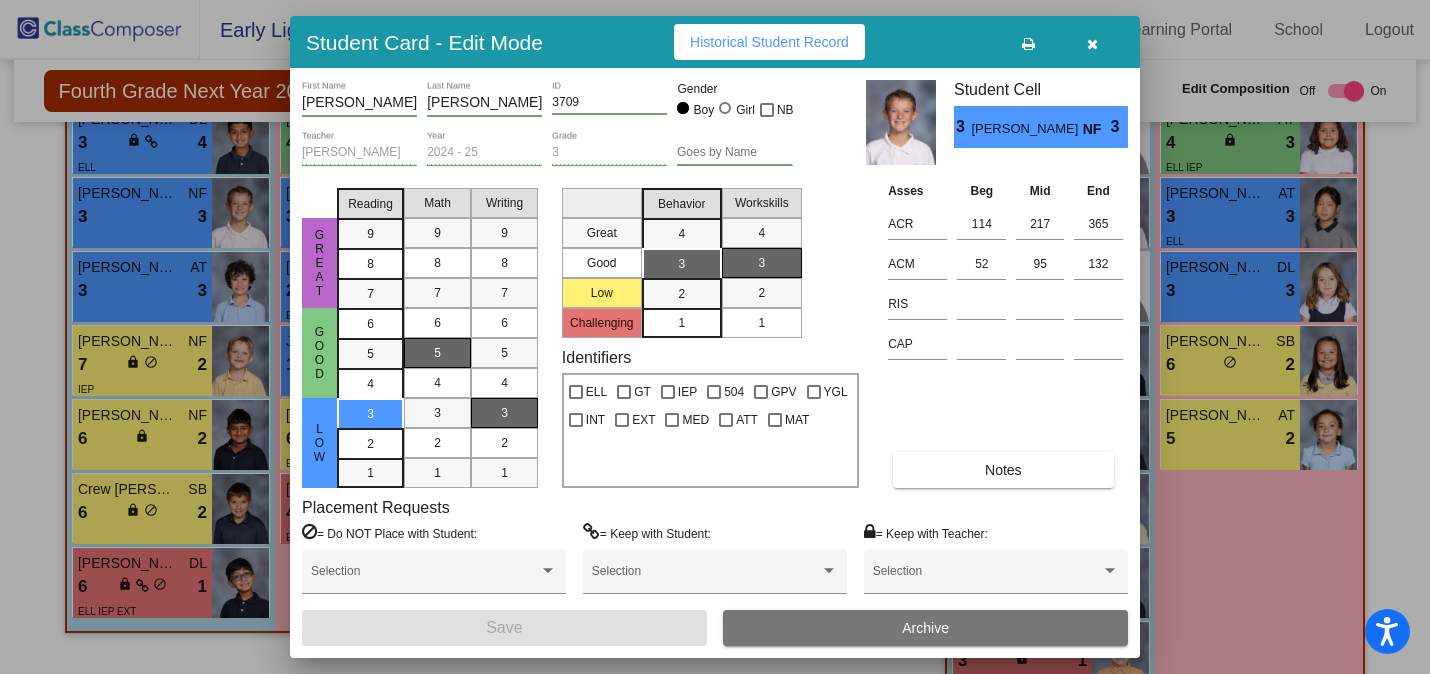 scroll, scrollTop: 0, scrollLeft: 0, axis: both 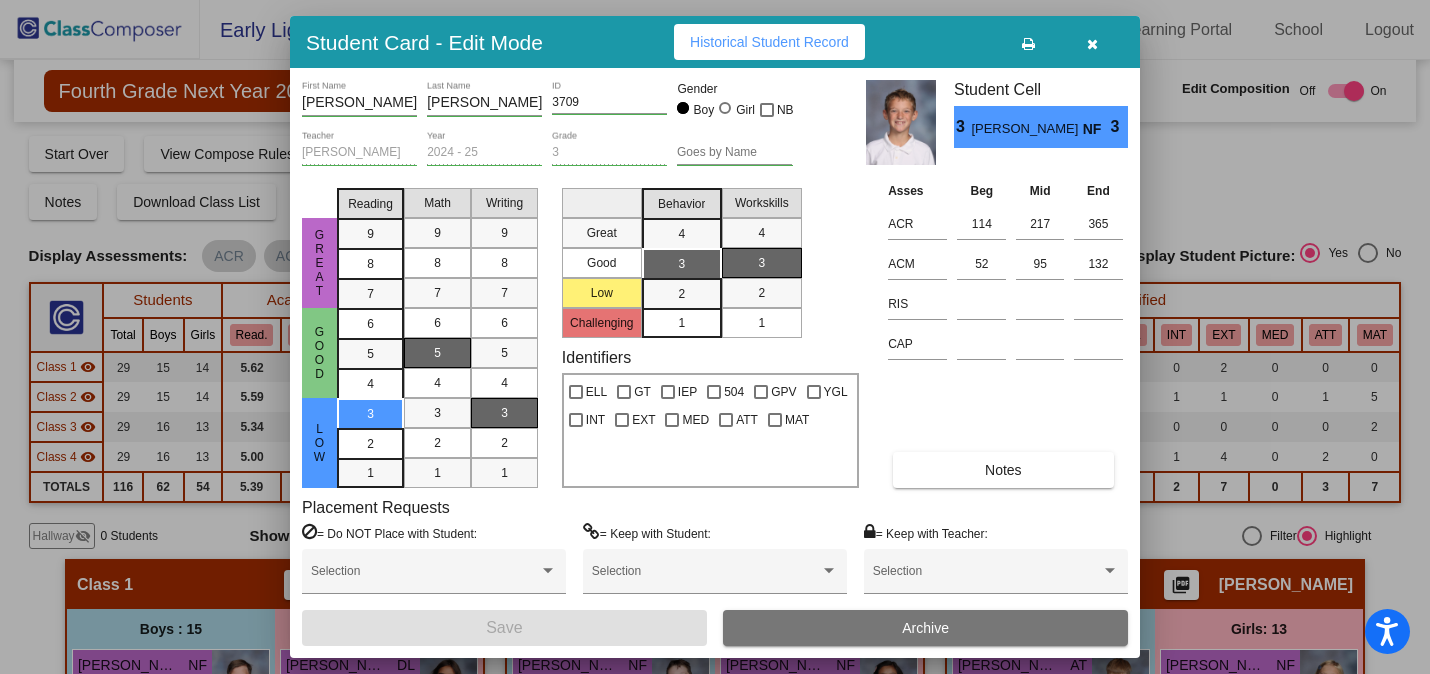 click at bounding box center [1092, 44] 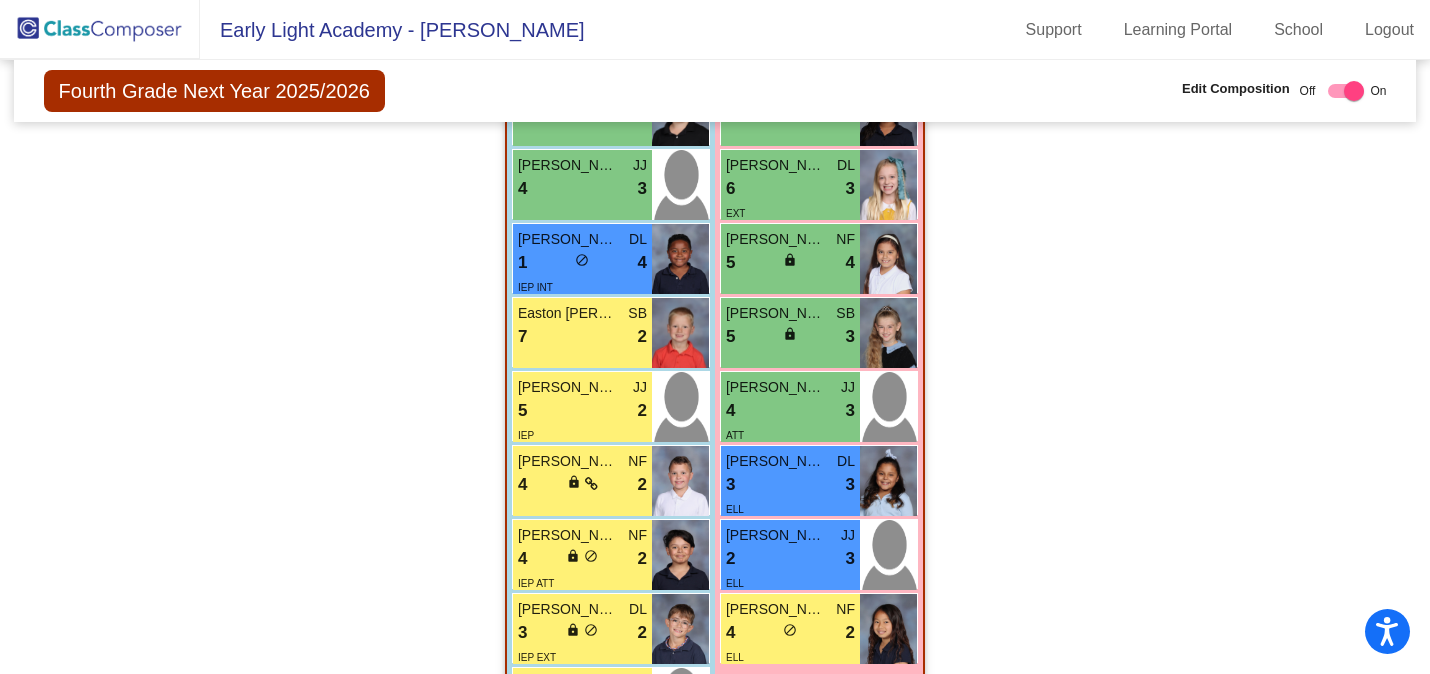 scroll, scrollTop: 2259, scrollLeft: 0, axis: vertical 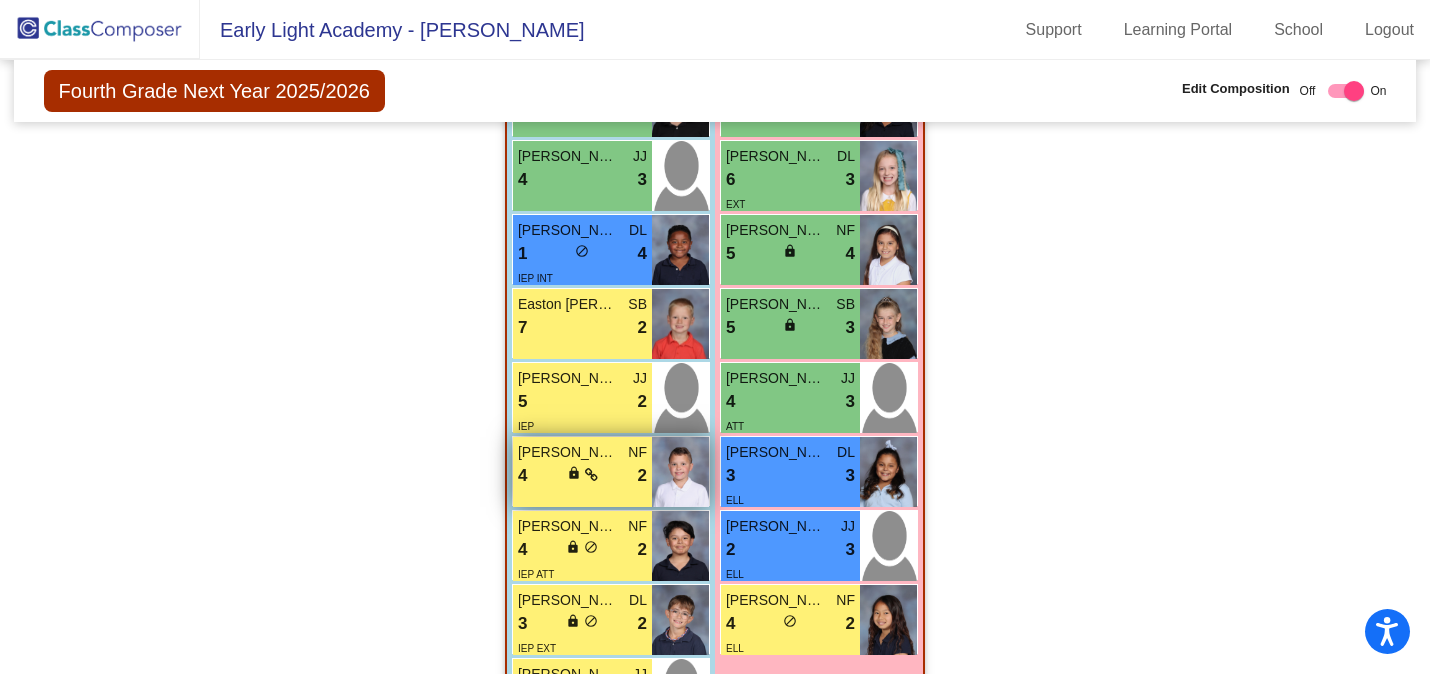 click on "[PERSON_NAME]" at bounding box center (568, 452) 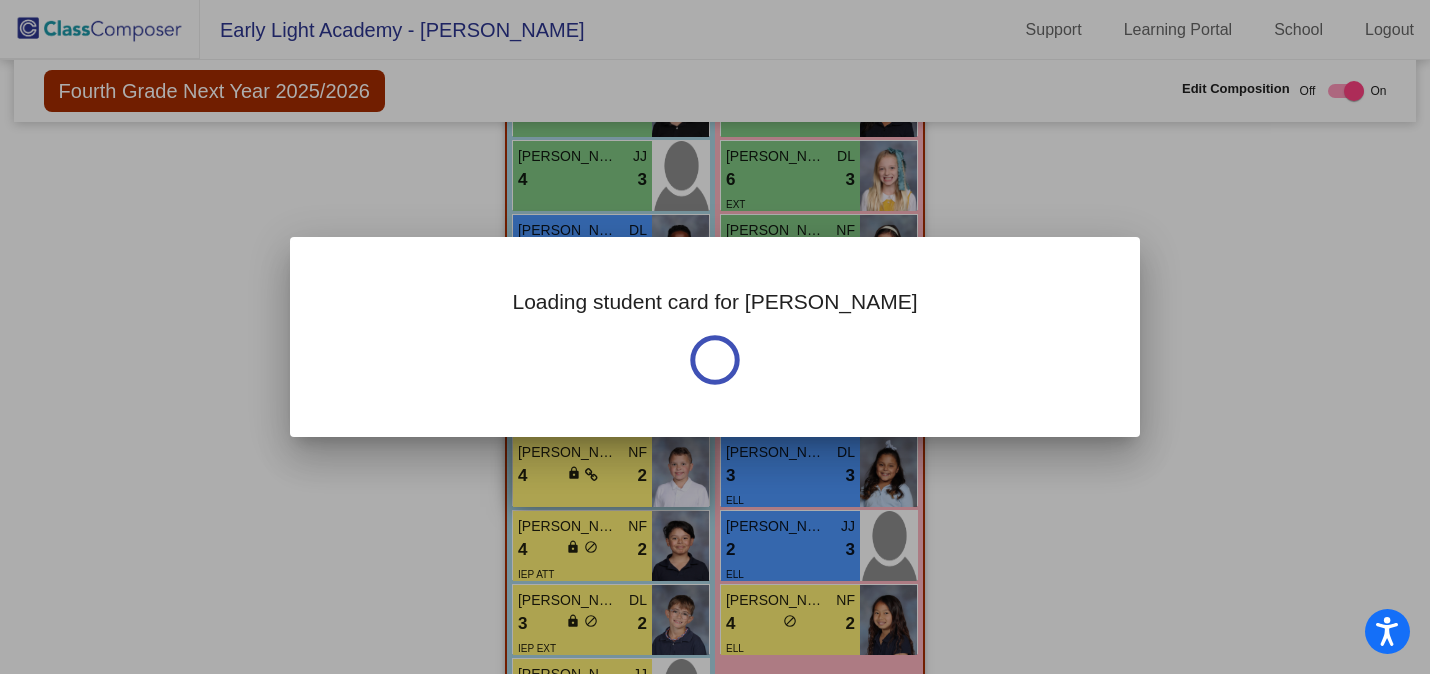 click at bounding box center [715, 337] 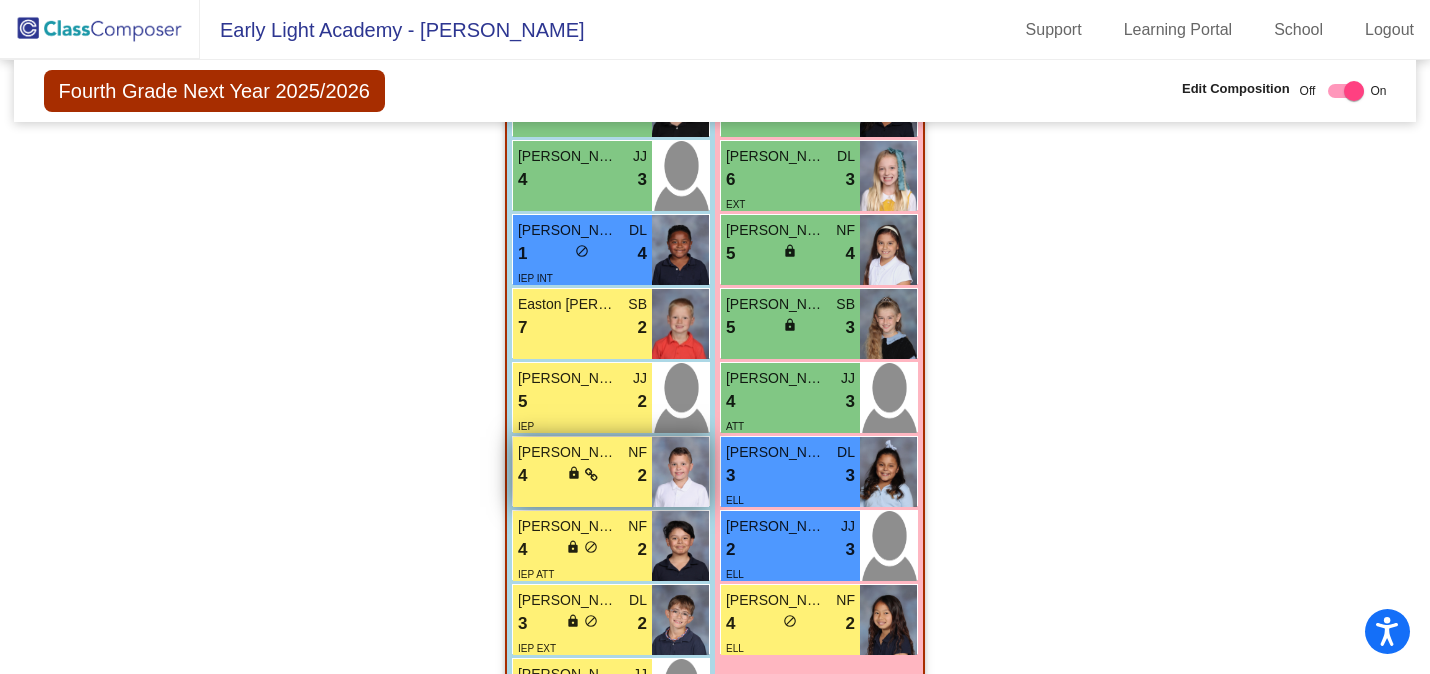 click on "[PERSON_NAME]" at bounding box center (568, 452) 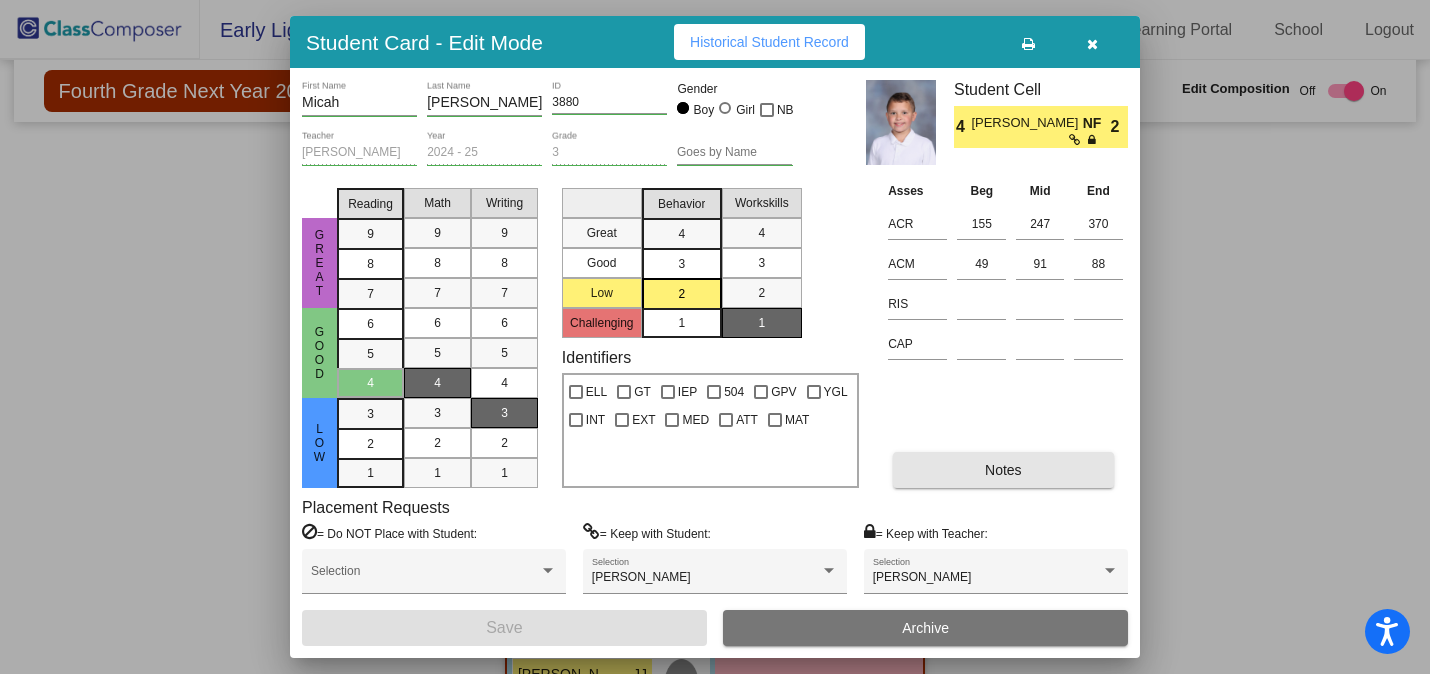 click on "Notes" at bounding box center [1003, 470] 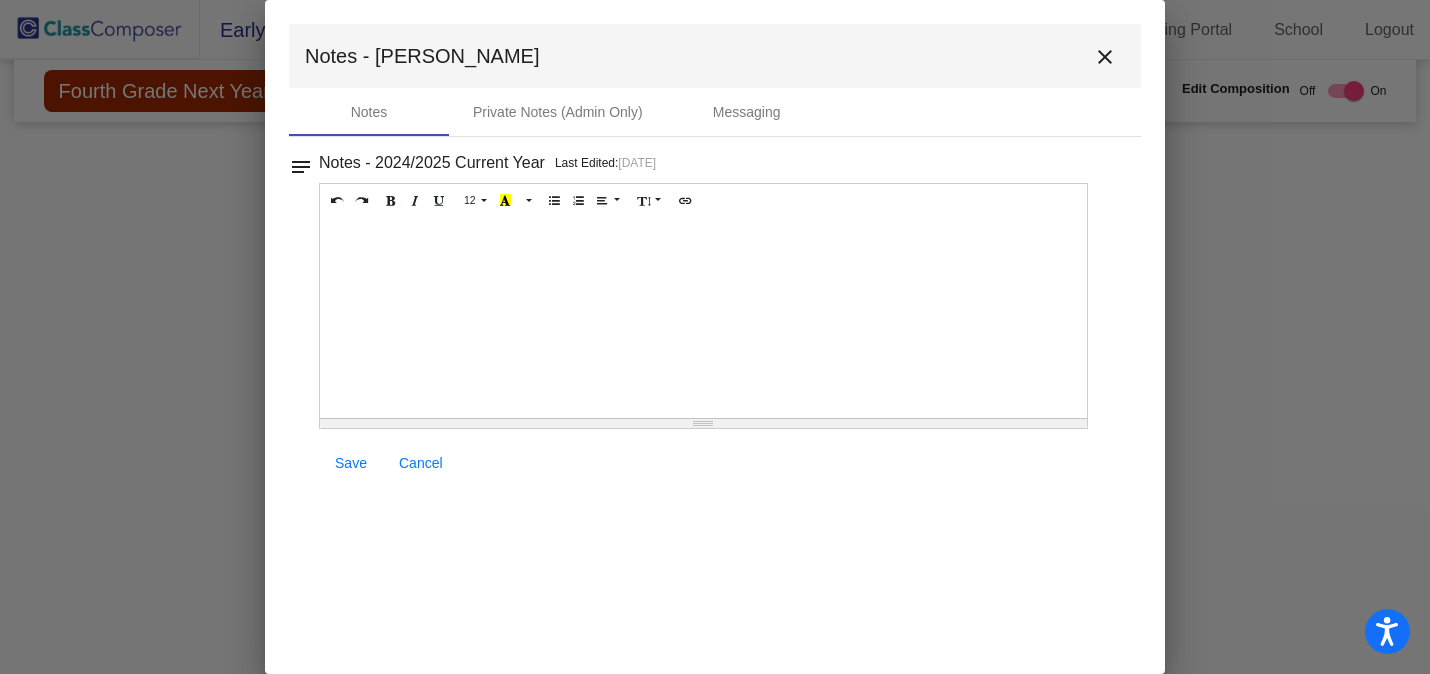 click at bounding box center (703, 318) 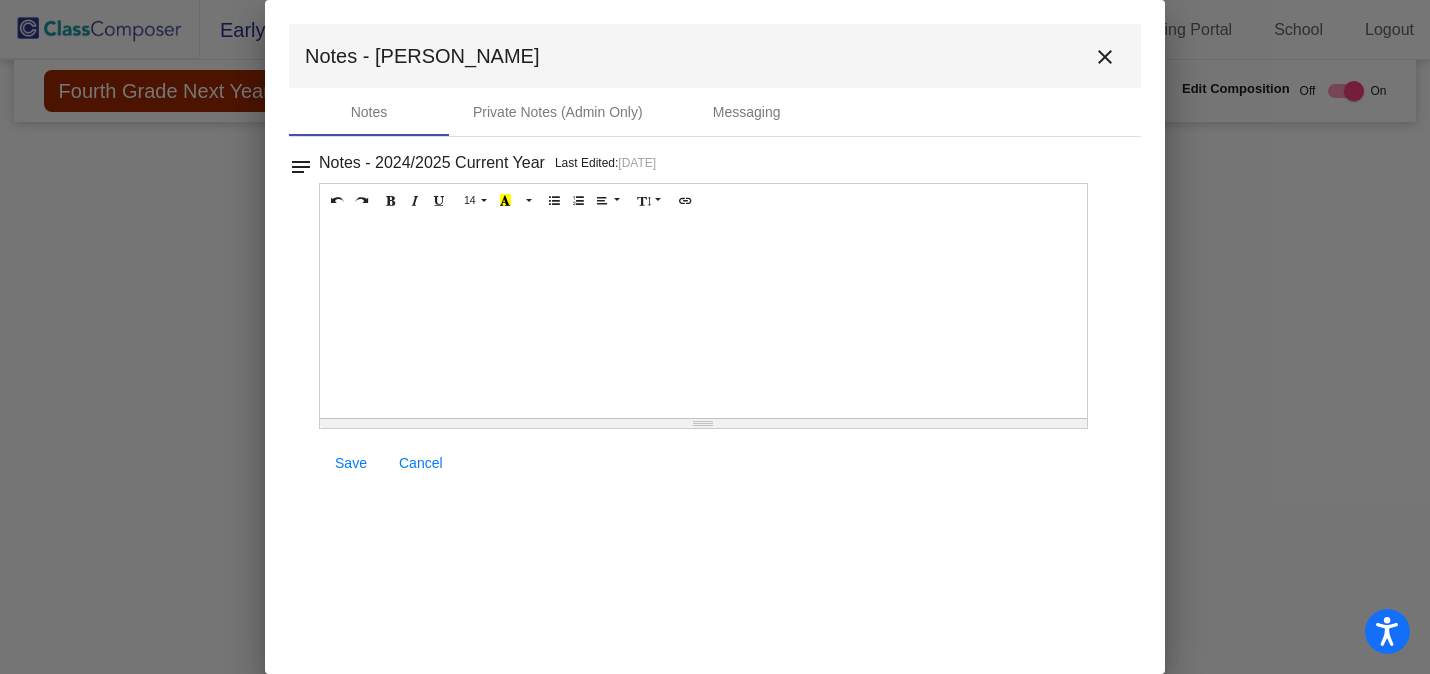 type 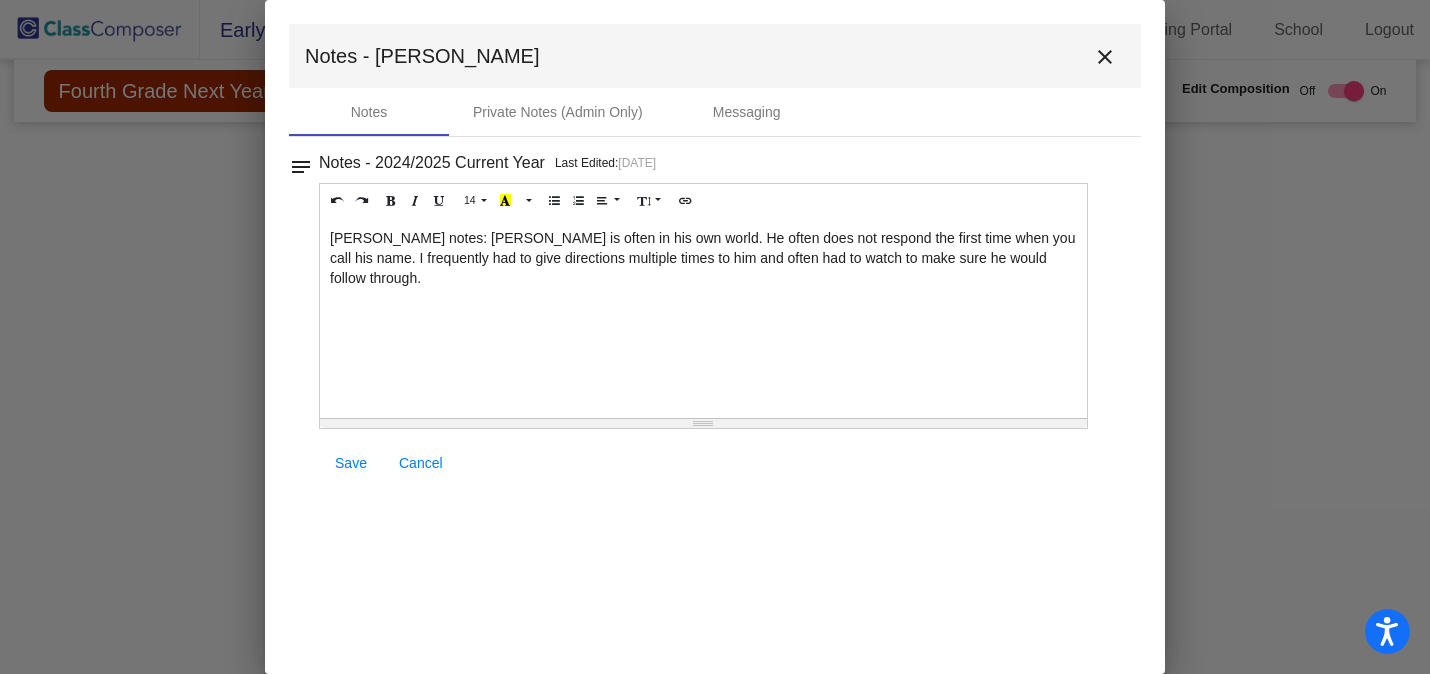 click on "Save" at bounding box center [351, 463] 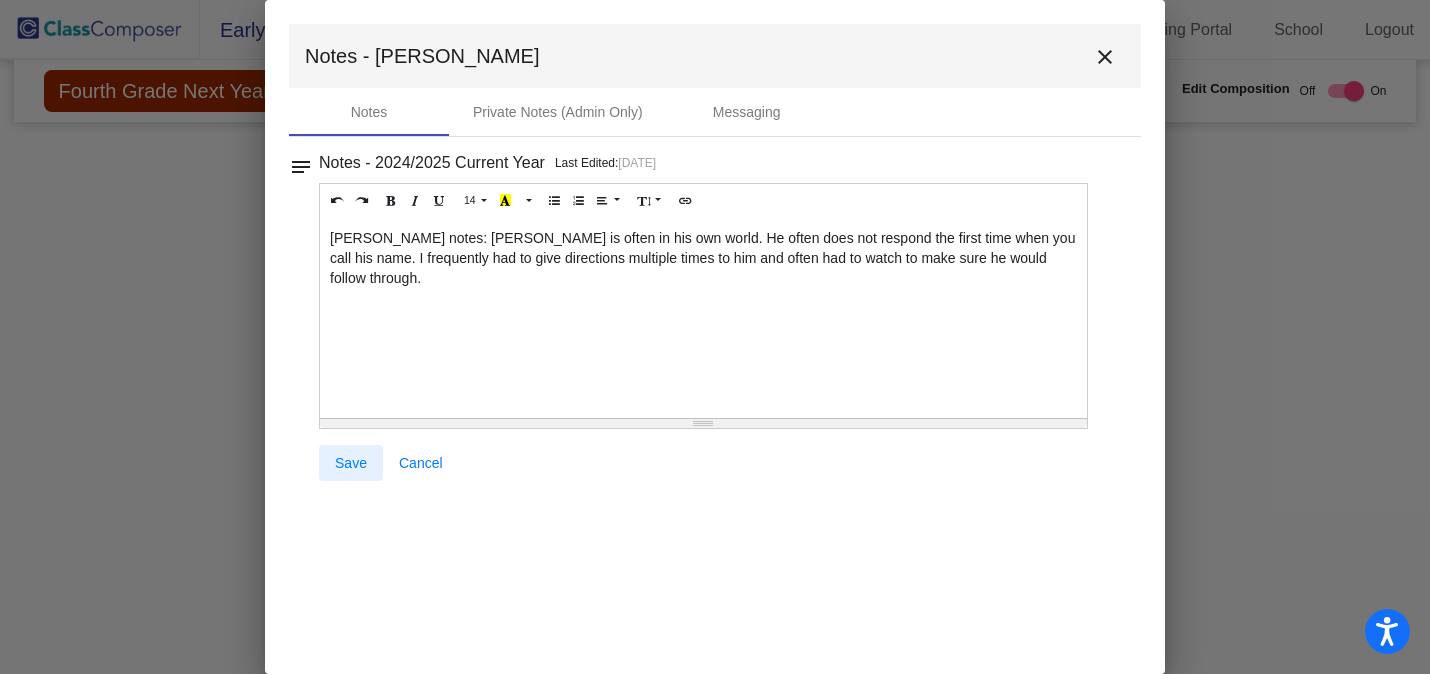 click on "Save" at bounding box center [351, 463] 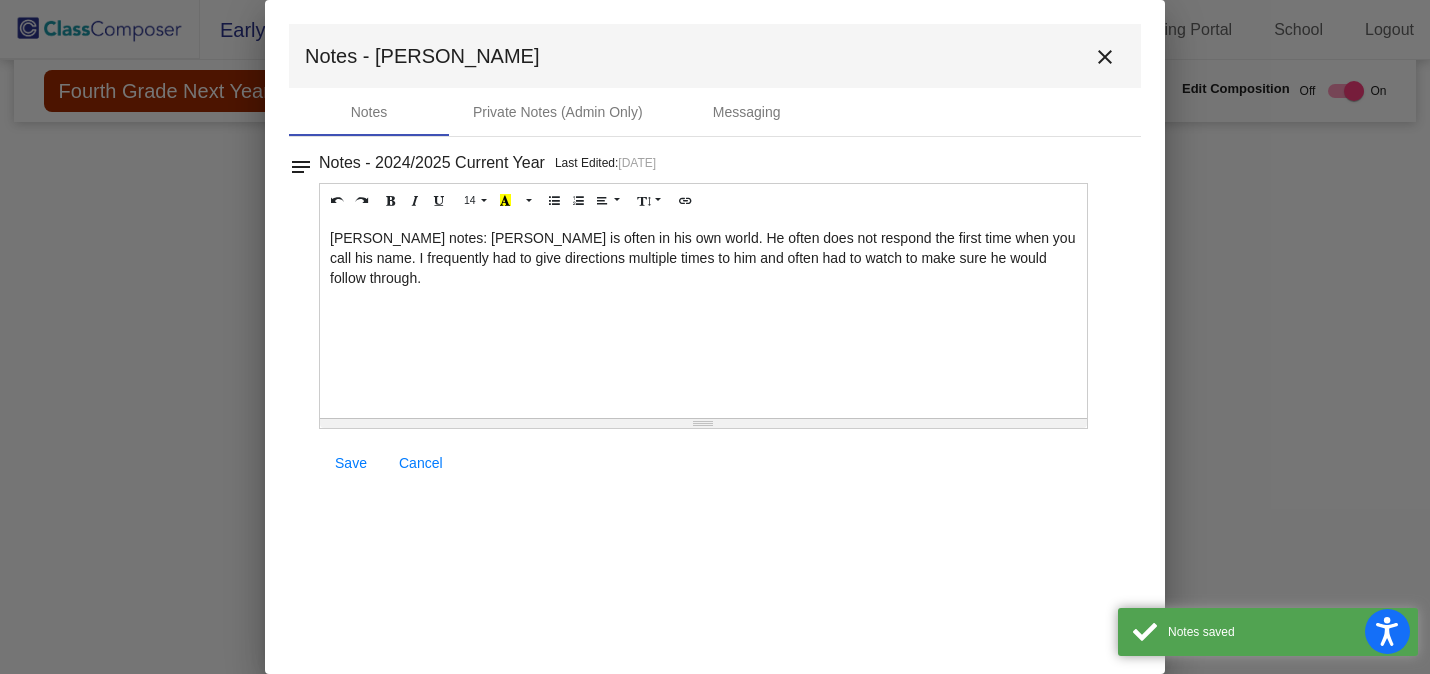 click on "close" at bounding box center [1105, 57] 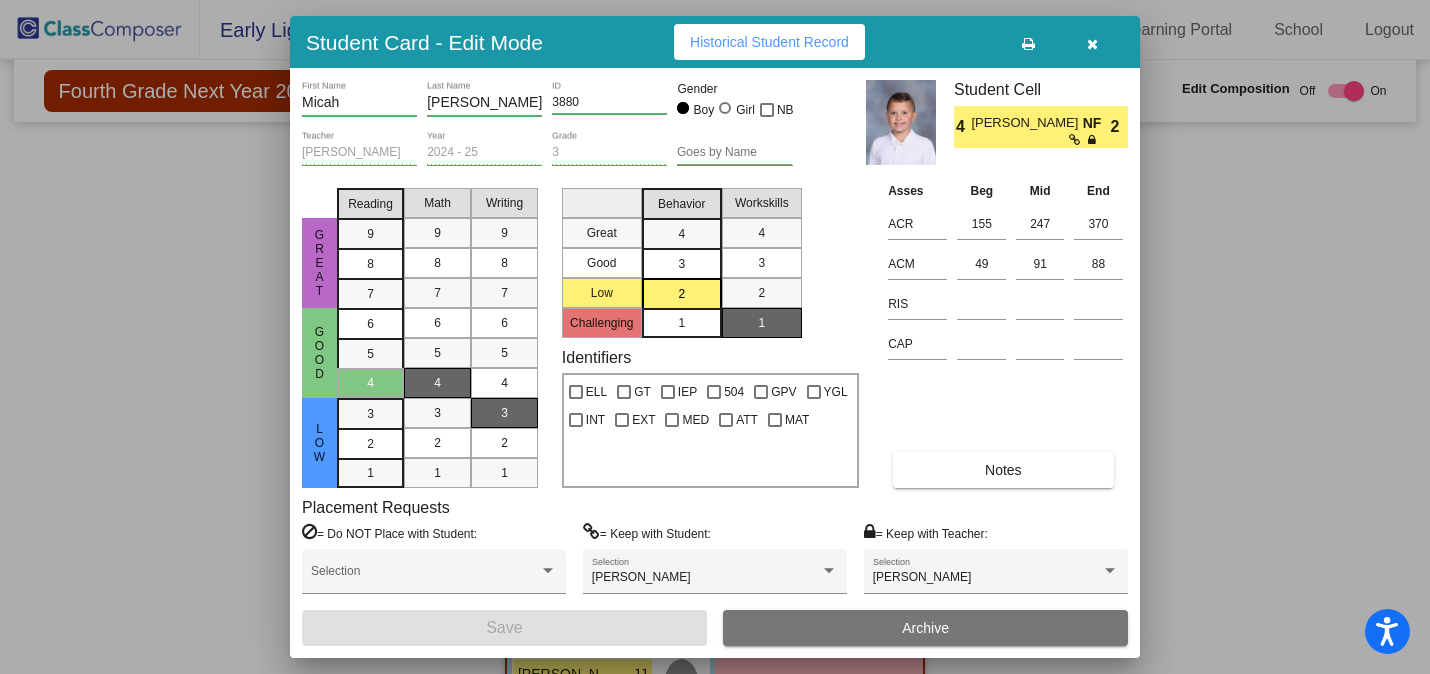 click at bounding box center [1092, 42] 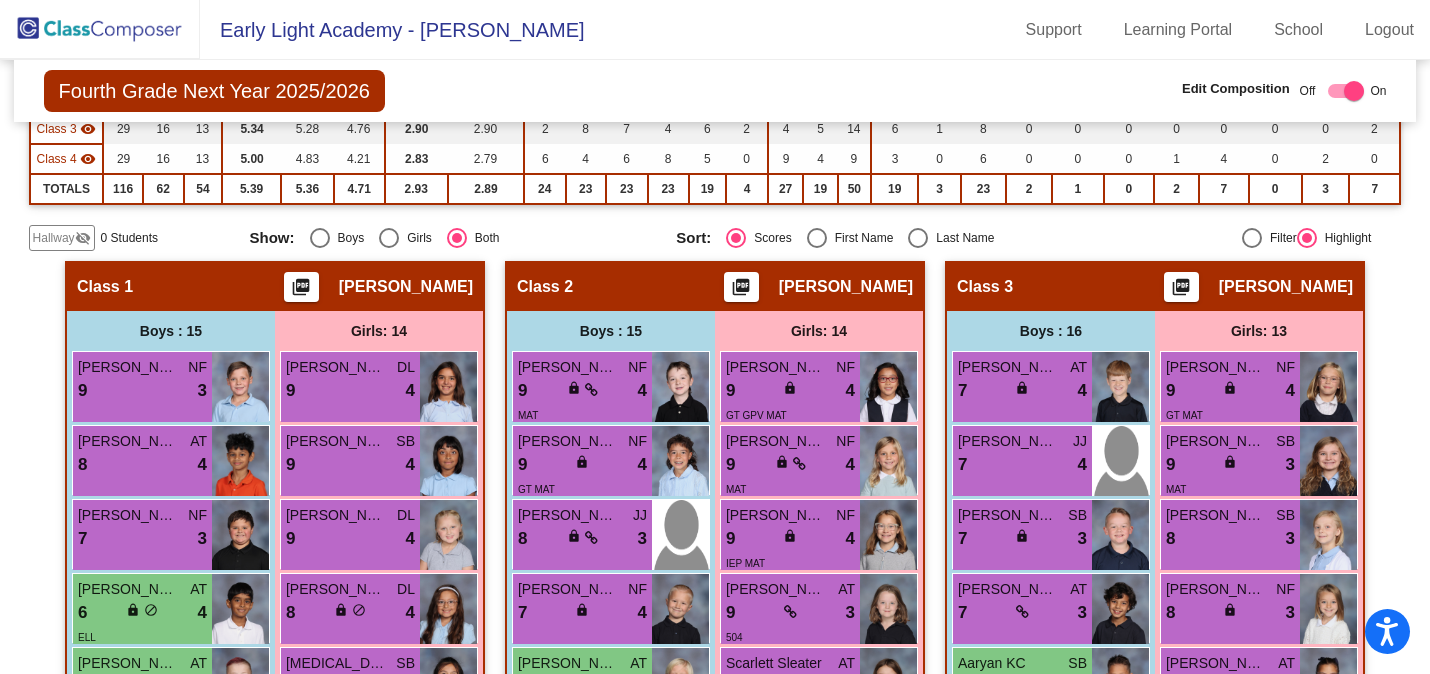 scroll, scrollTop: 742, scrollLeft: 0, axis: vertical 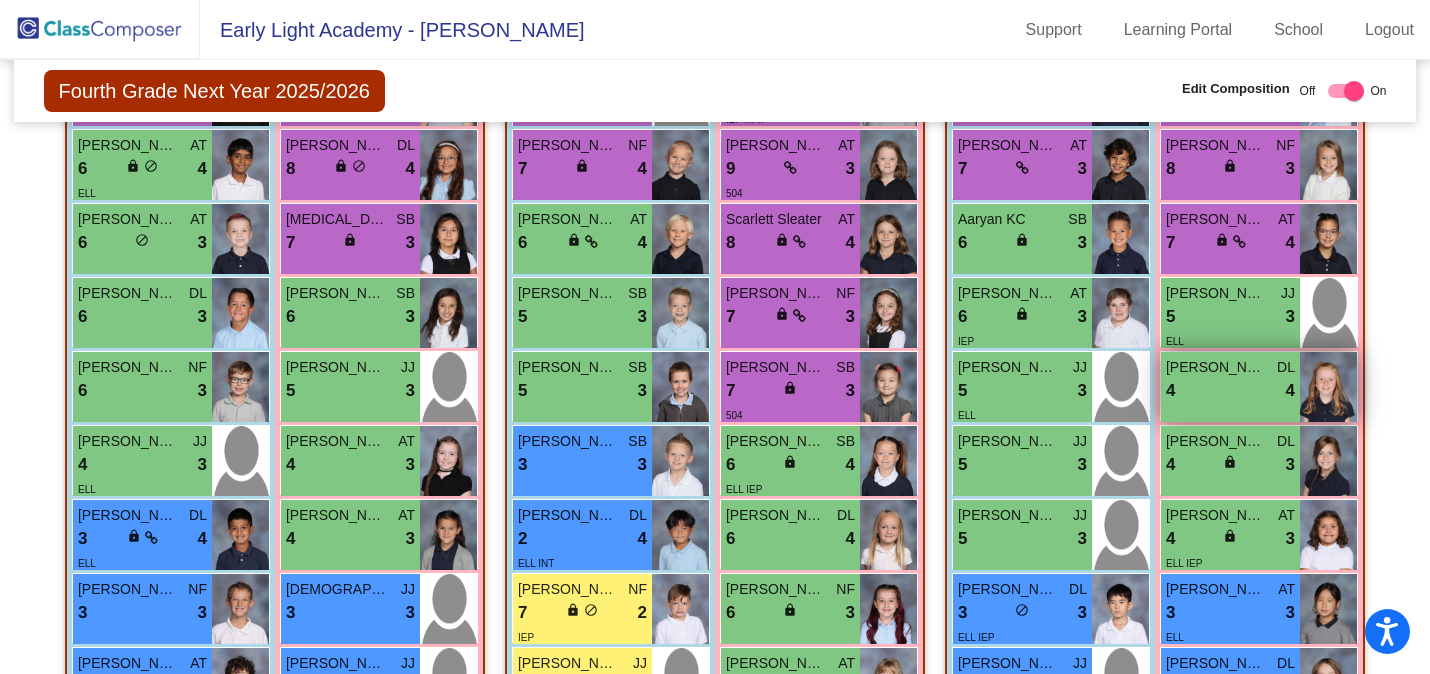click on "[PERSON_NAME] Case" at bounding box center [1216, 367] 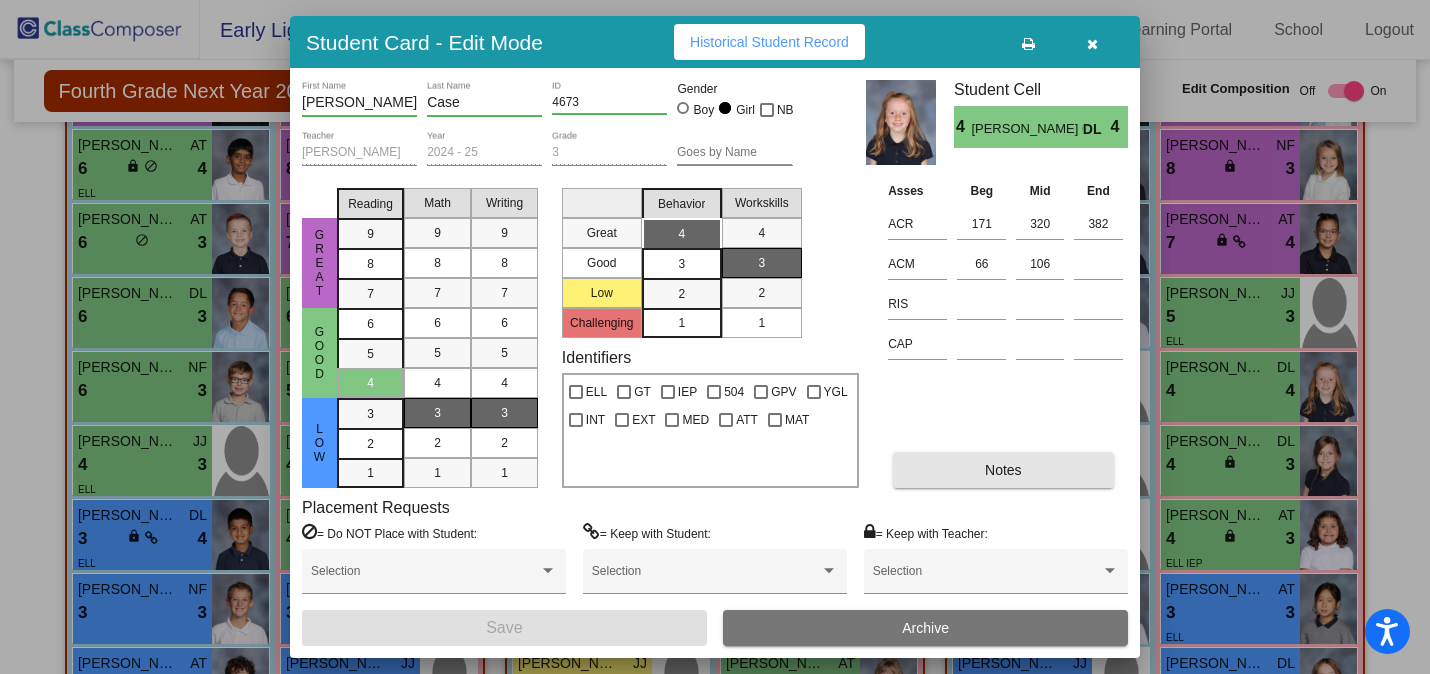 click on "Notes" at bounding box center (1003, 470) 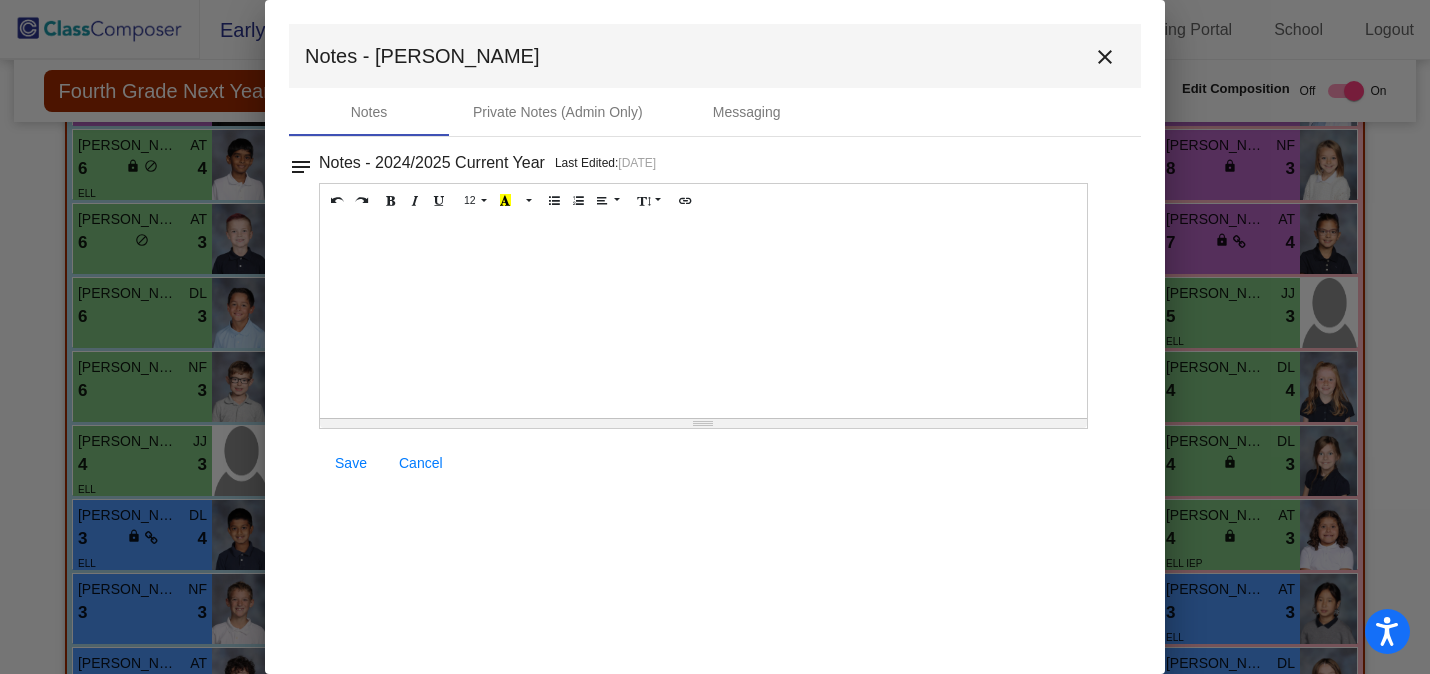 click at bounding box center [703, 318] 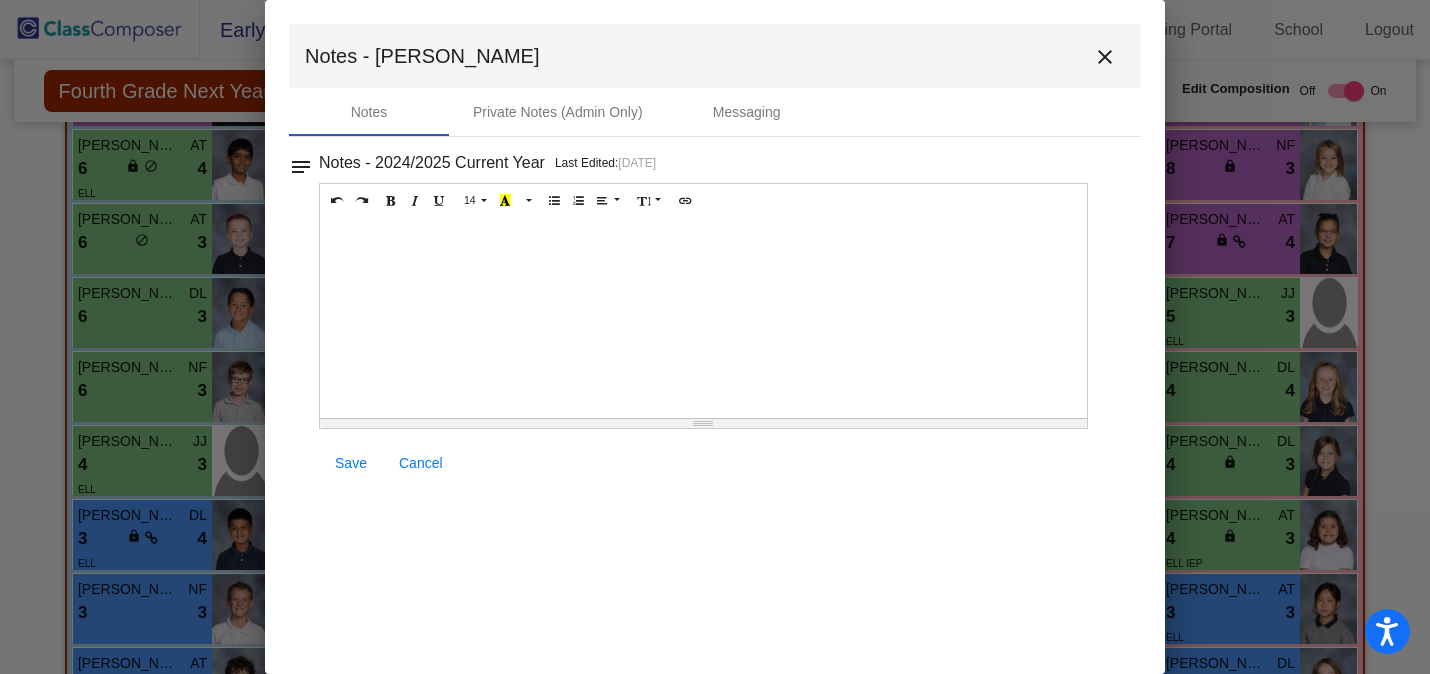 type 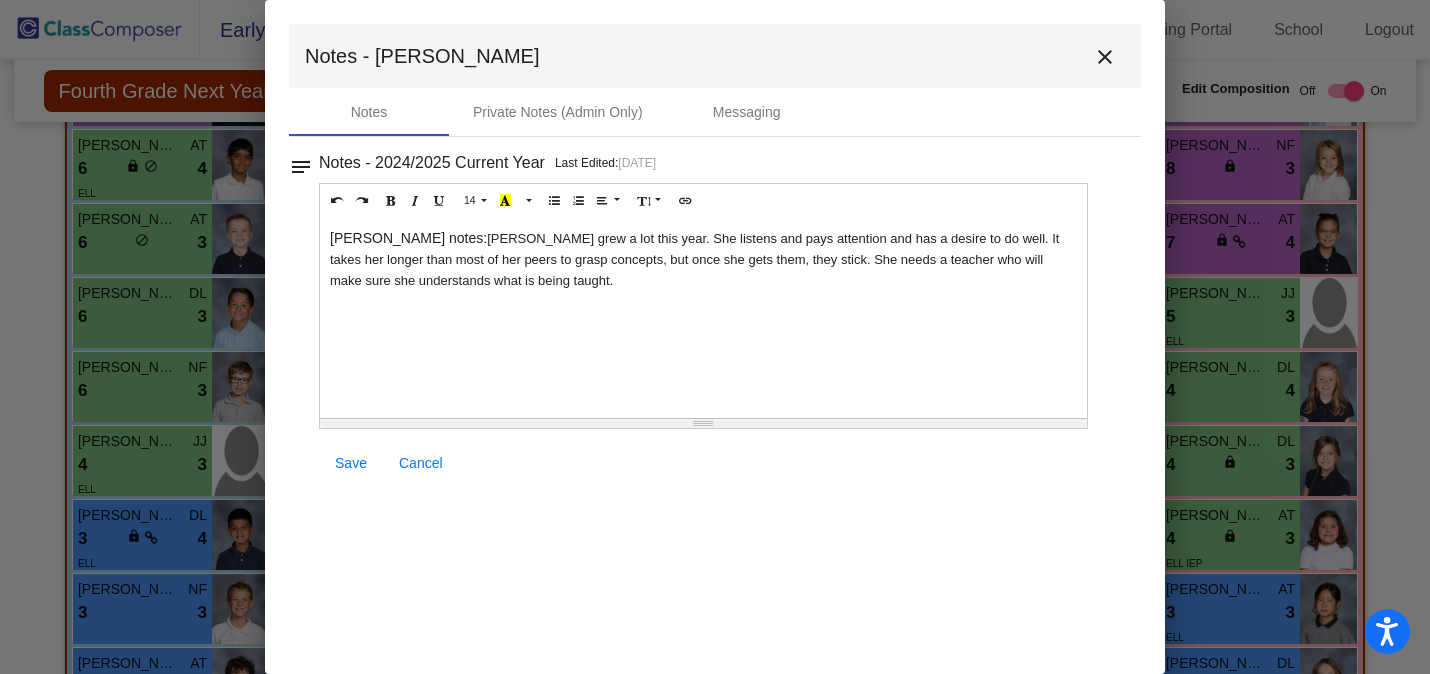 click on "[PERSON_NAME] notes:  [PERSON_NAME] grew a lot this year. She listens and pays attention and has a desire to do well. It takes her longer than most of her peers to grasp concepts, but once she gets them, they stick. She needs a teacher who will make sure she understands what is being taught." at bounding box center (703, 318) 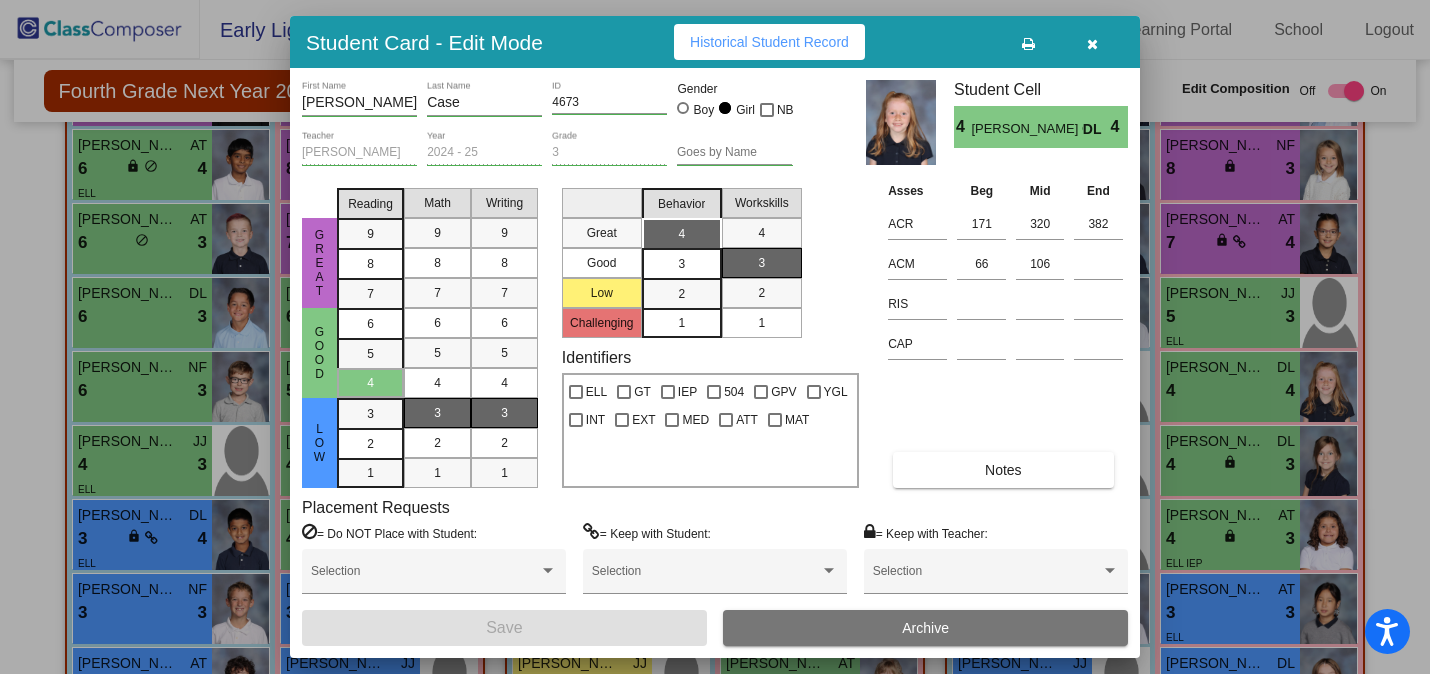click at bounding box center (1092, 42) 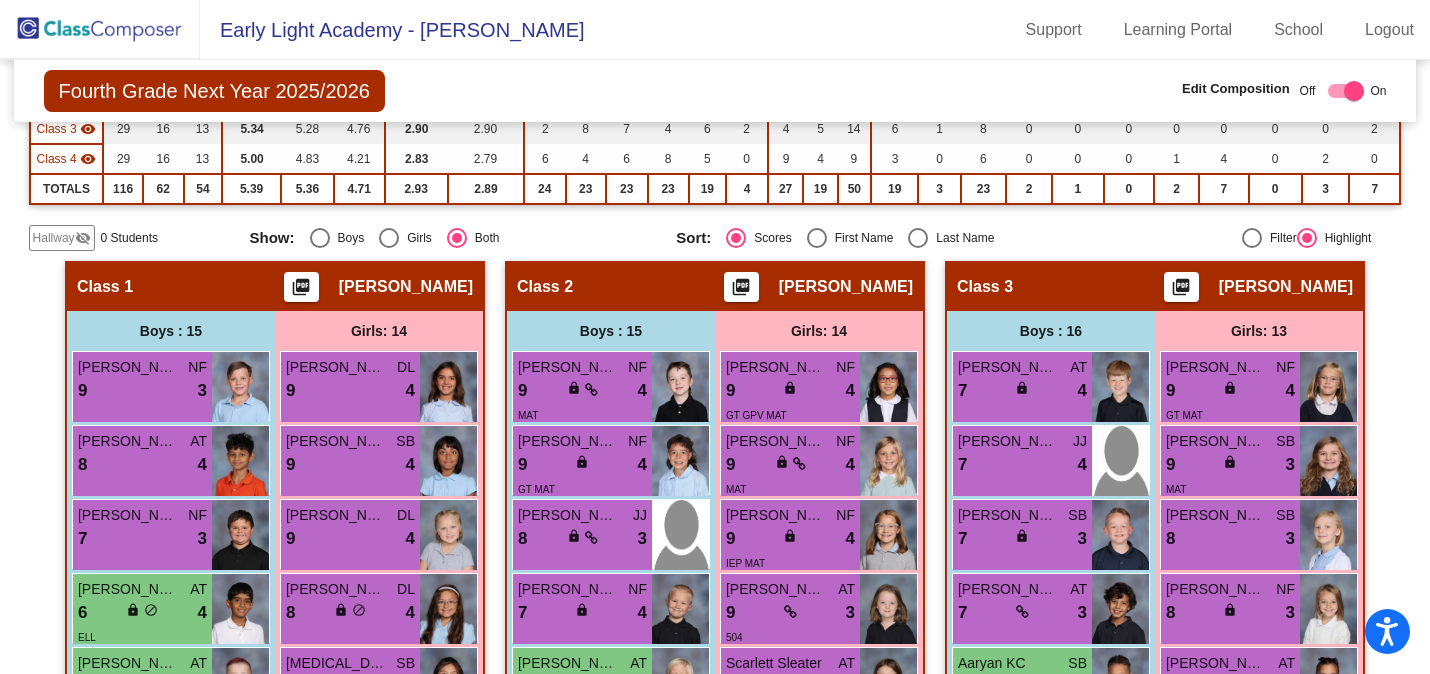 scroll, scrollTop: 1038, scrollLeft: 0, axis: vertical 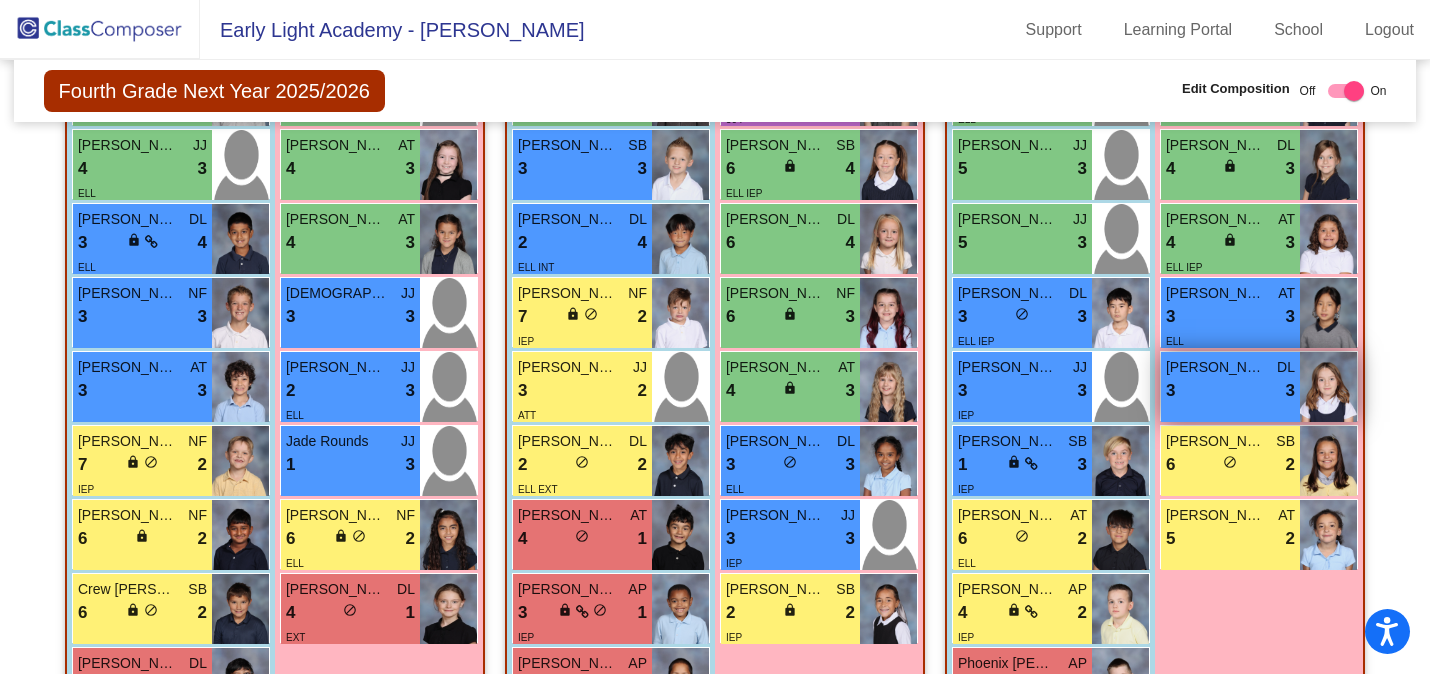 click on "[PERSON_NAME]" at bounding box center (1216, 367) 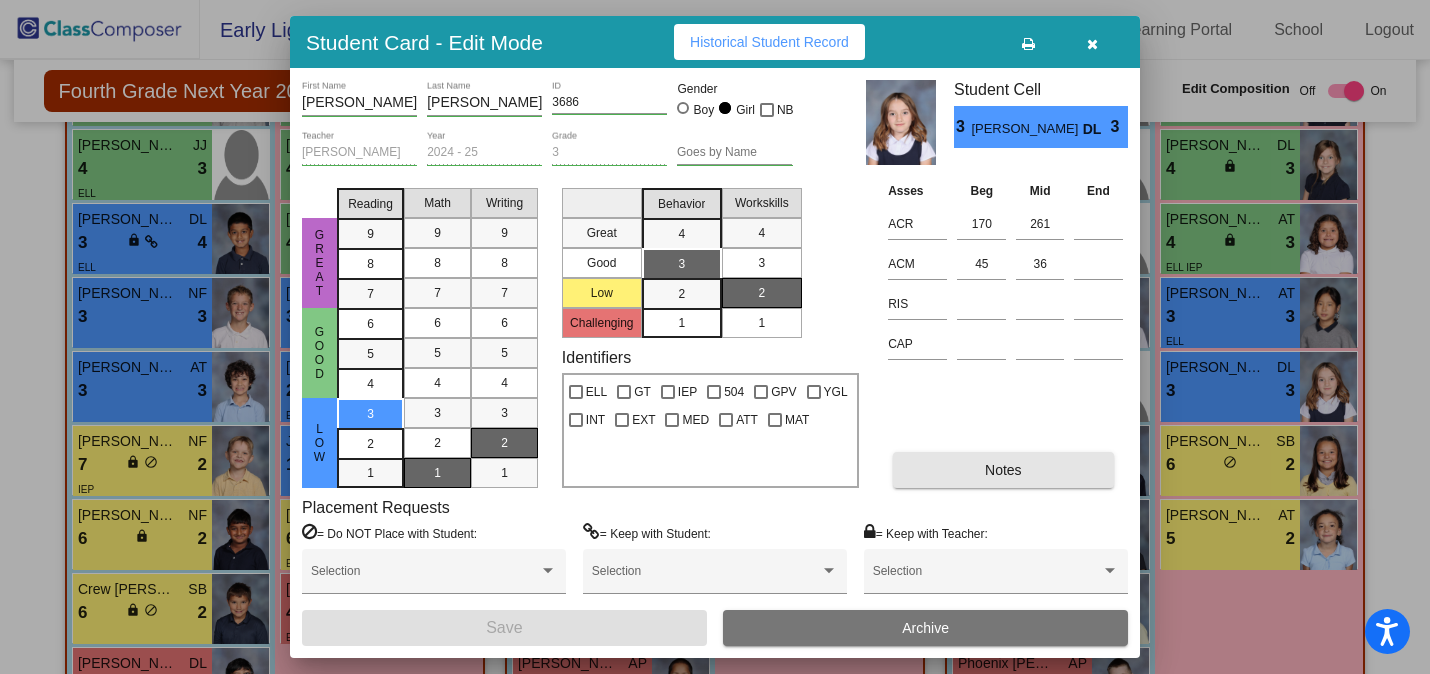 click on "Notes" at bounding box center (1003, 470) 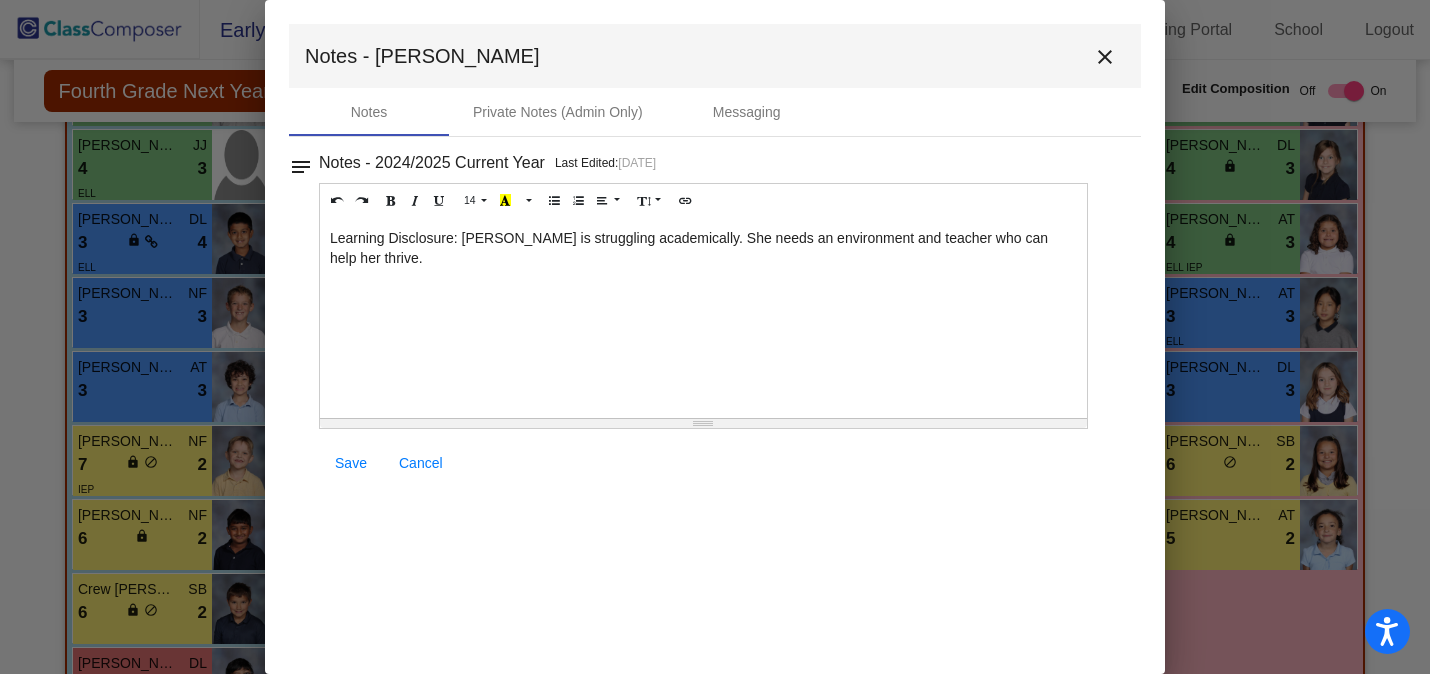 click on "Learning Disclosure: [PERSON_NAME] is struggling academically. She needs an environment and teacher who can help her thrive." at bounding box center (703, 318) 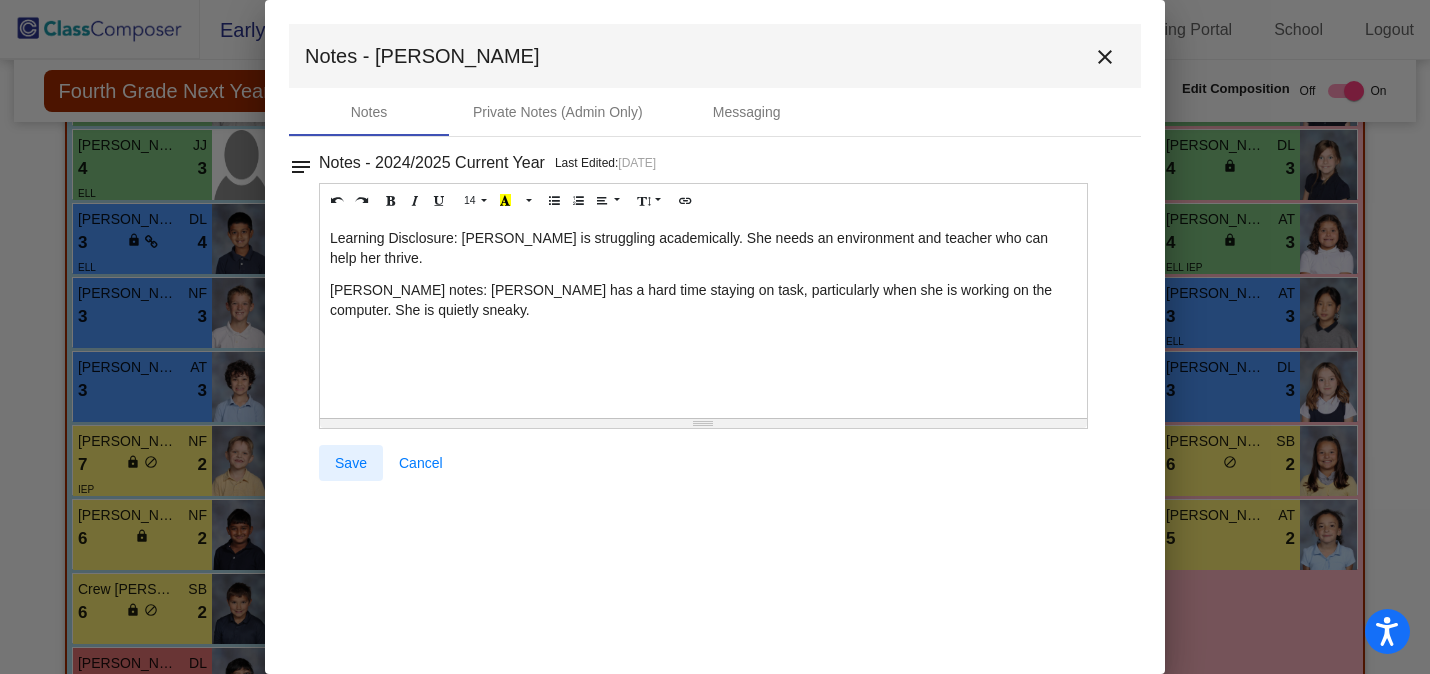 click on "Save" at bounding box center [351, 463] 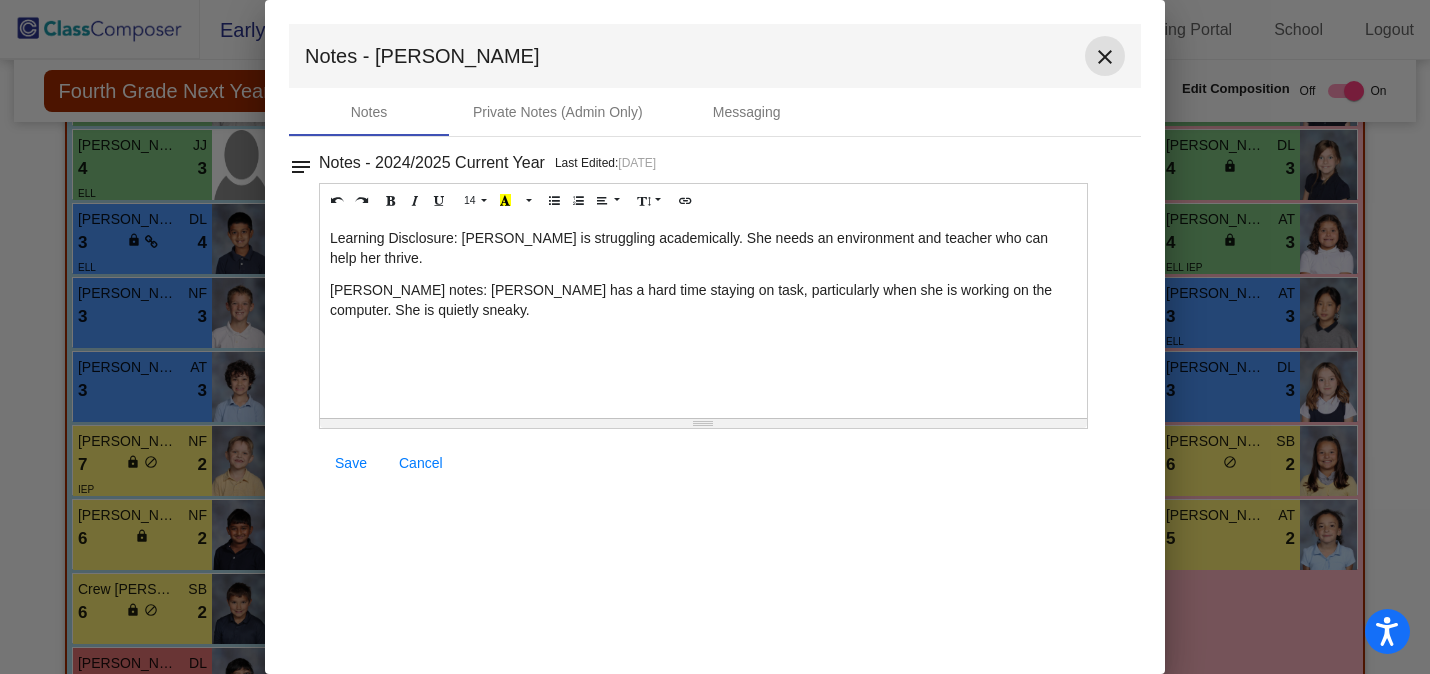 click on "close" at bounding box center [1105, 57] 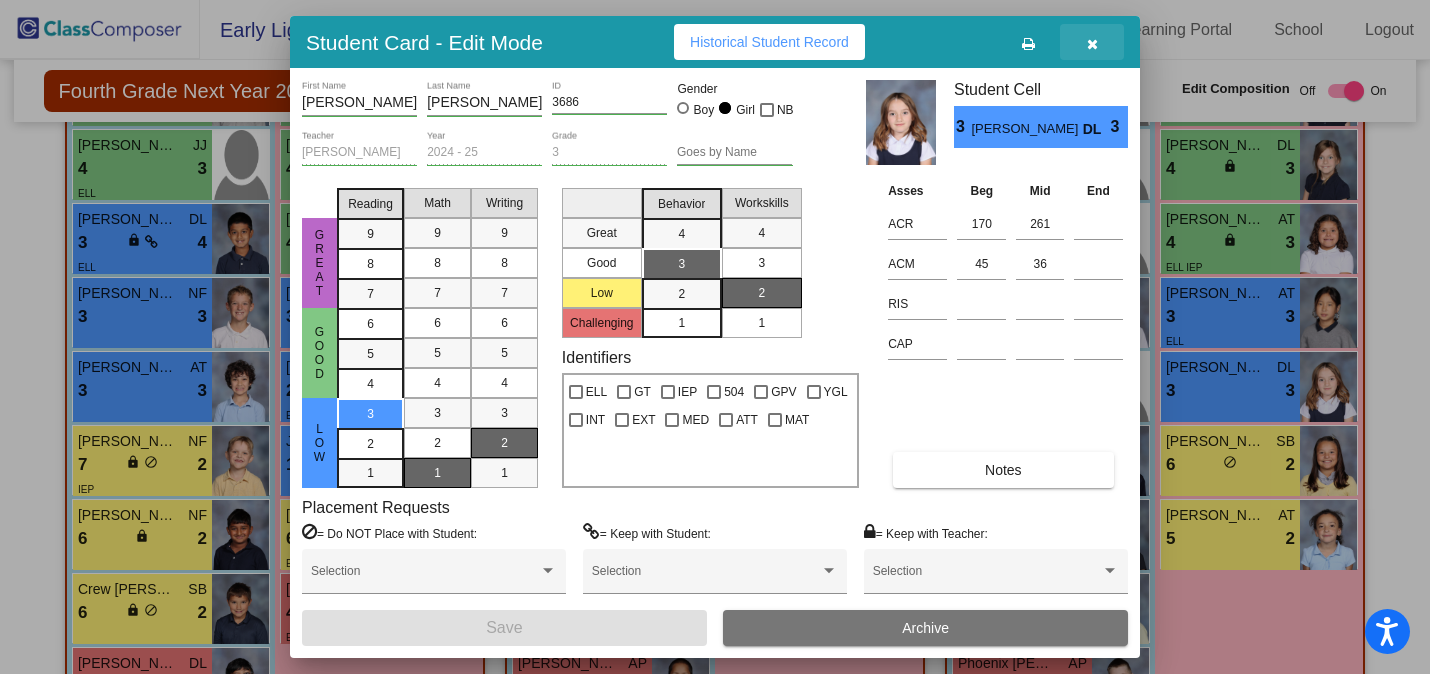 click at bounding box center [1092, 42] 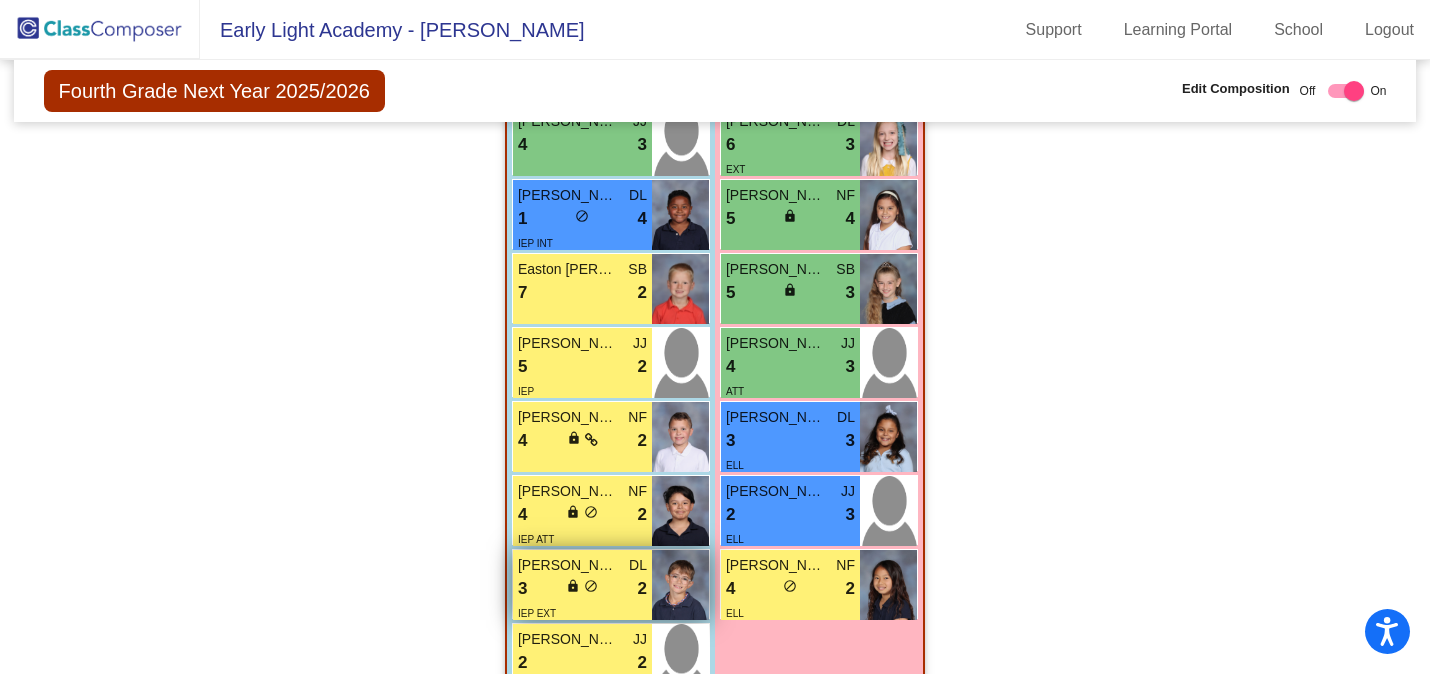 scroll, scrollTop: 2324, scrollLeft: 0, axis: vertical 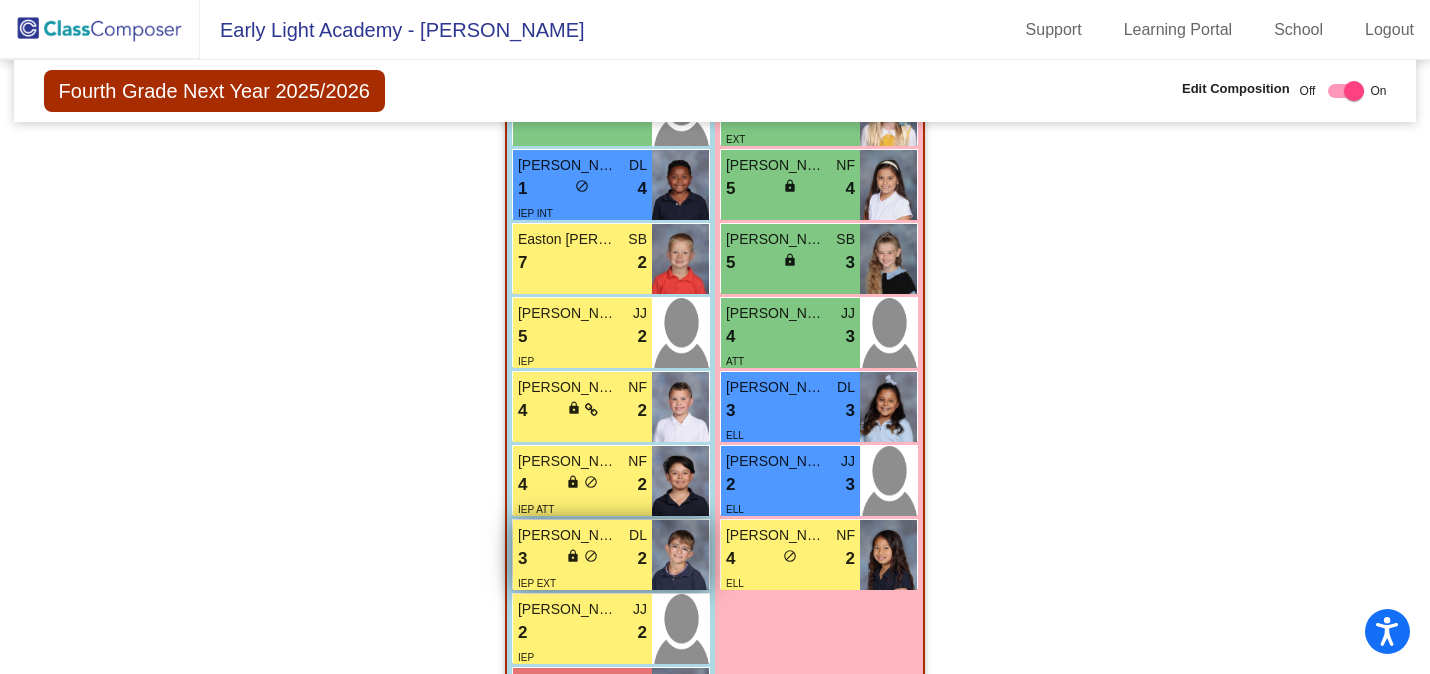 click on "[PERSON_NAME] [PERSON_NAME]" at bounding box center (568, 535) 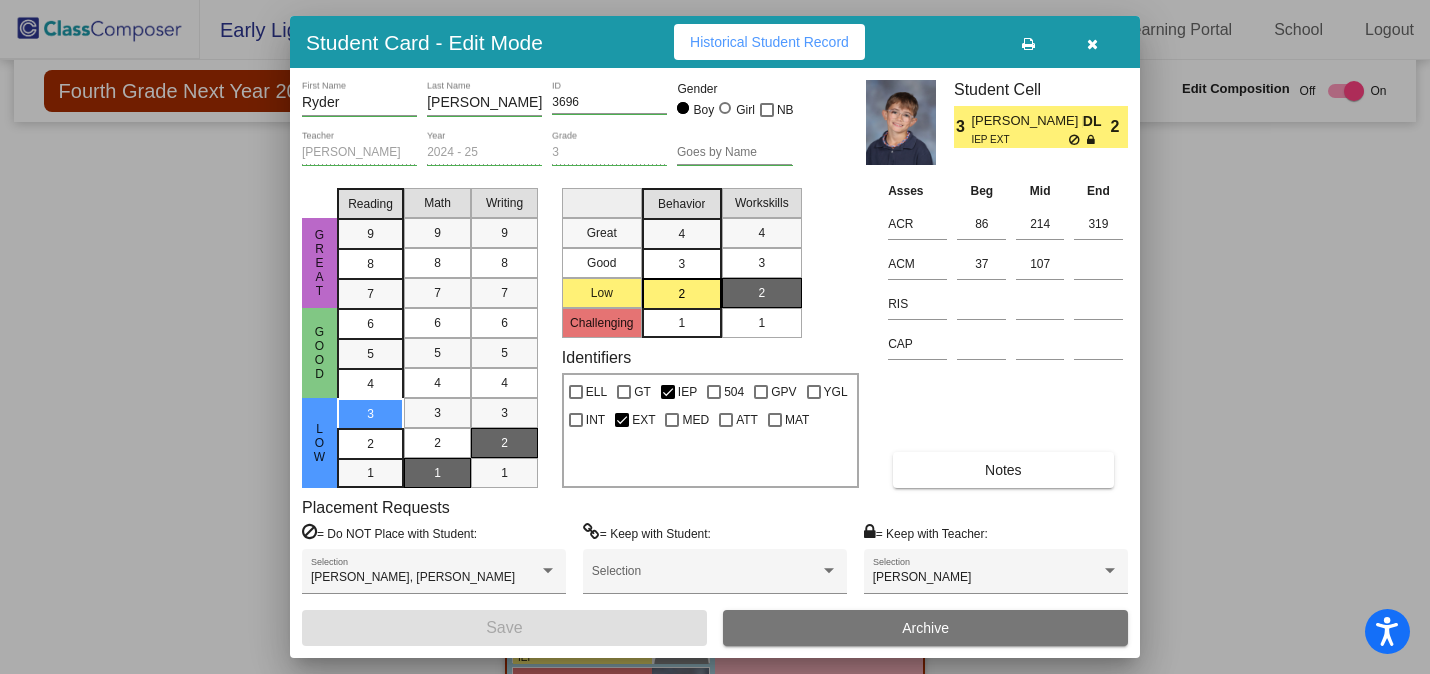 click on "Notes" at bounding box center [1003, 470] 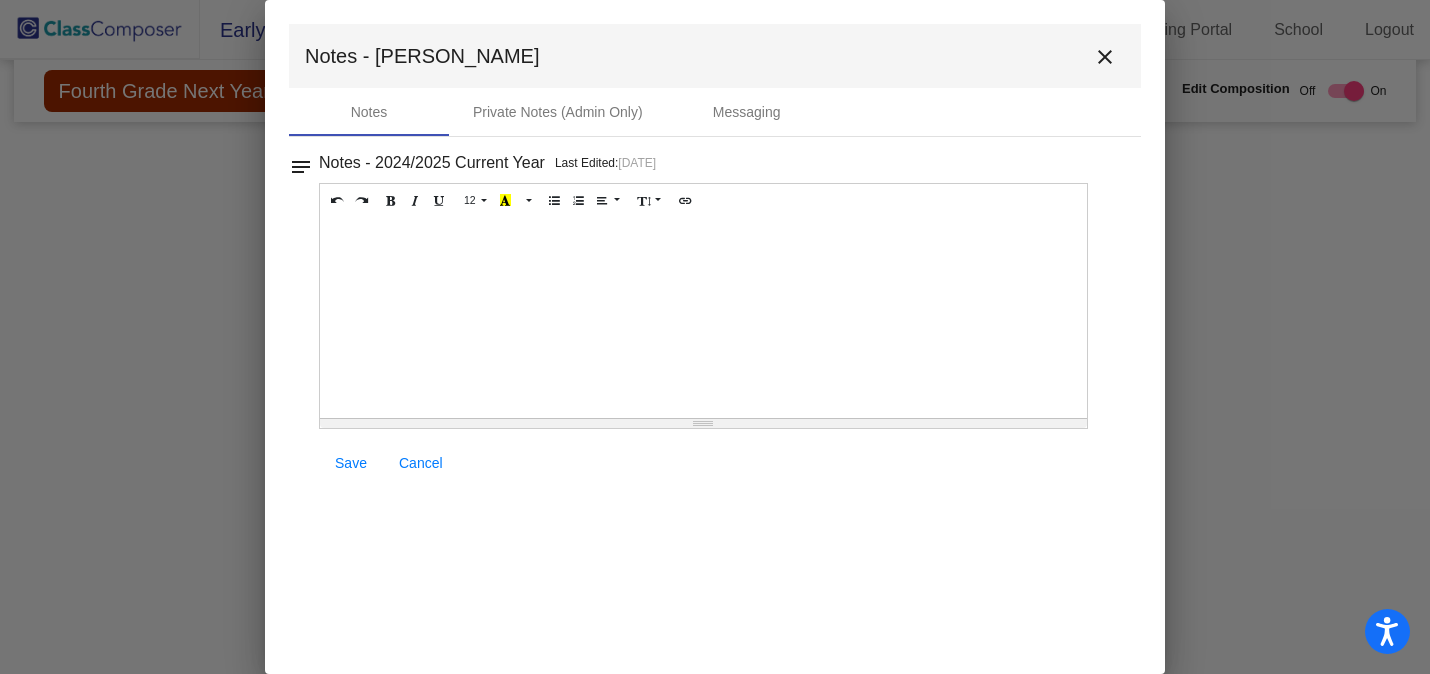 click at bounding box center [703, 318] 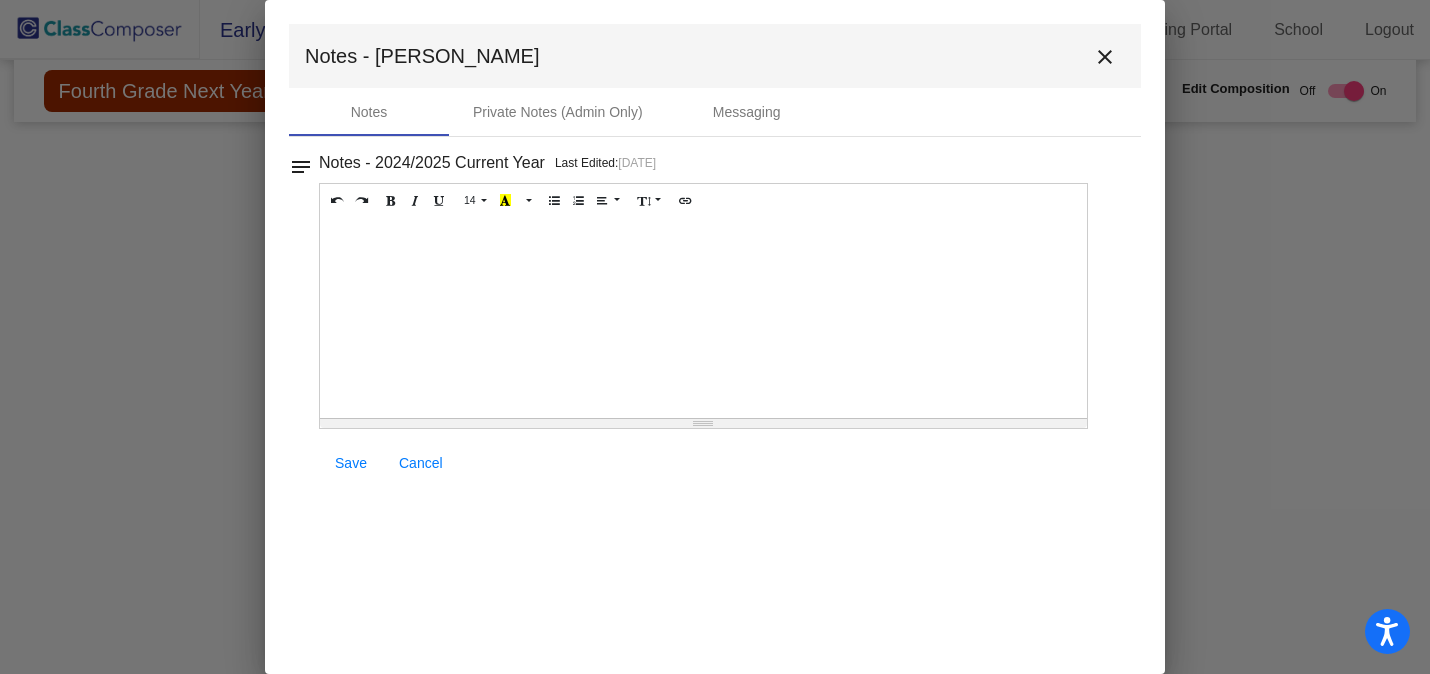 type 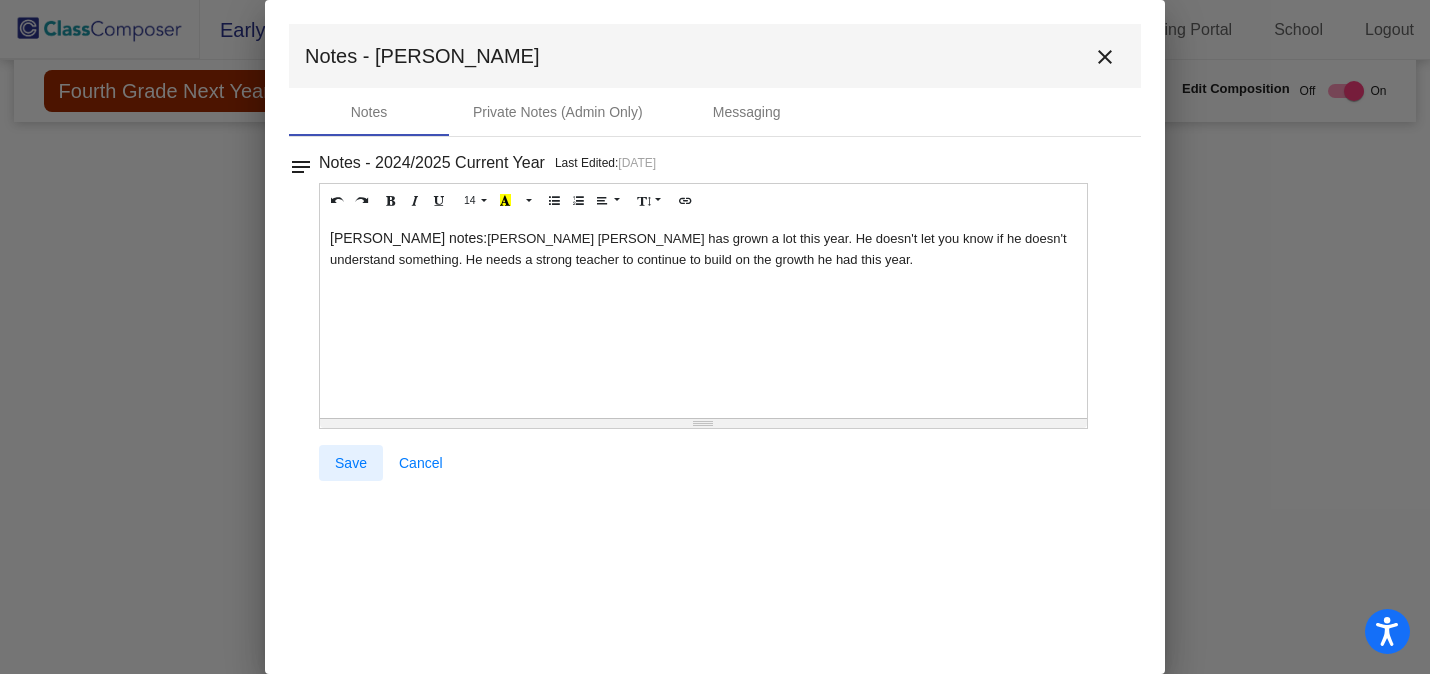 click on "Save" at bounding box center [351, 463] 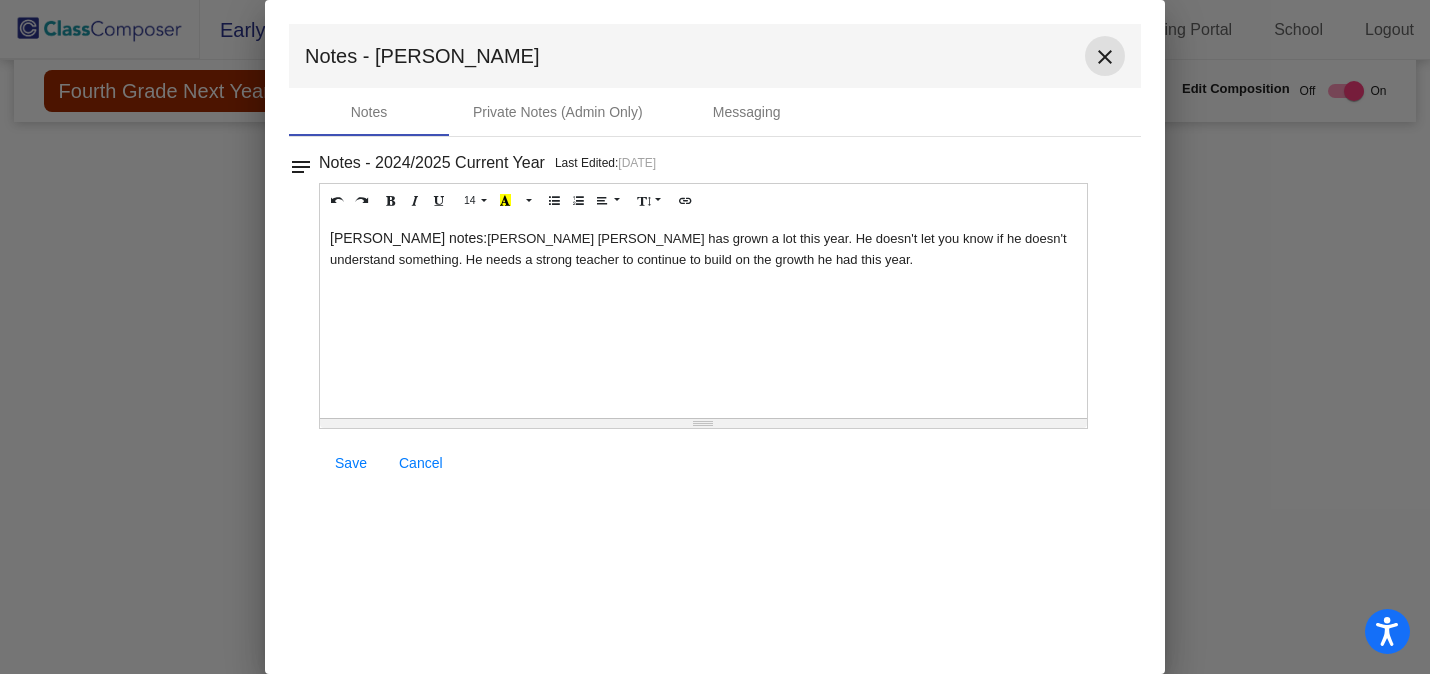 click on "close" at bounding box center (1105, 57) 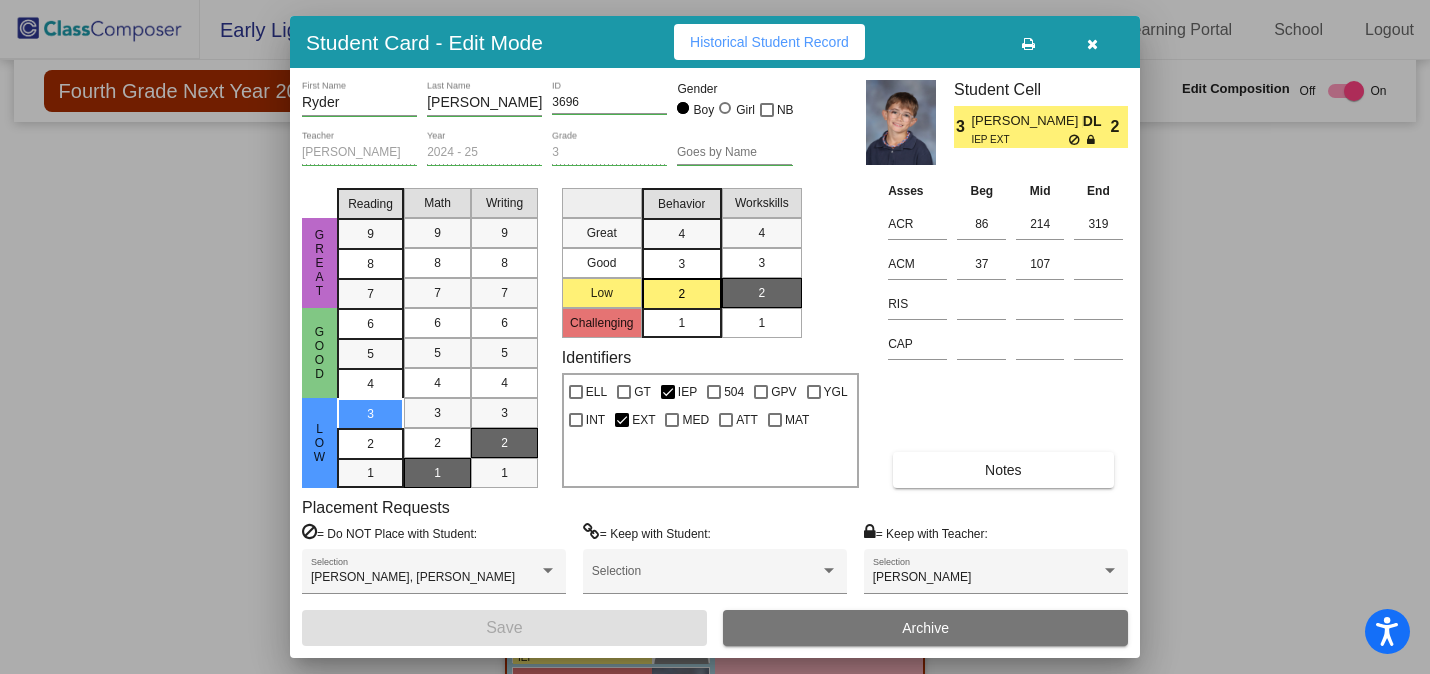 click at bounding box center (1092, 42) 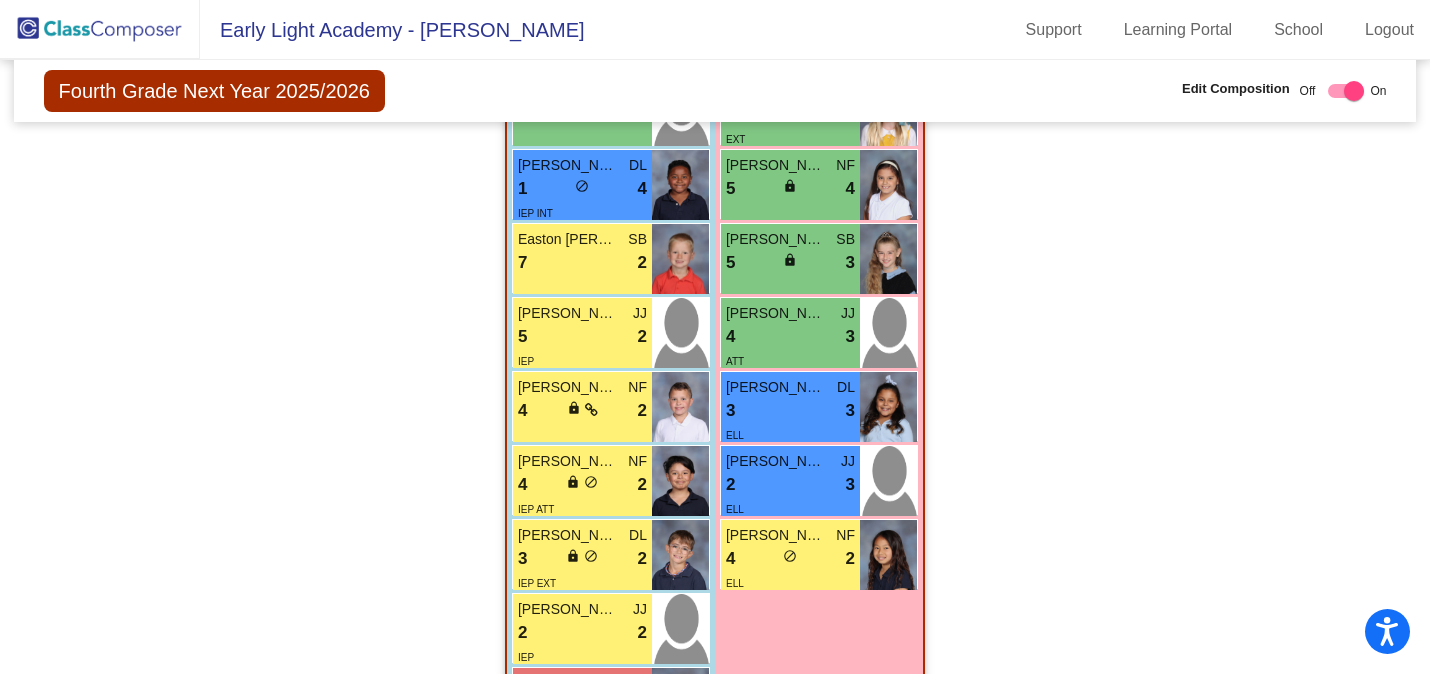 scroll, scrollTop: 1112, scrollLeft: 0, axis: vertical 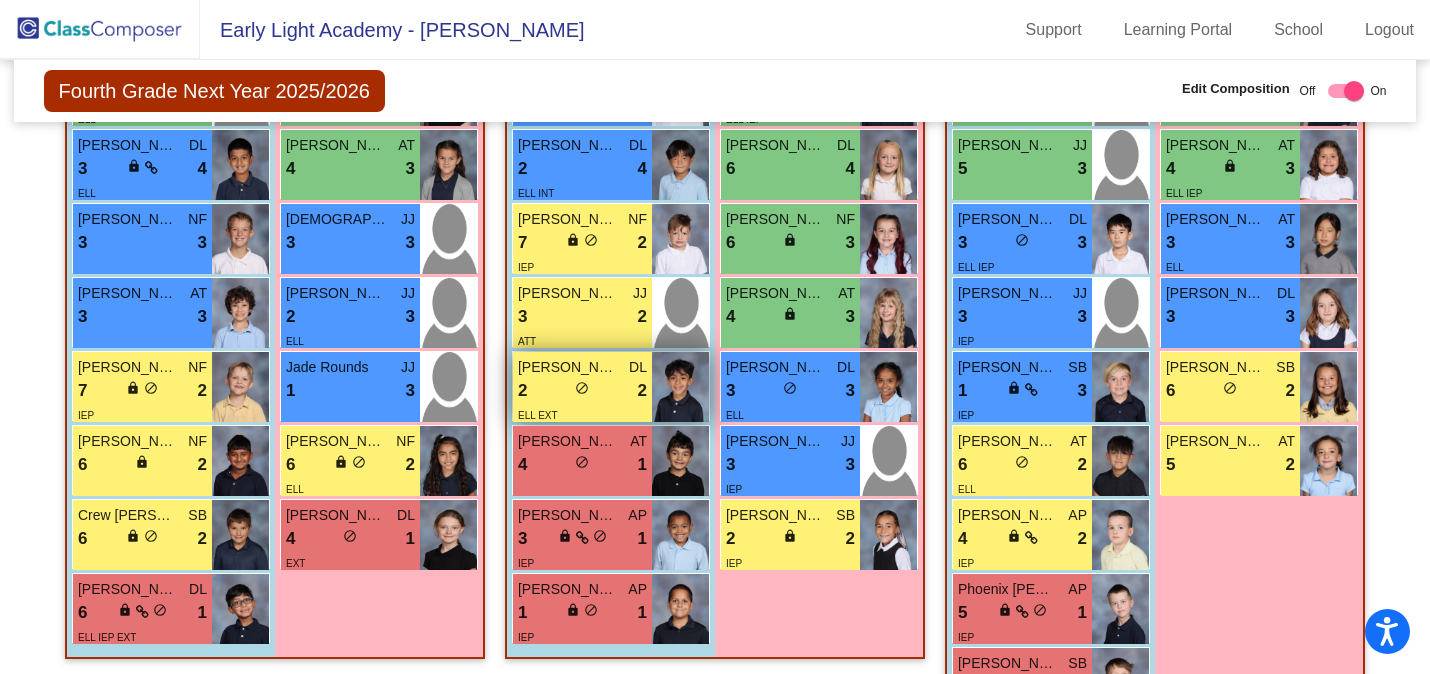 click on "[PERSON_NAME]" at bounding box center [568, 367] 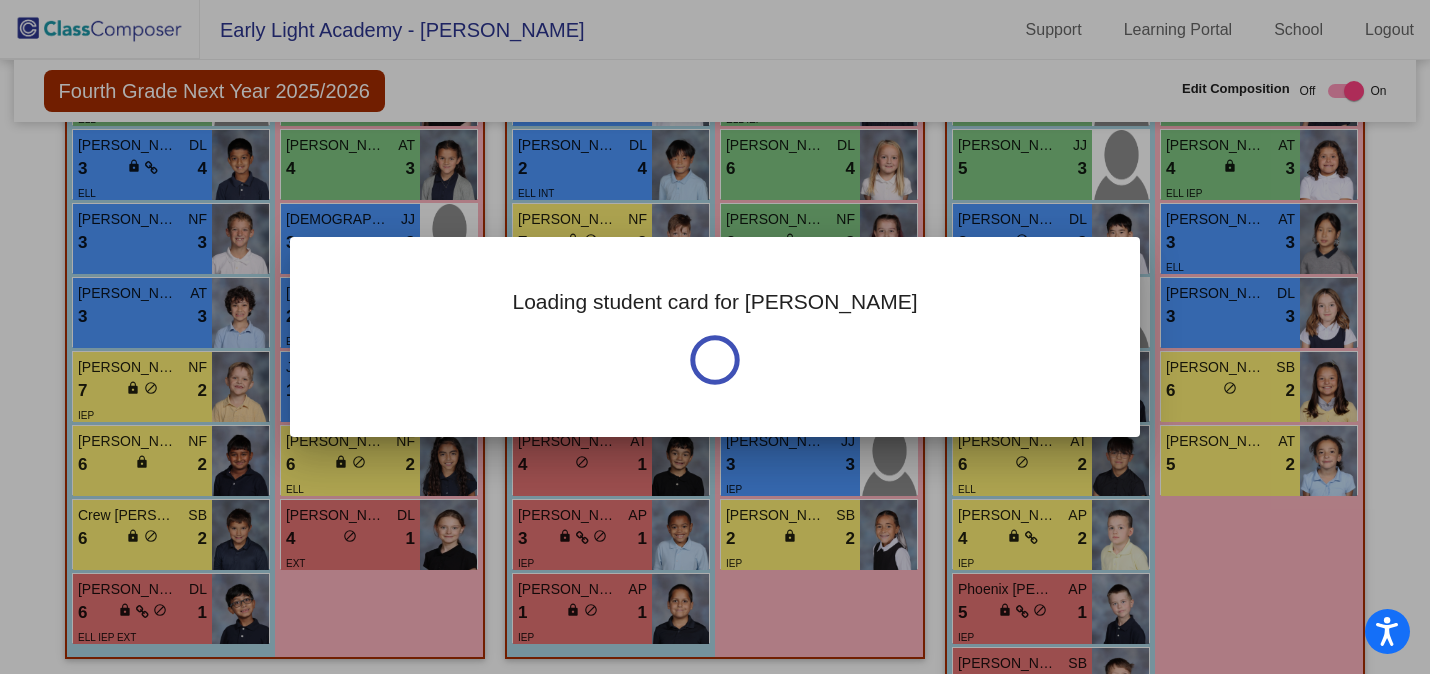 click on "Loading student card for [PERSON_NAME]" at bounding box center [715, 337] 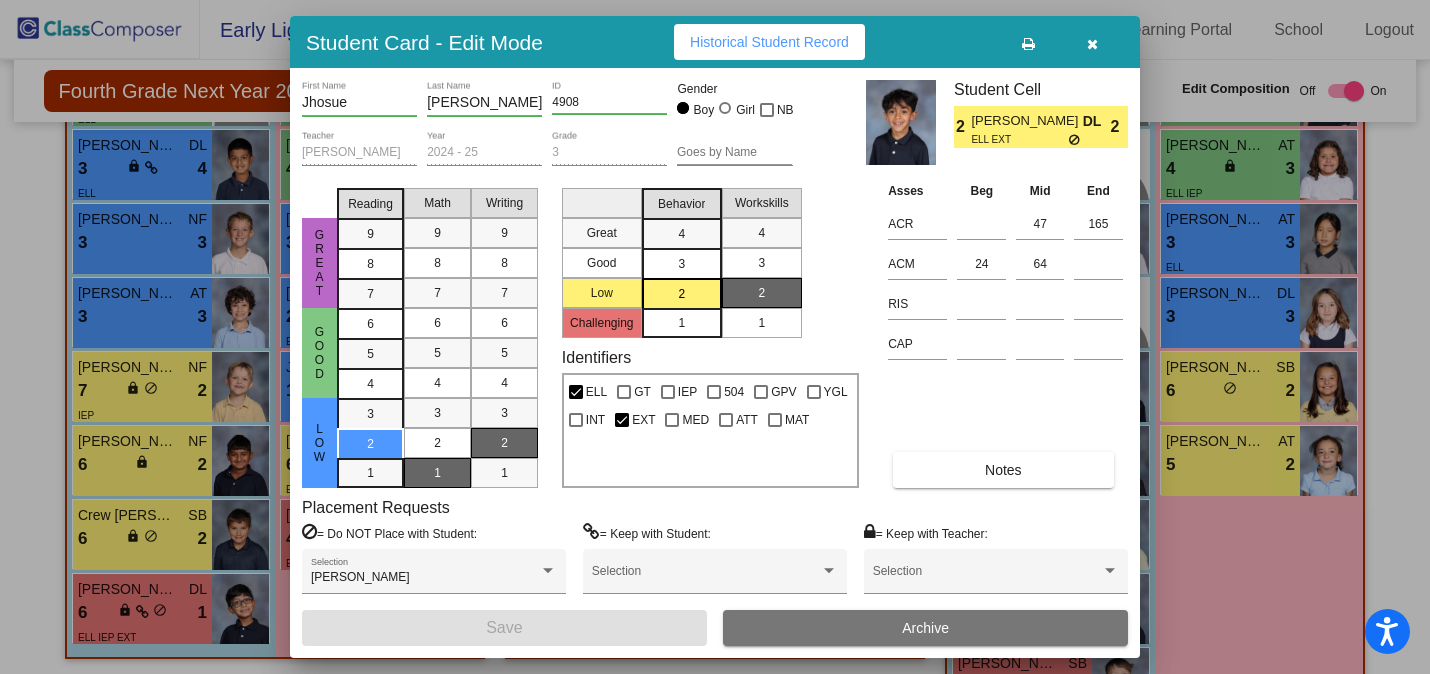 click on "Notes" at bounding box center [1003, 470] 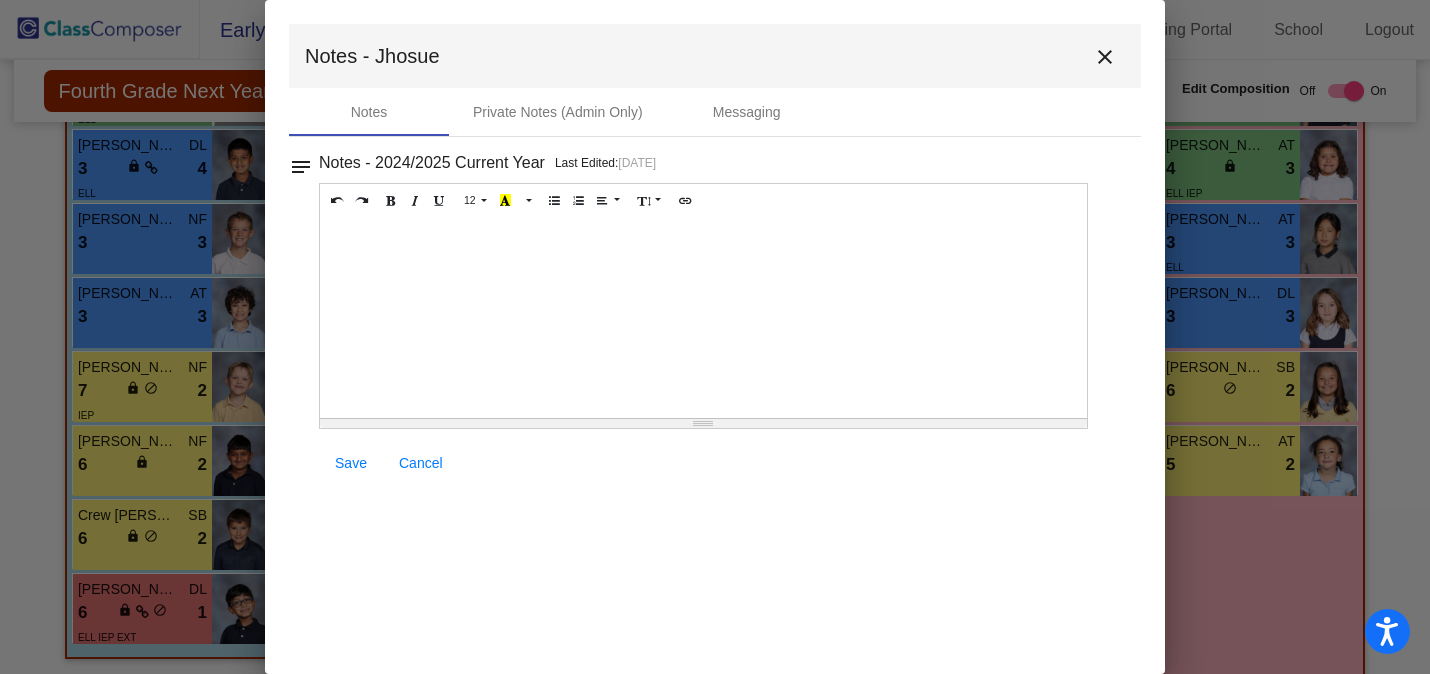 click at bounding box center (703, 318) 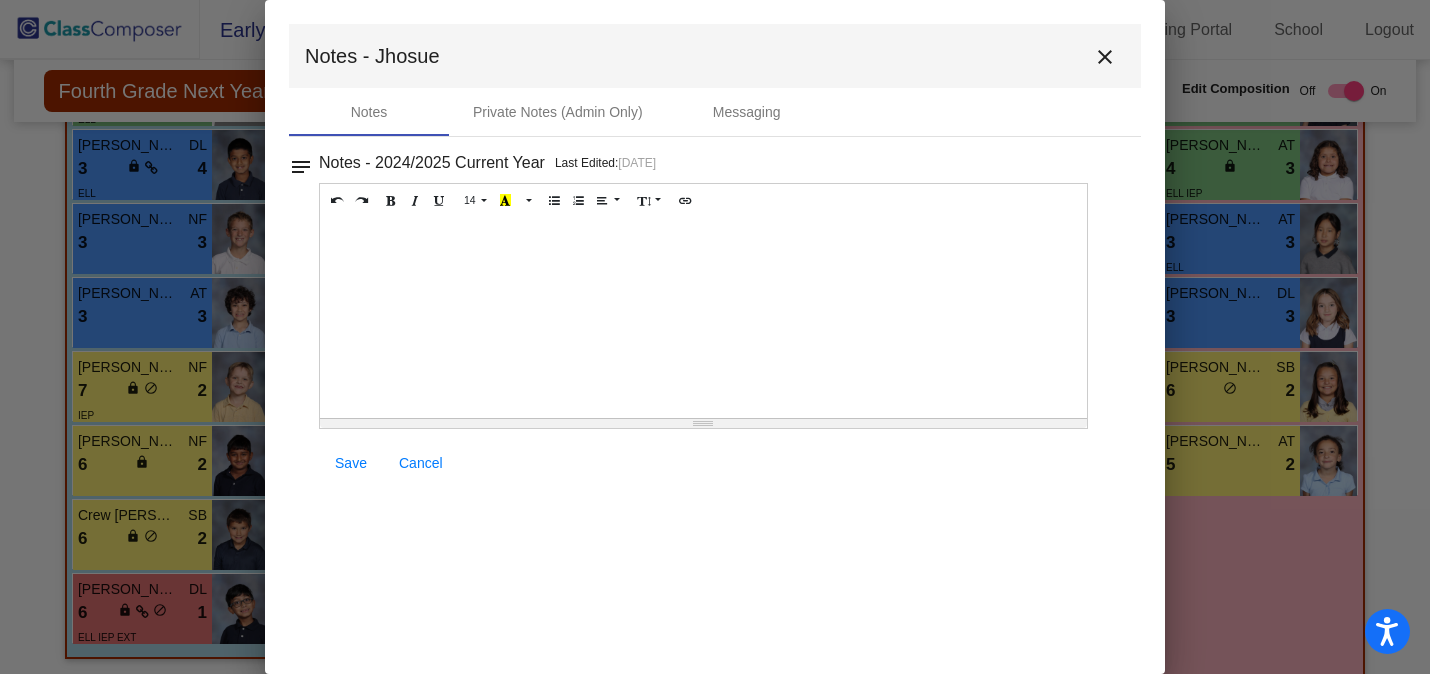type 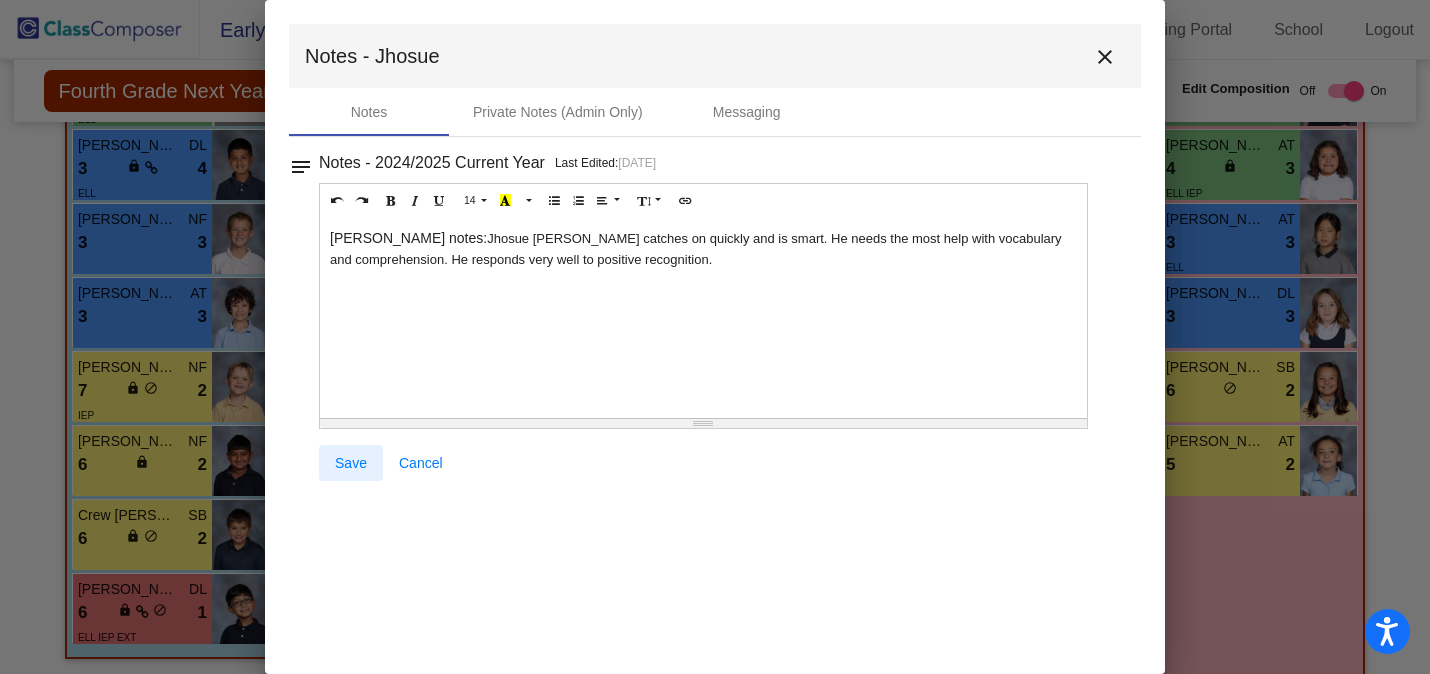 click on "Save" at bounding box center (351, 463) 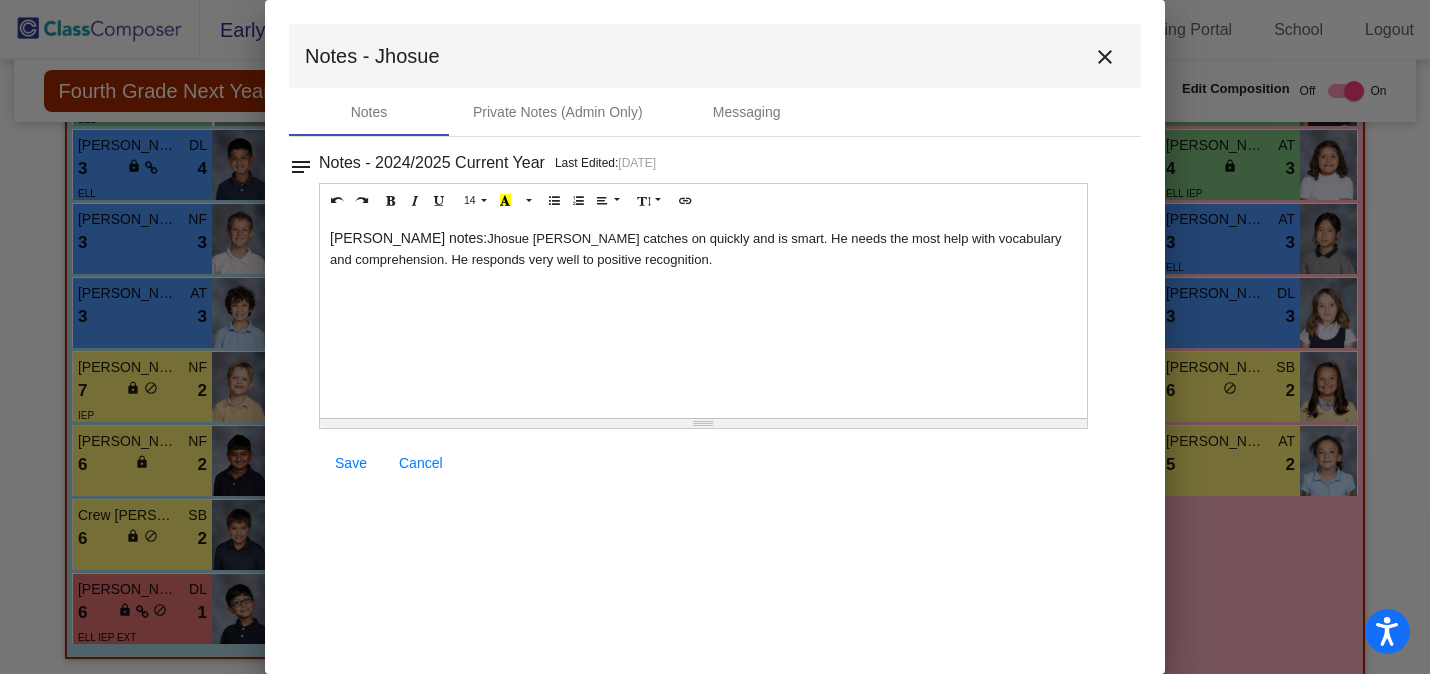 click on "close" at bounding box center (1105, 57) 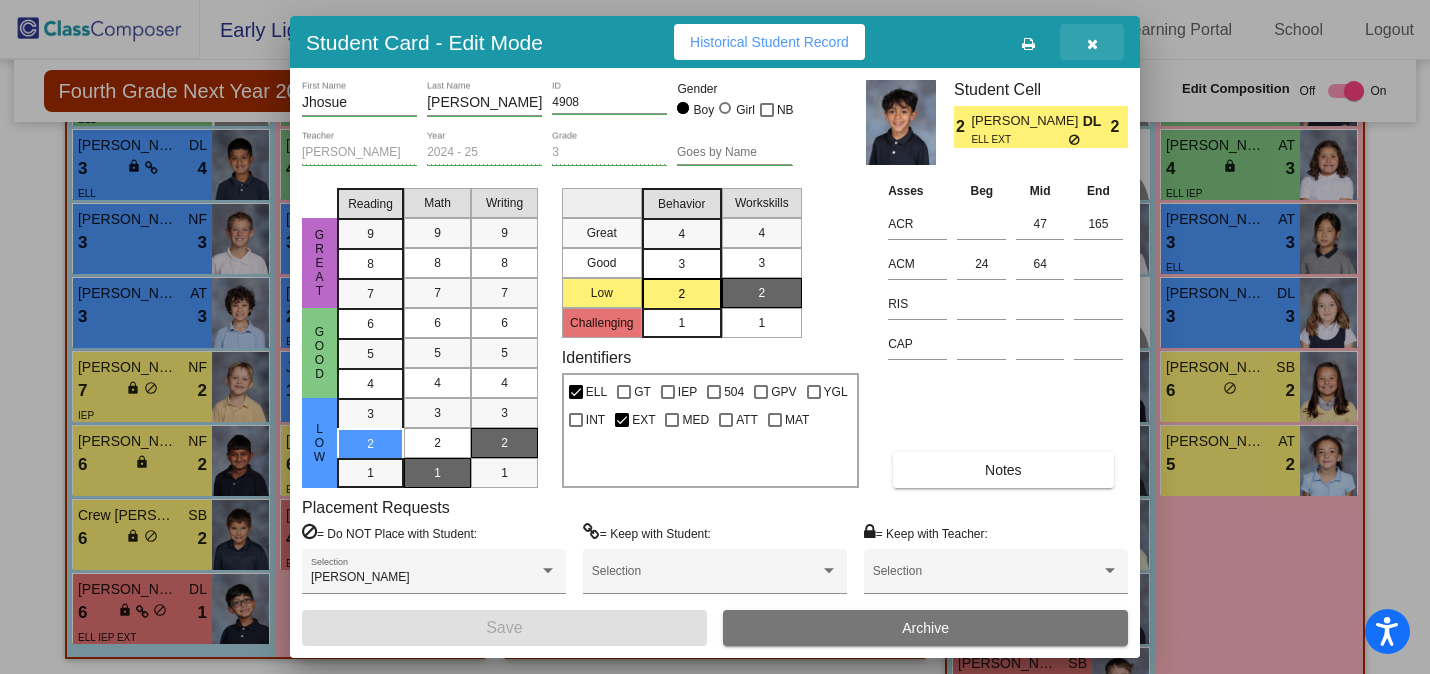 click at bounding box center (1092, 44) 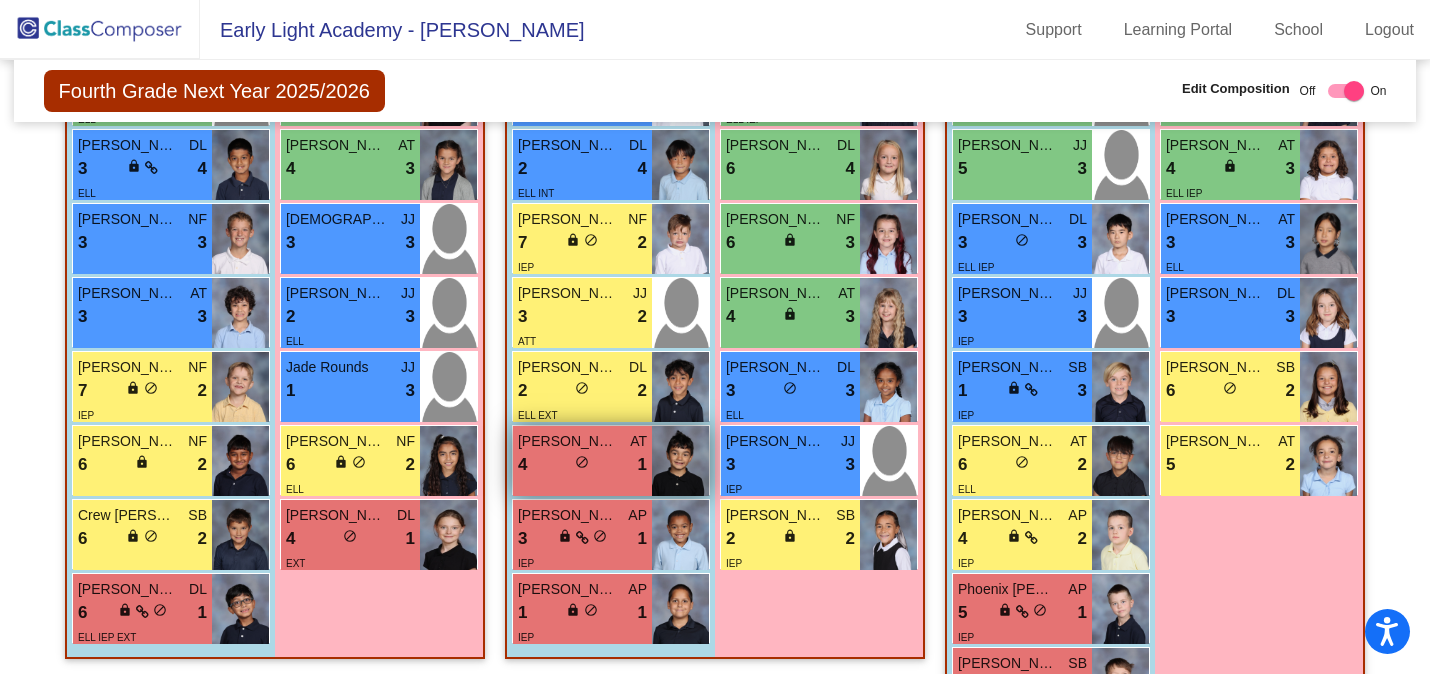 click on "[PERSON_NAME]" at bounding box center (568, 441) 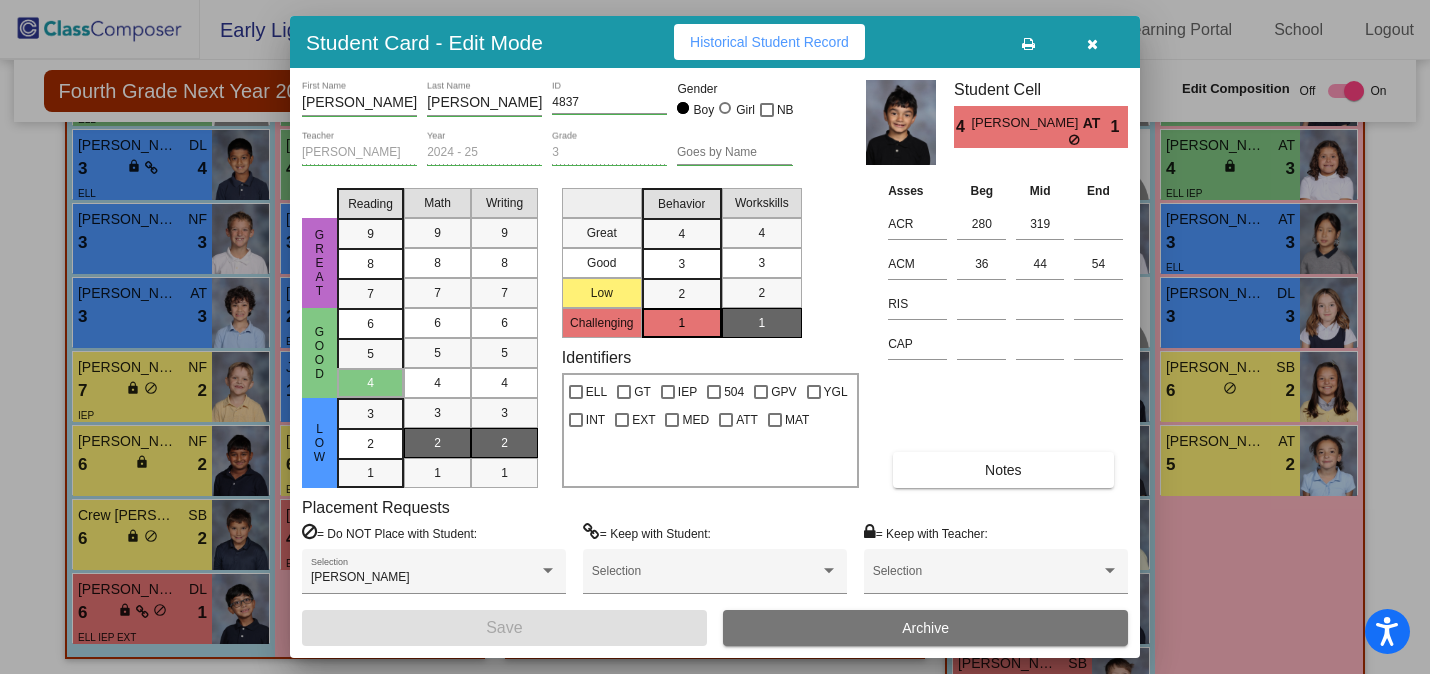click on "Notes" at bounding box center [1003, 470] 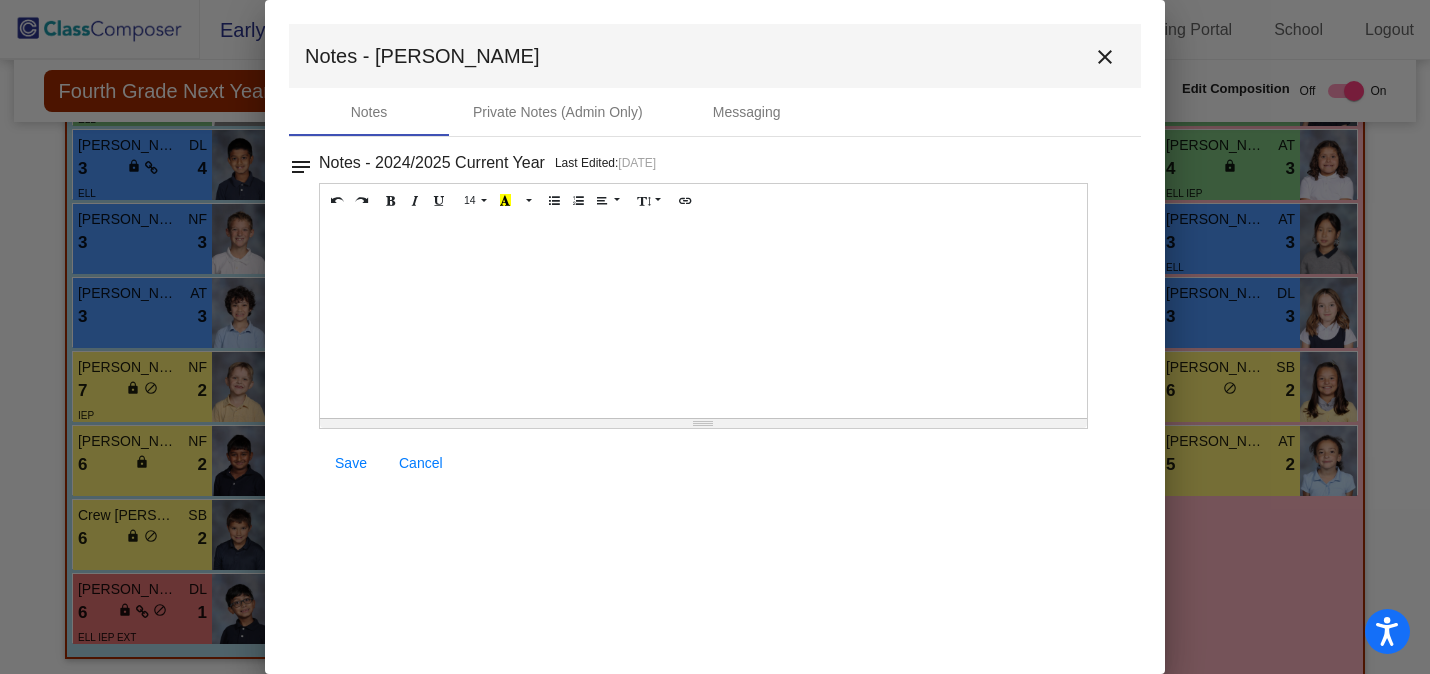 click at bounding box center [703, 318] 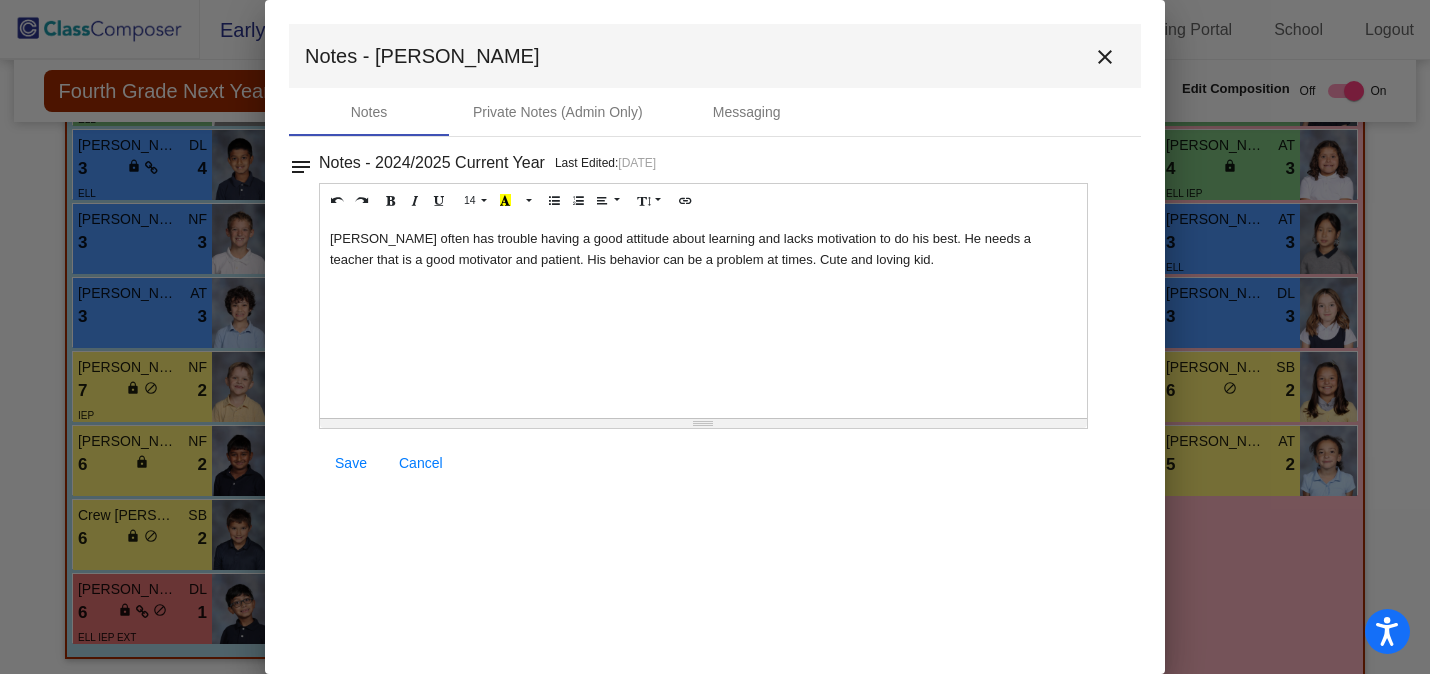 click on "[PERSON_NAME] often has trouble having a good attitude about learning and lacks motivation to do his best. He needs a teacher that is a good motivator and patient. His behavior can be a problem at times. Cute and loving kid." at bounding box center (703, 318) 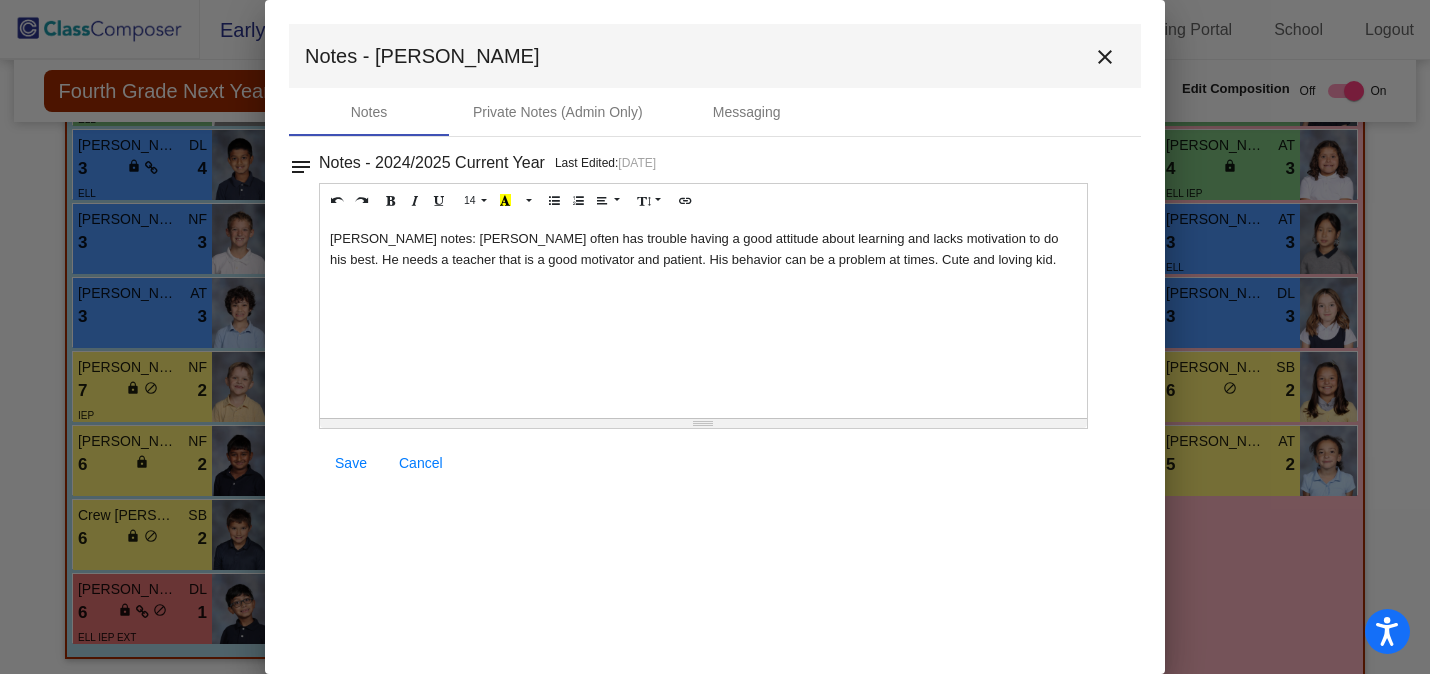 click on "Save" at bounding box center (351, 463) 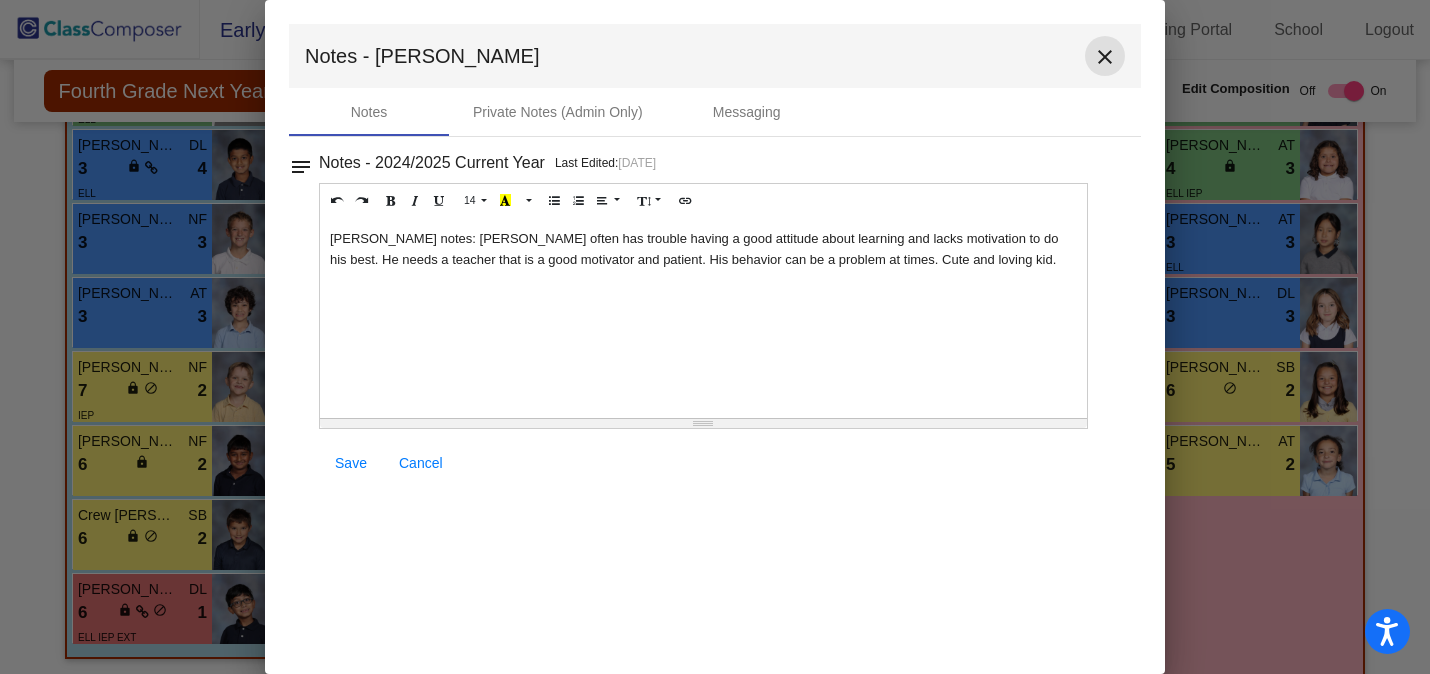 click on "close" at bounding box center (1105, 57) 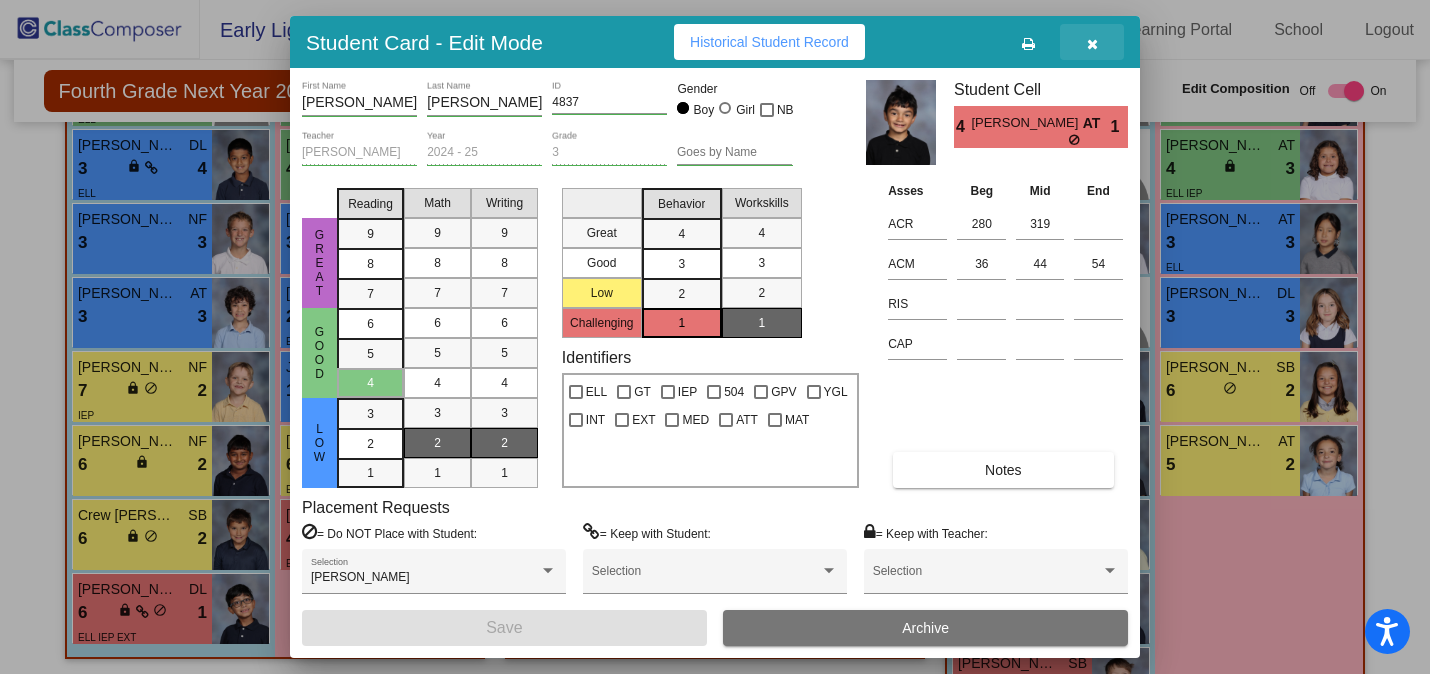click at bounding box center (1092, 44) 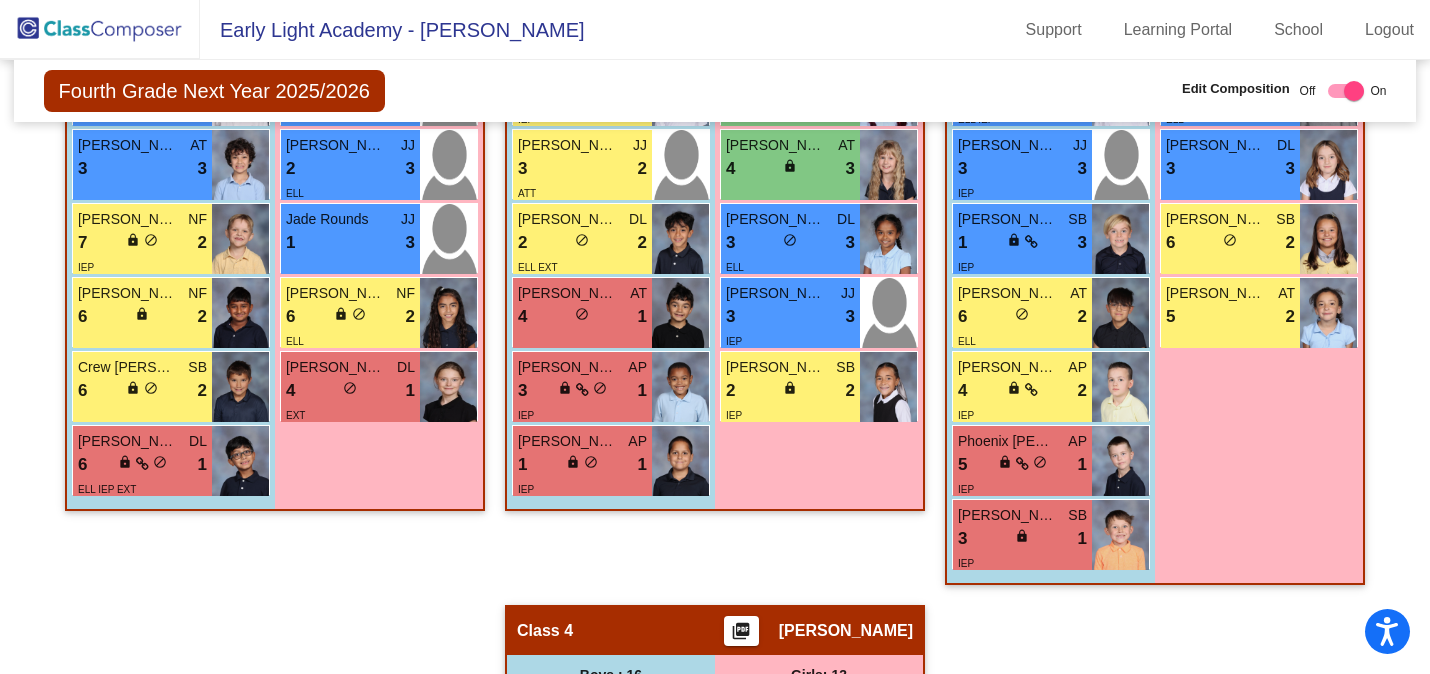 scroll, scrollTop: 890, scrollLeft: 0, axis: vertical 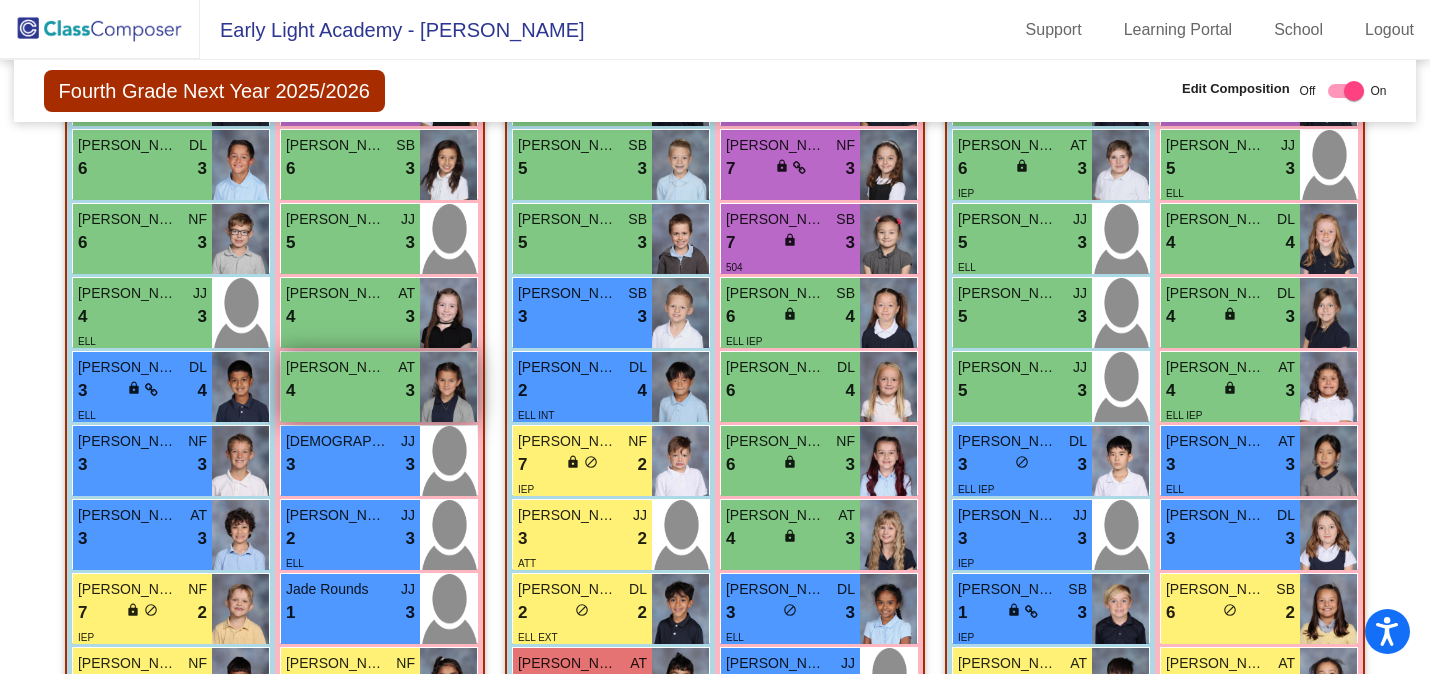 click on "[PERSON_NAME]" at bounding box center [336, 367] 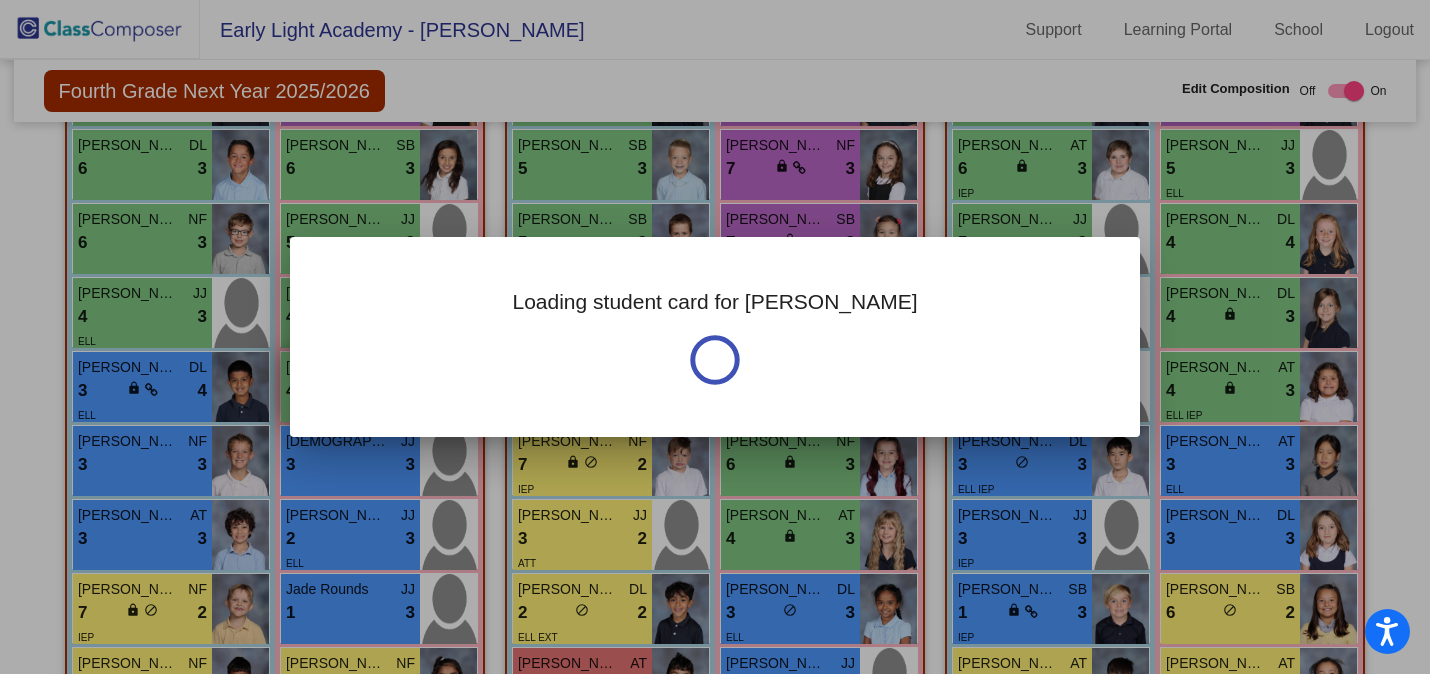 click on "Loading student card for [PERSON_NAME]" at bounding box center (715, 337) 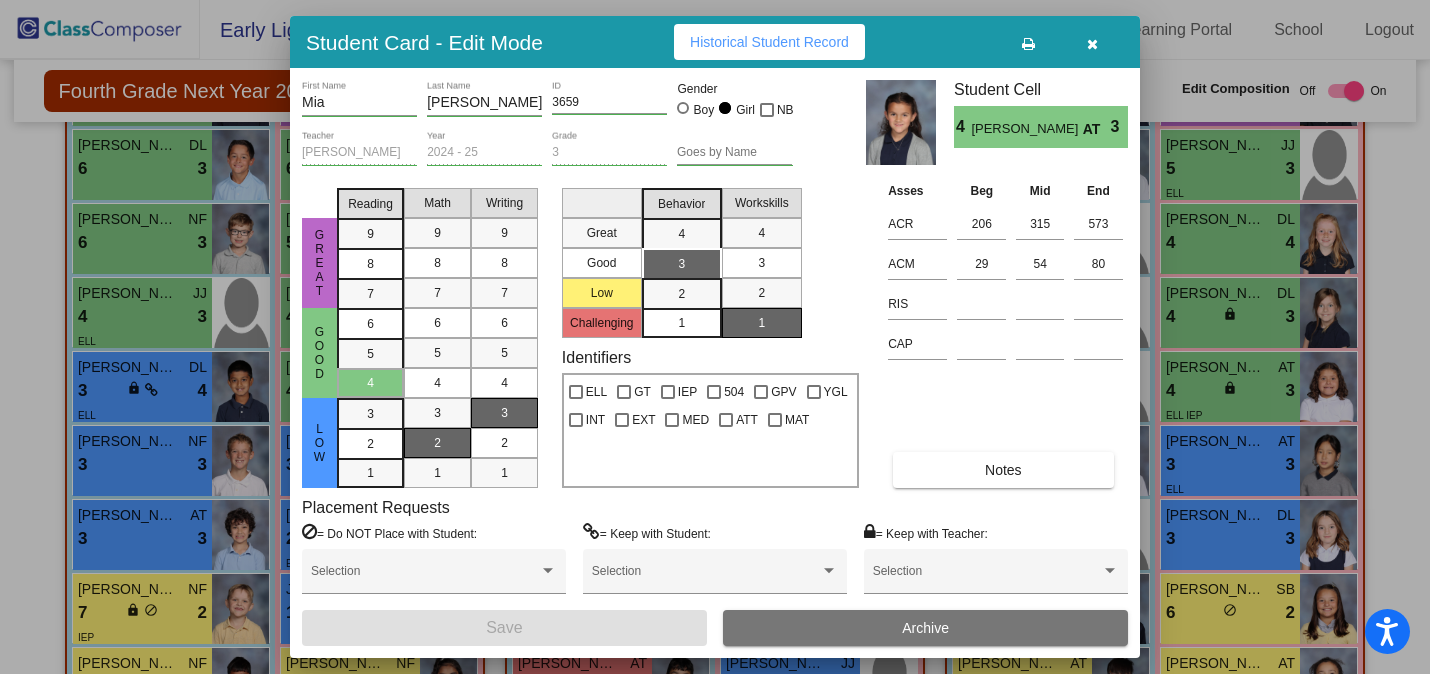 click on "Notes" at bounding box center (1003, 470) 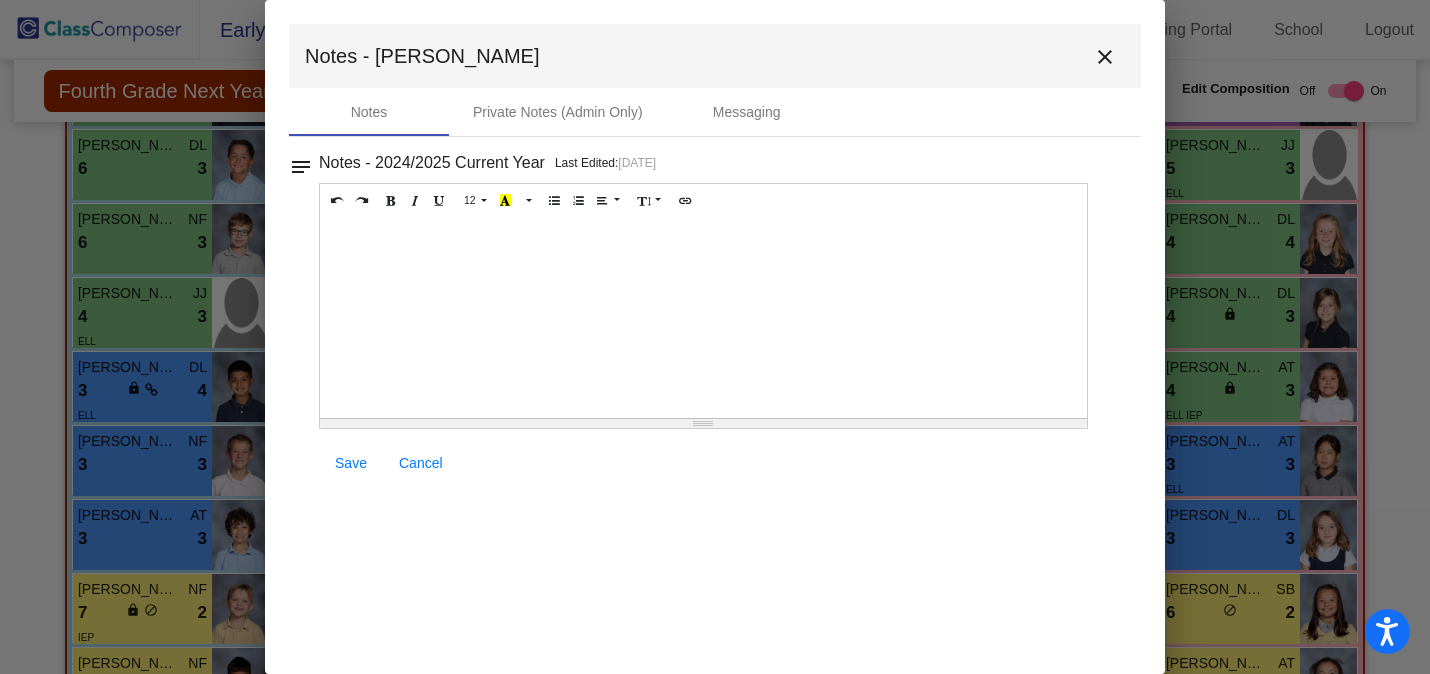 click at bounding box center (703, 318) 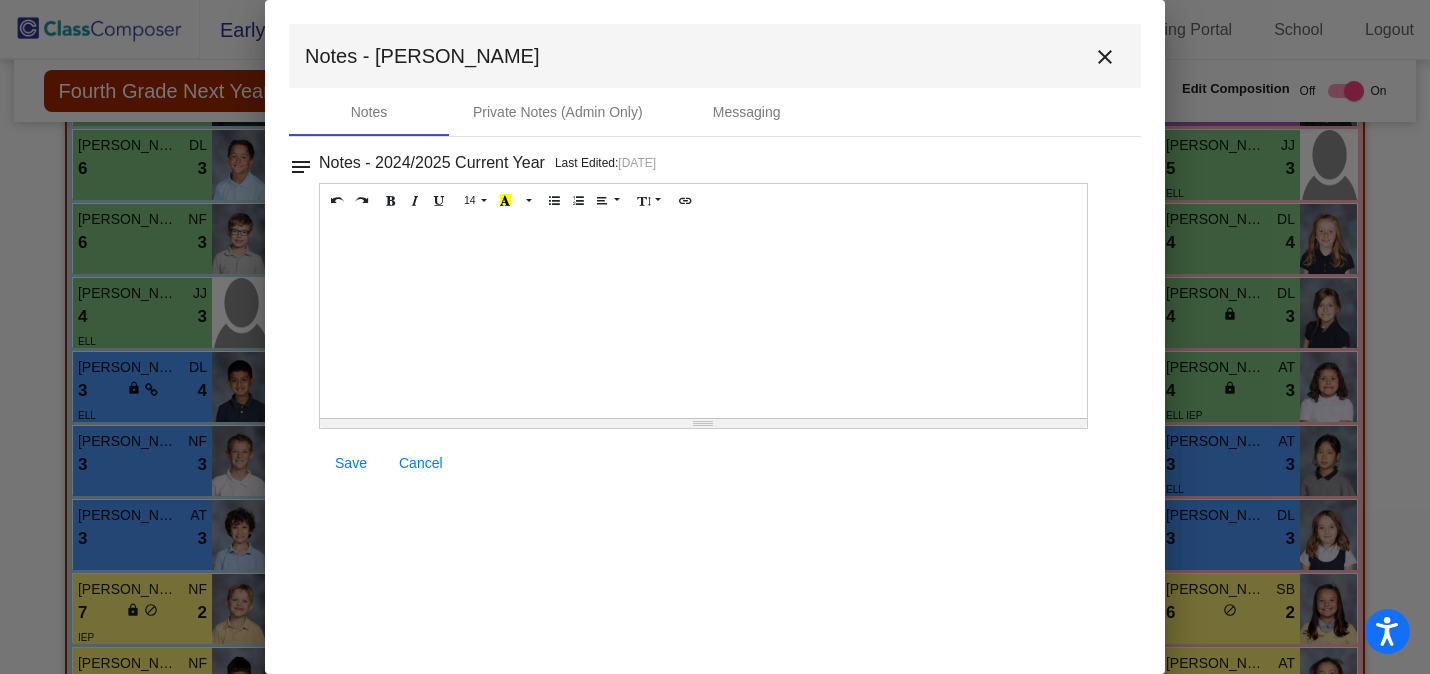 type 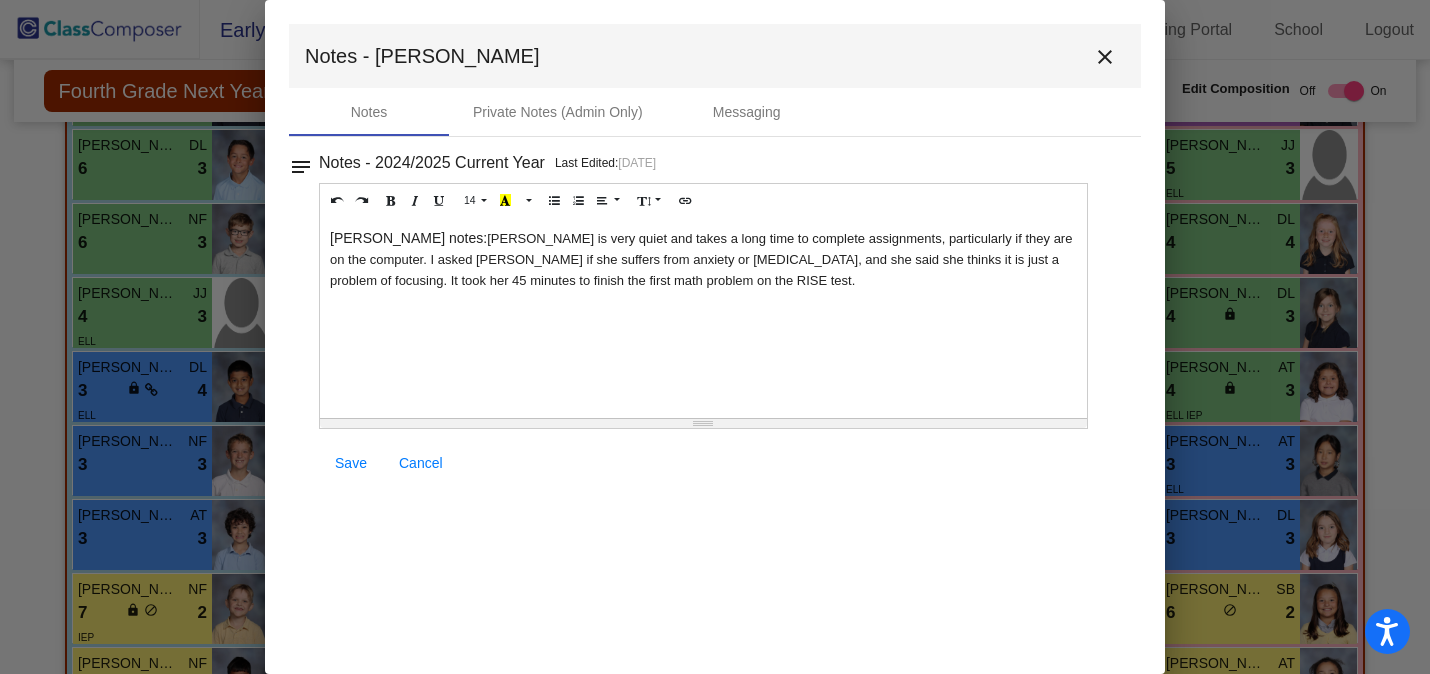 drag, startPoint x: 391, startPoint y: 260, endPoint x: 904, endPoint y: 244, distance: 513.24945 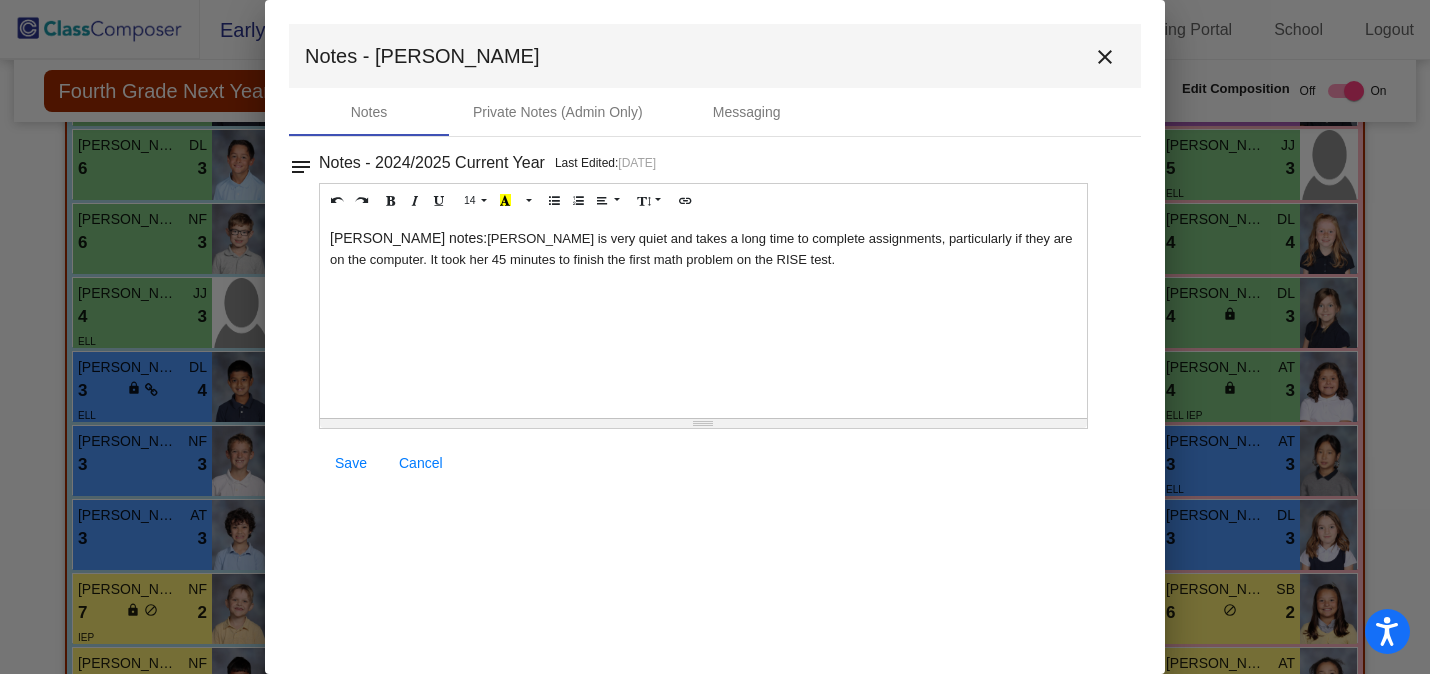click on "Save" at bounding box center [351, 463] 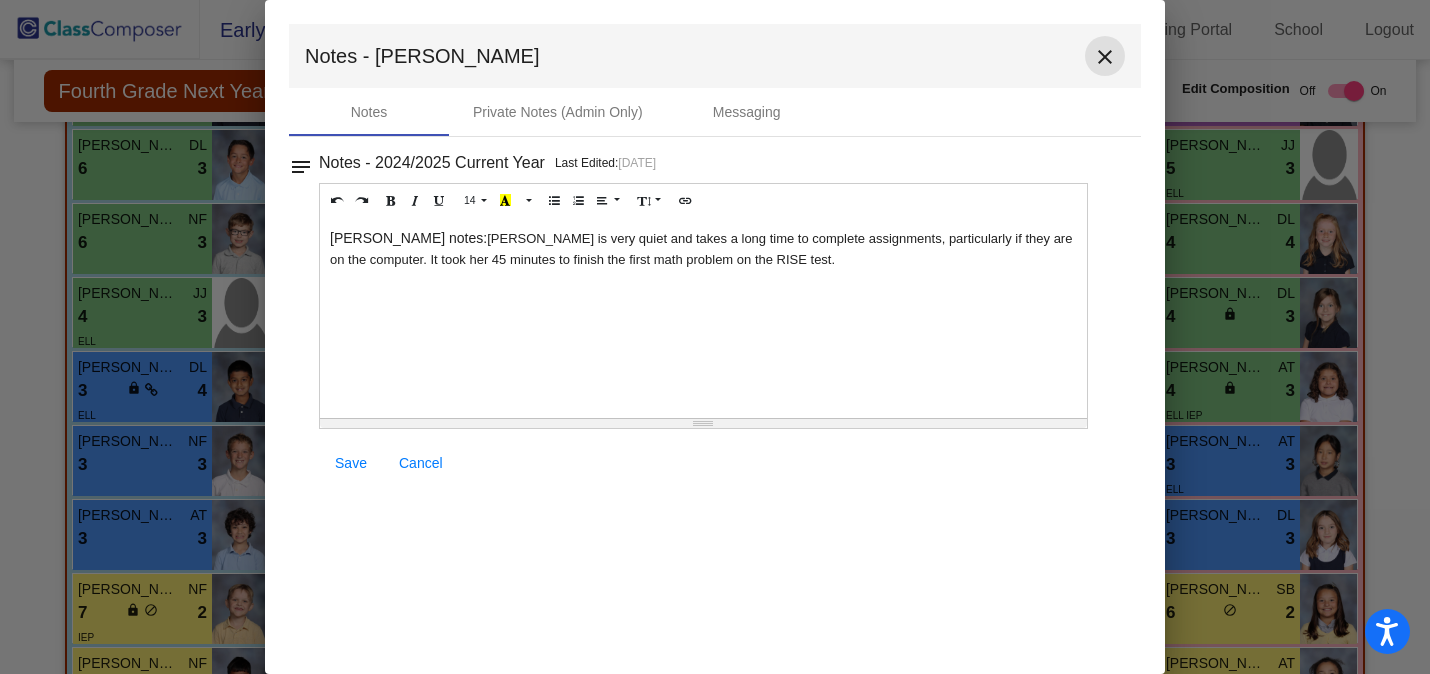 click on "close" at bounding box center (1105, 56) 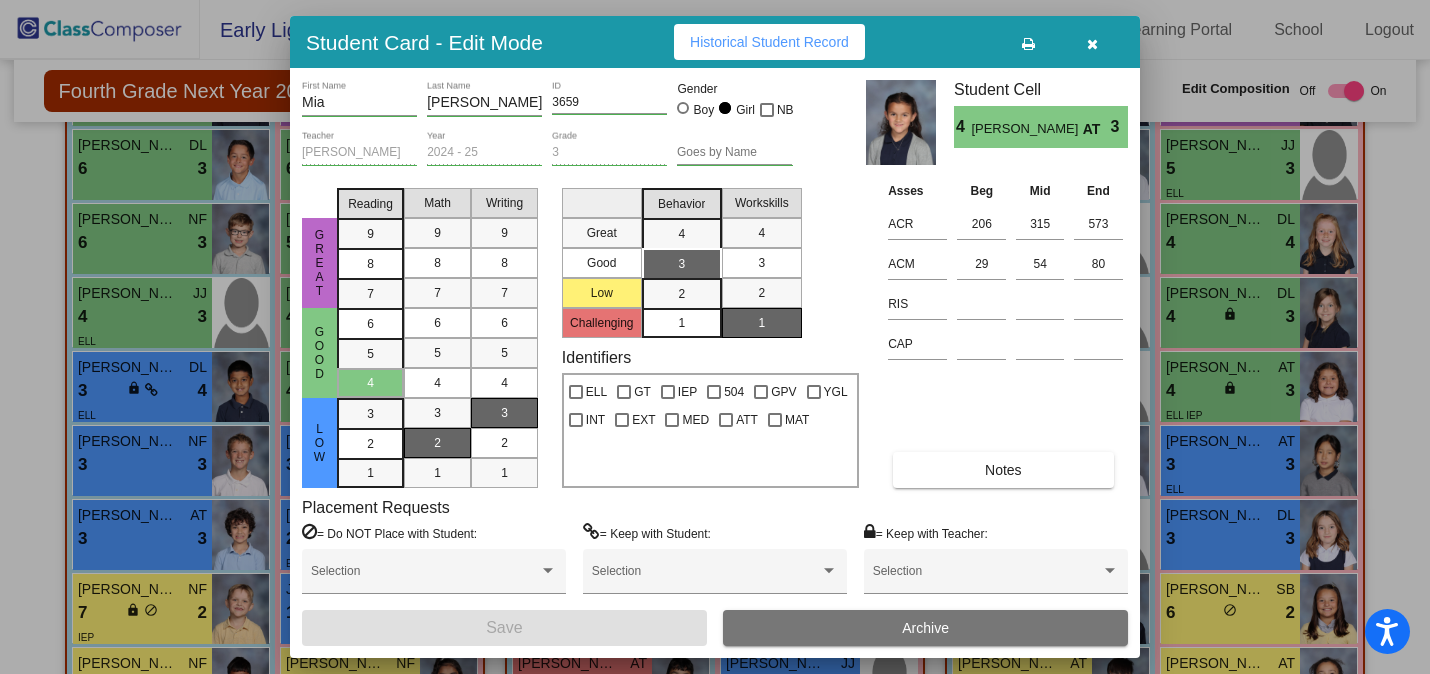 click at bounding box center [1092, 44] 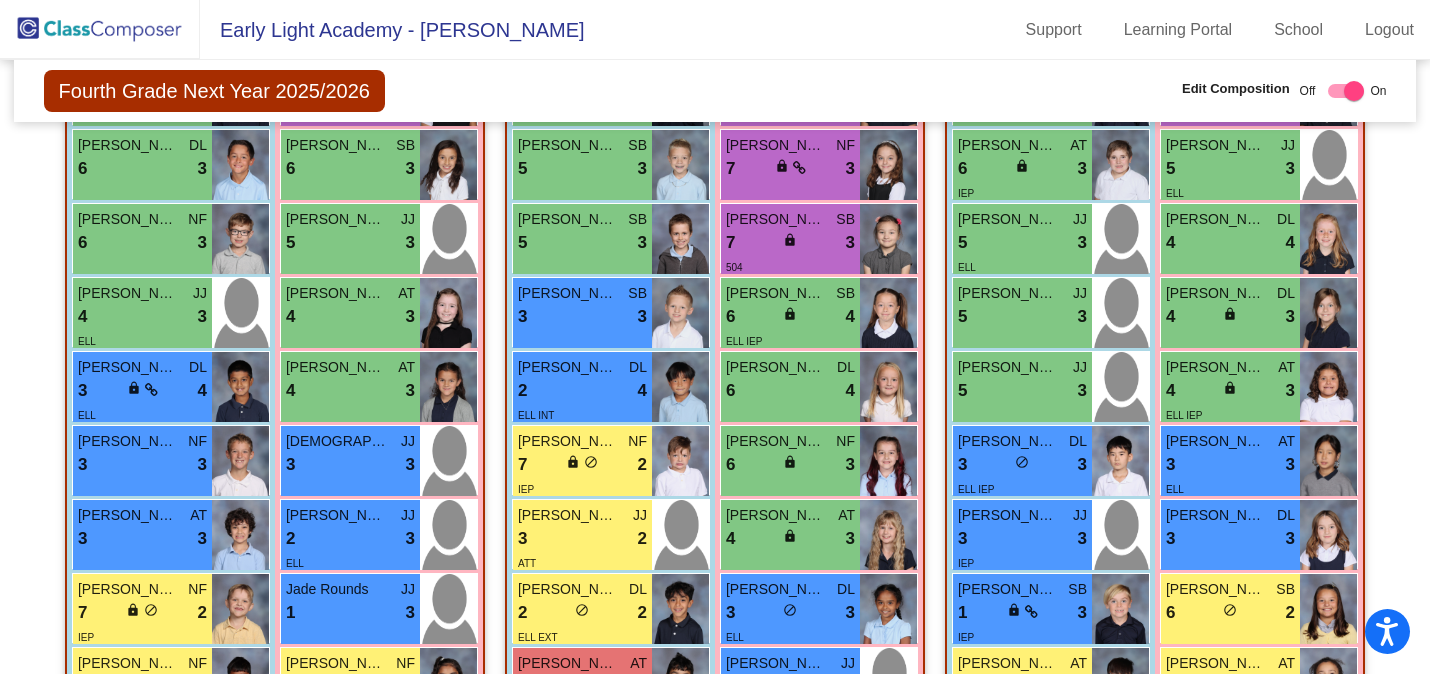 click 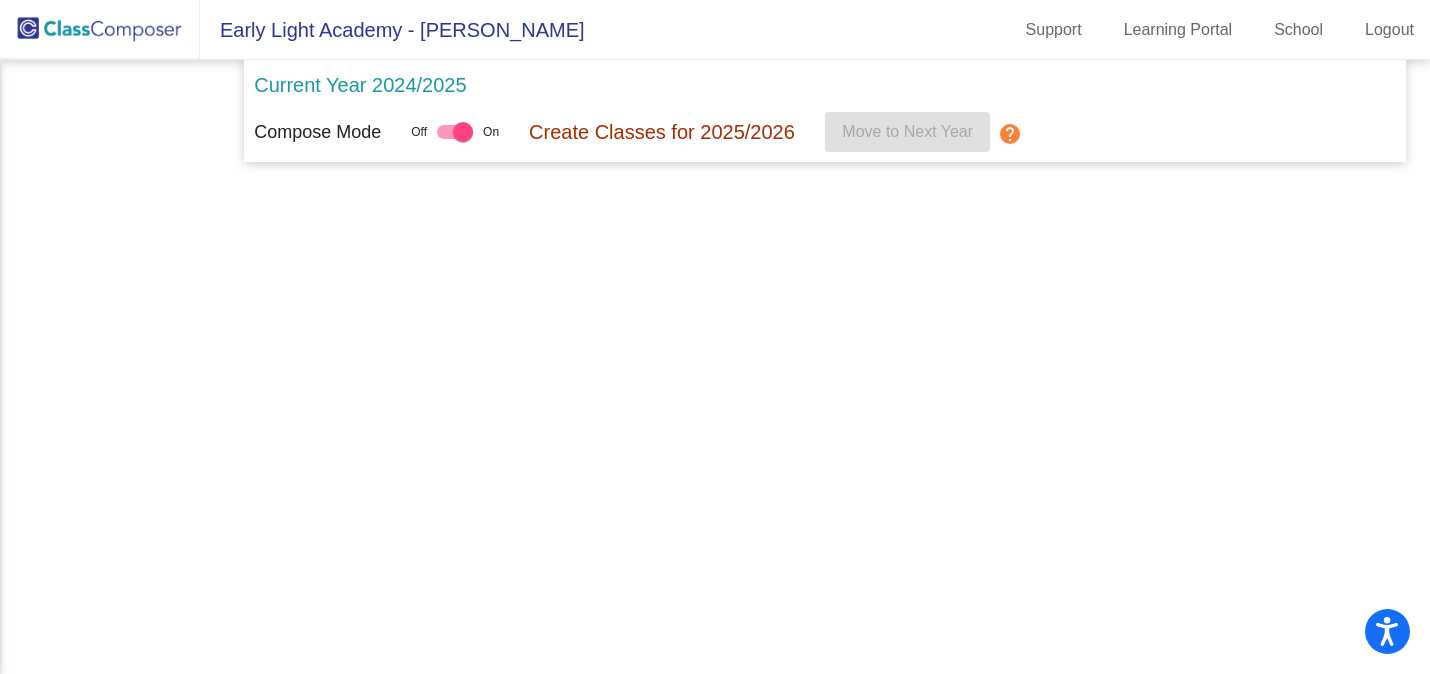 scroll, scrollTop: 0, scrollLeft: 0, axis: both 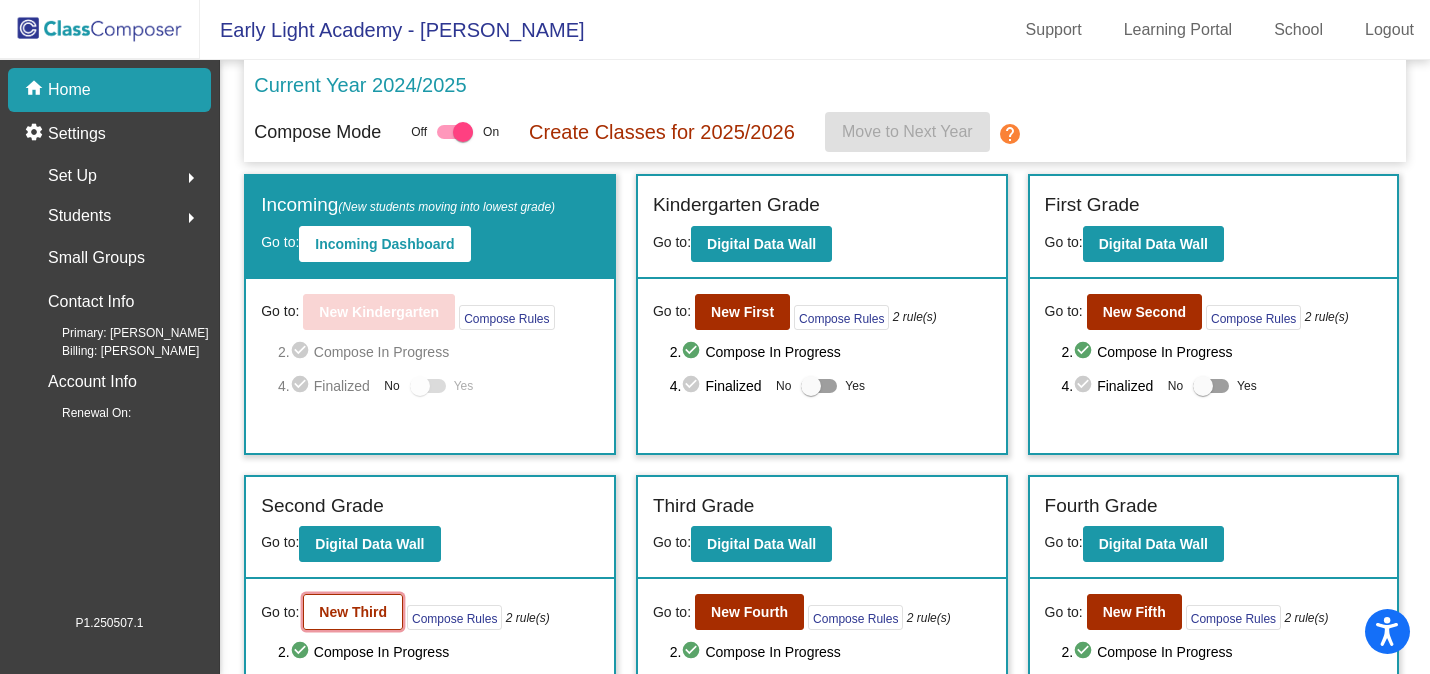 click on "New Third" 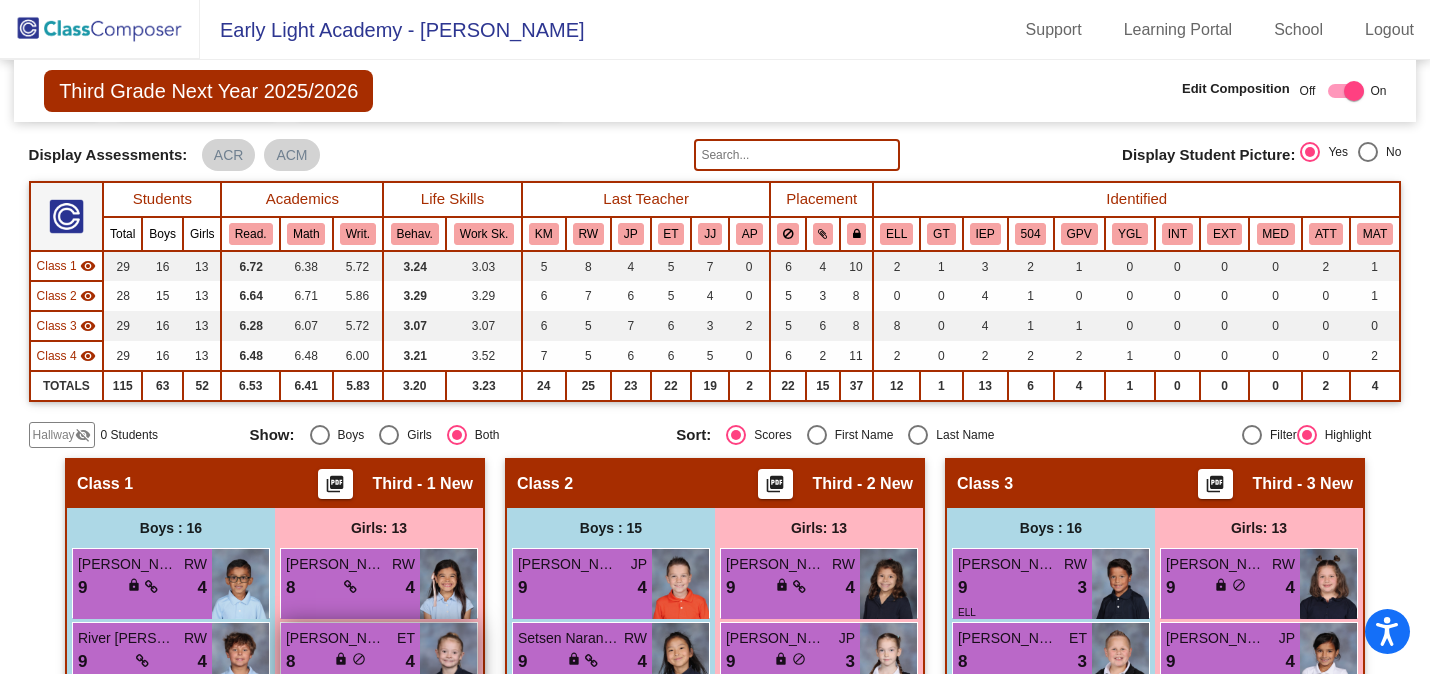 scroll, scrollTop: 99, scrollLeft: 0, axis: vertical 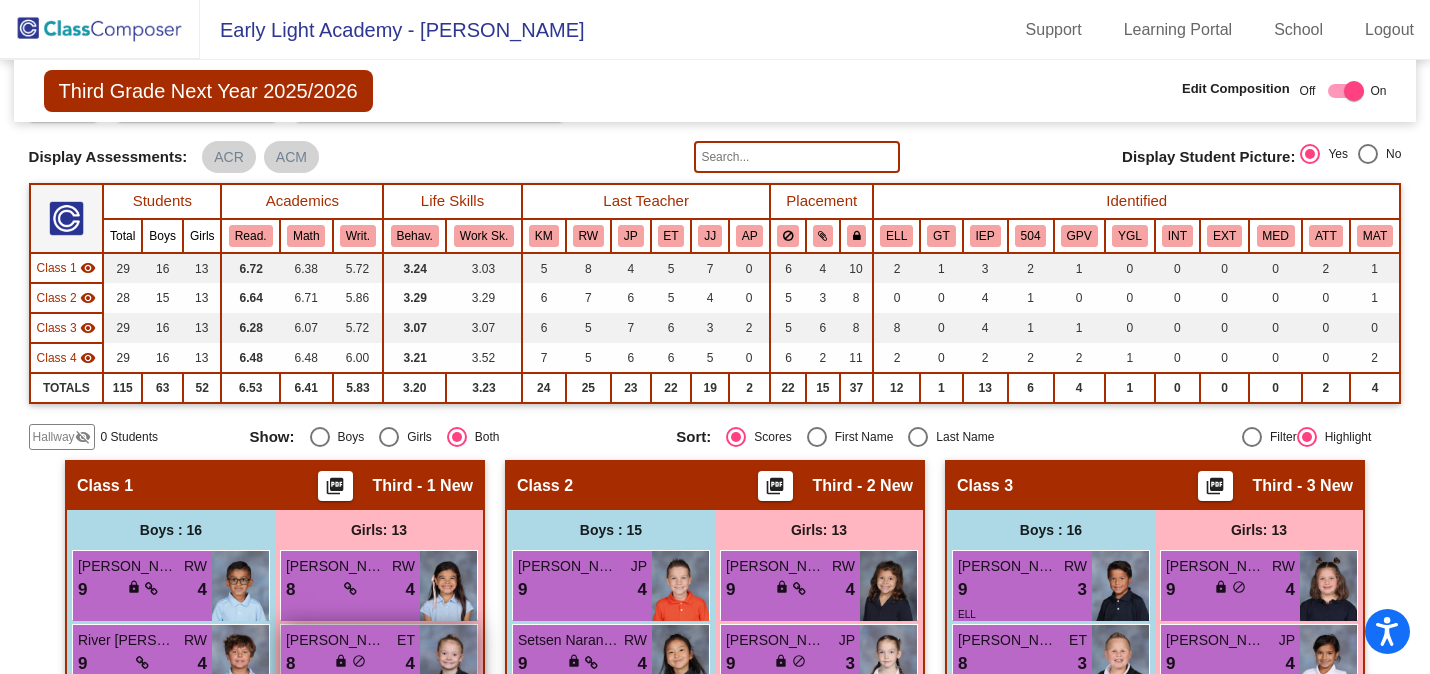 click on "[PERSON_NAME] [PERSON_NAME]" at bounding box center (336, 640) 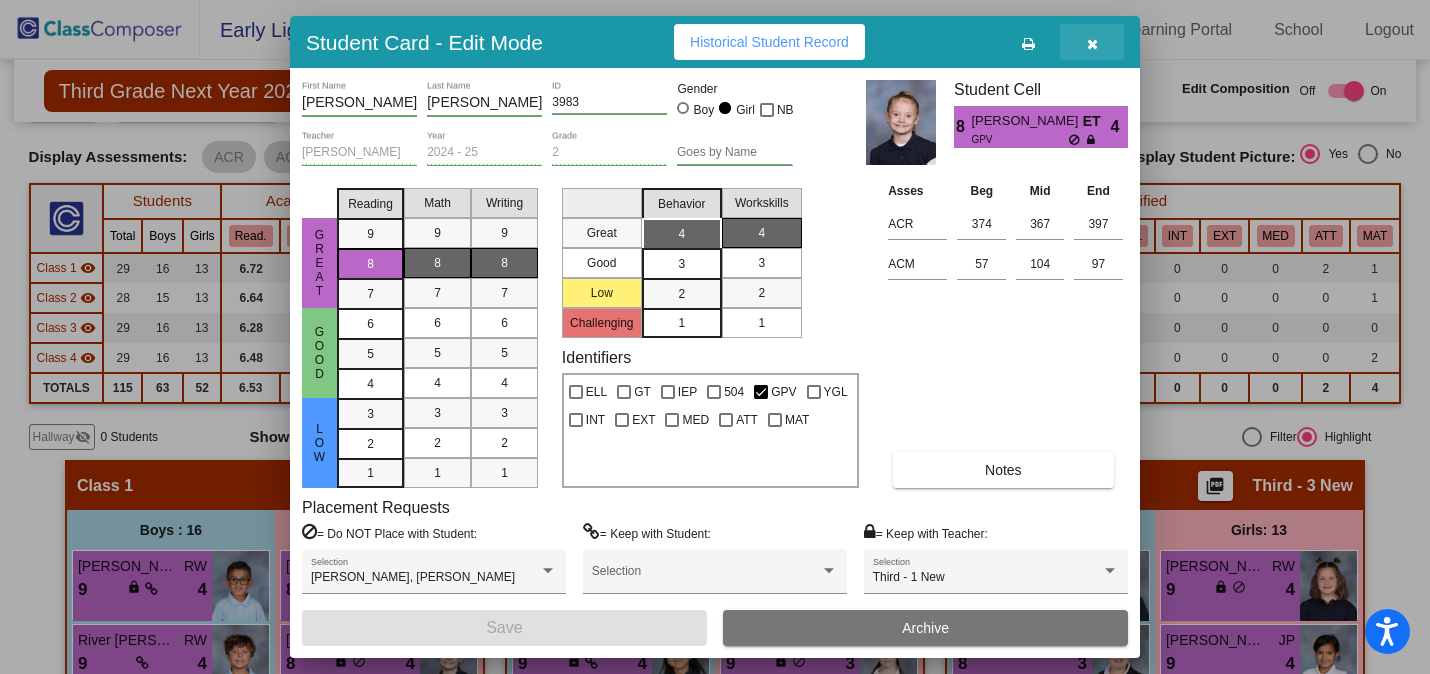 click at bounding box center (1092, 44) 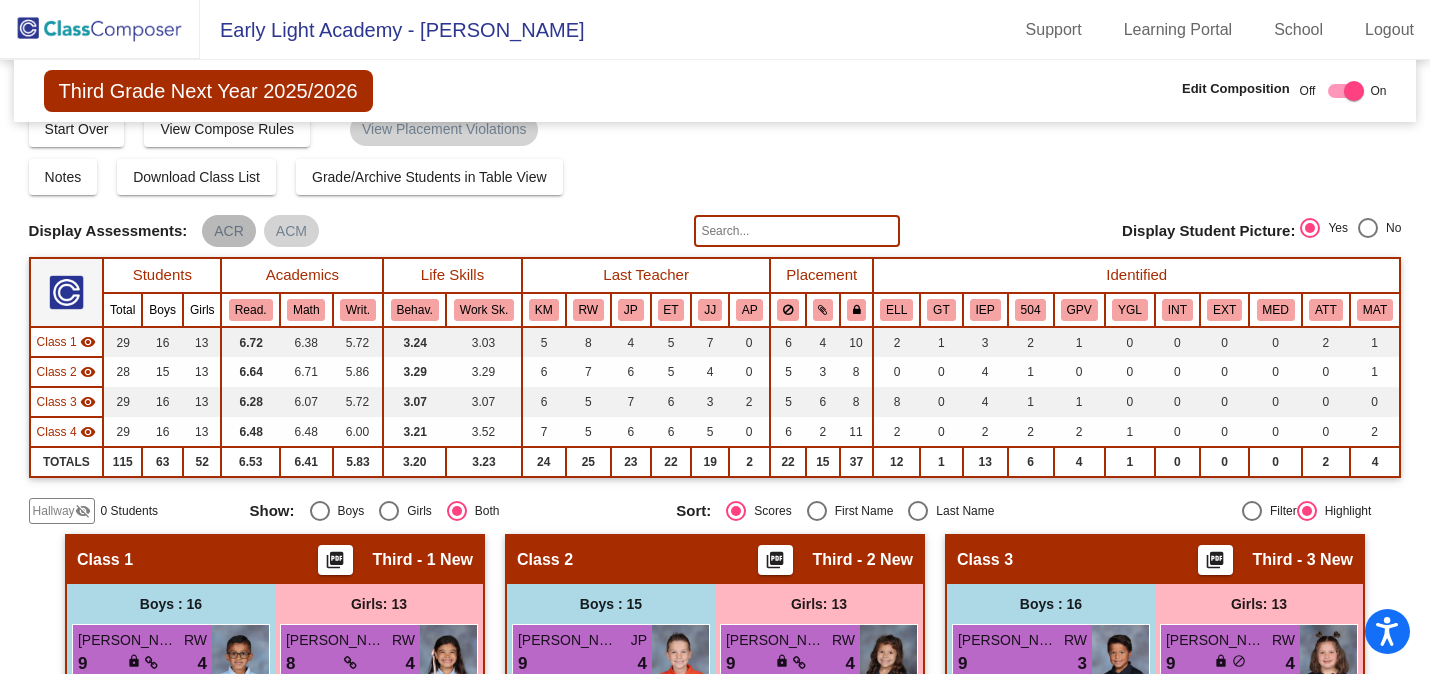 scroll, scrollTop: 0, scrollLeft: 0, axis: both 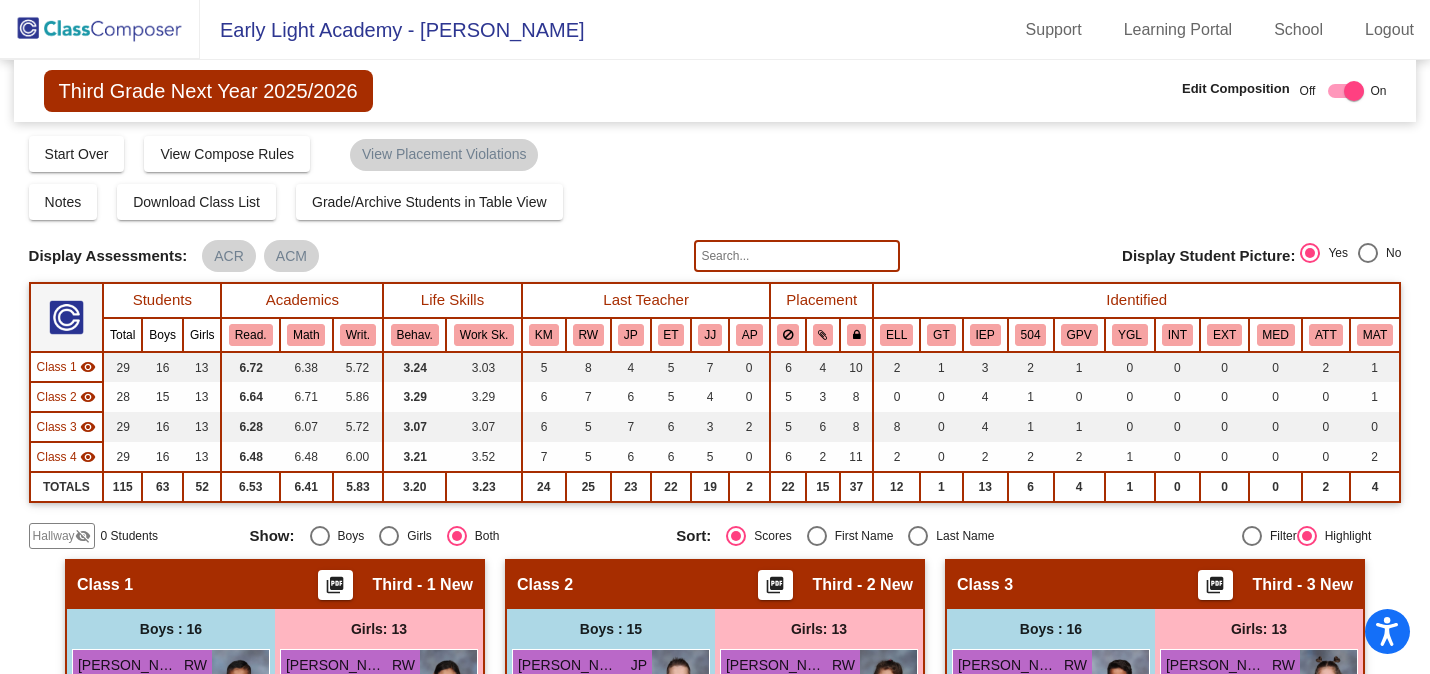 click 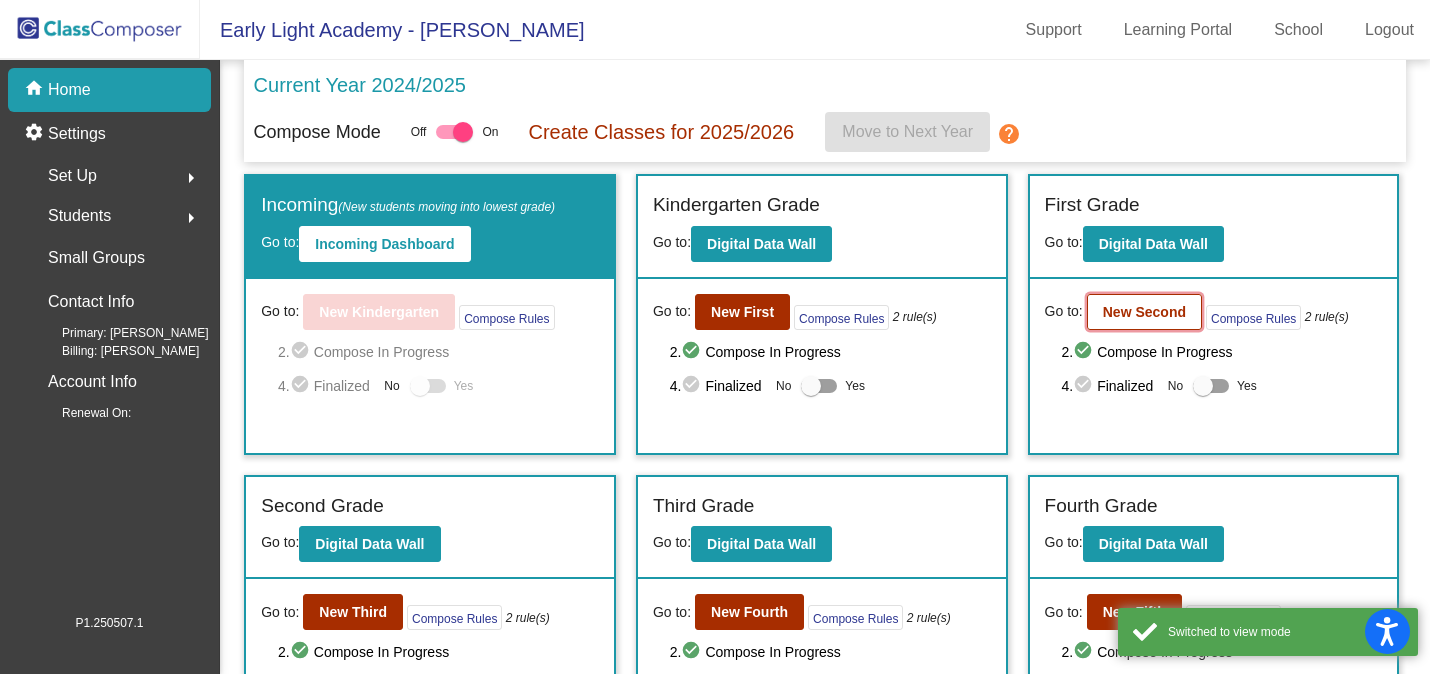 click on "New Second" 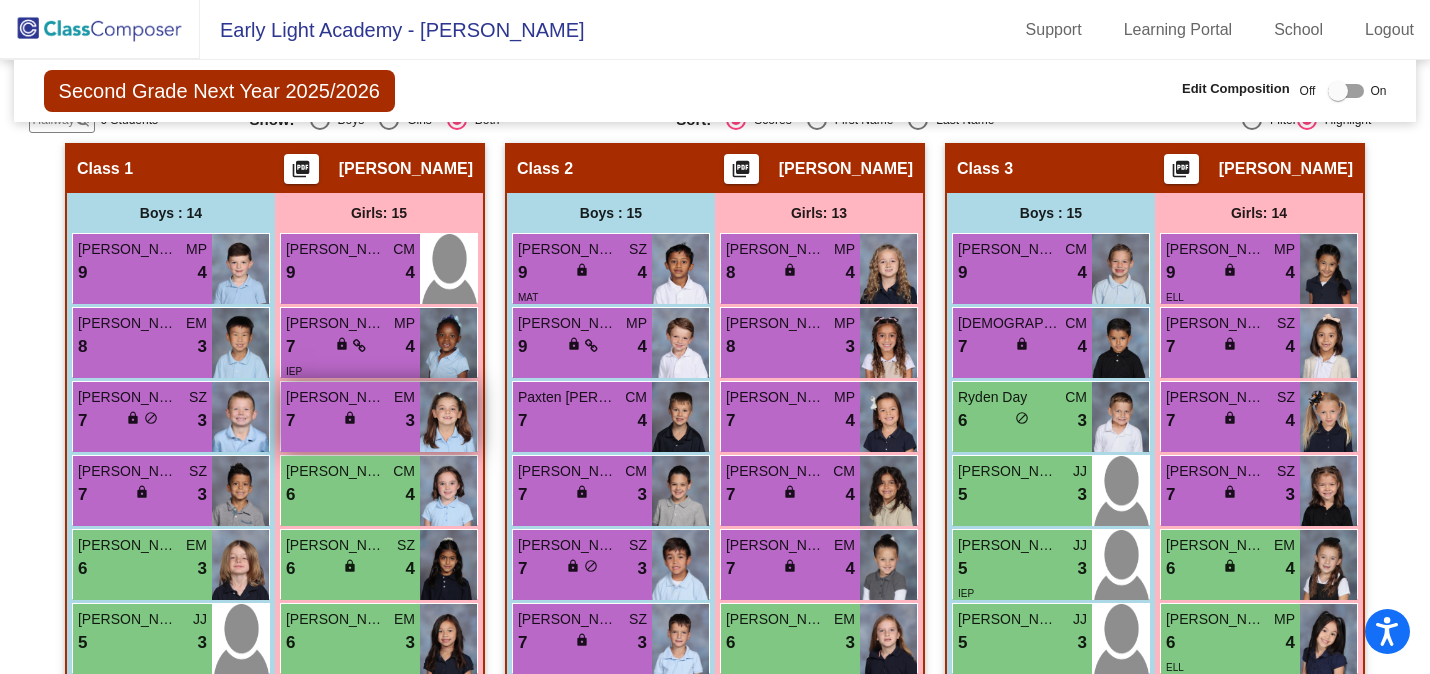 scroll, scrollTop: 405, scrollLeft: 0, axis: vertical 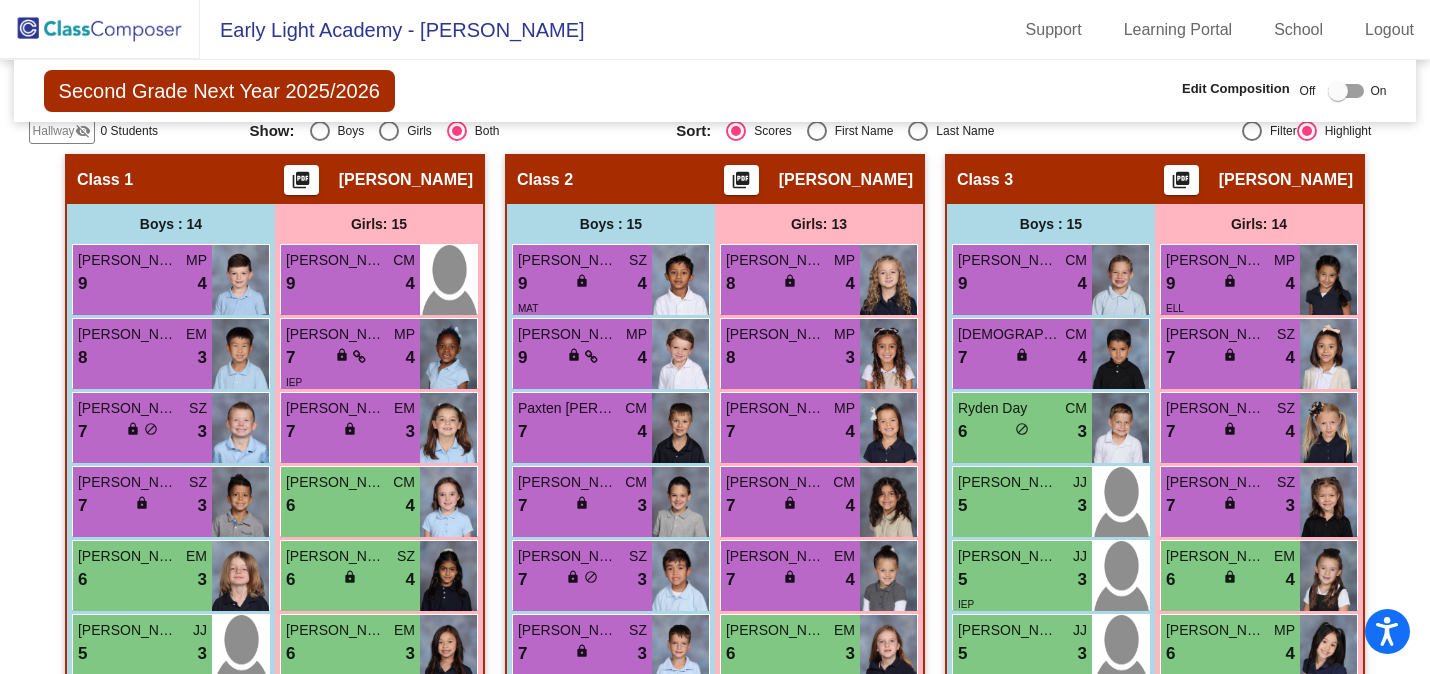 click 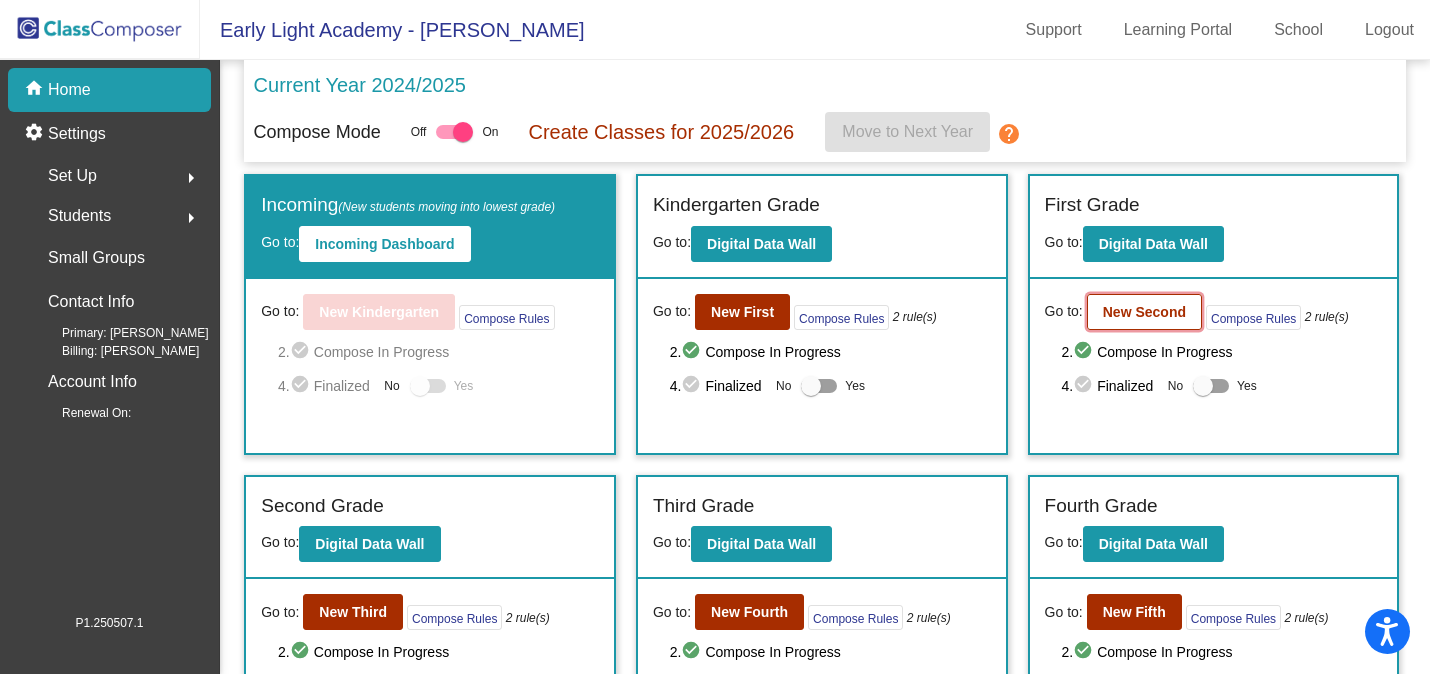 click on "New Second" 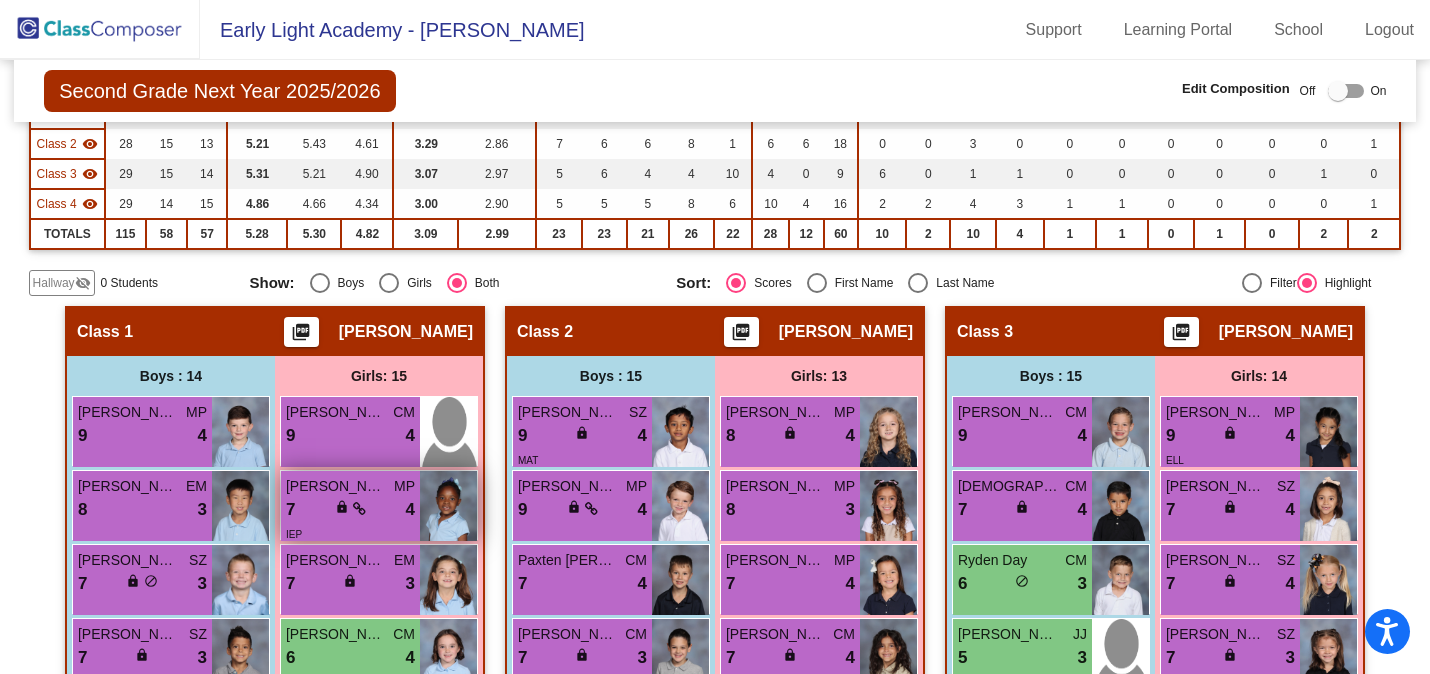 scroll, scrollTop: 268, scrollLeft: 0, axis: vertical 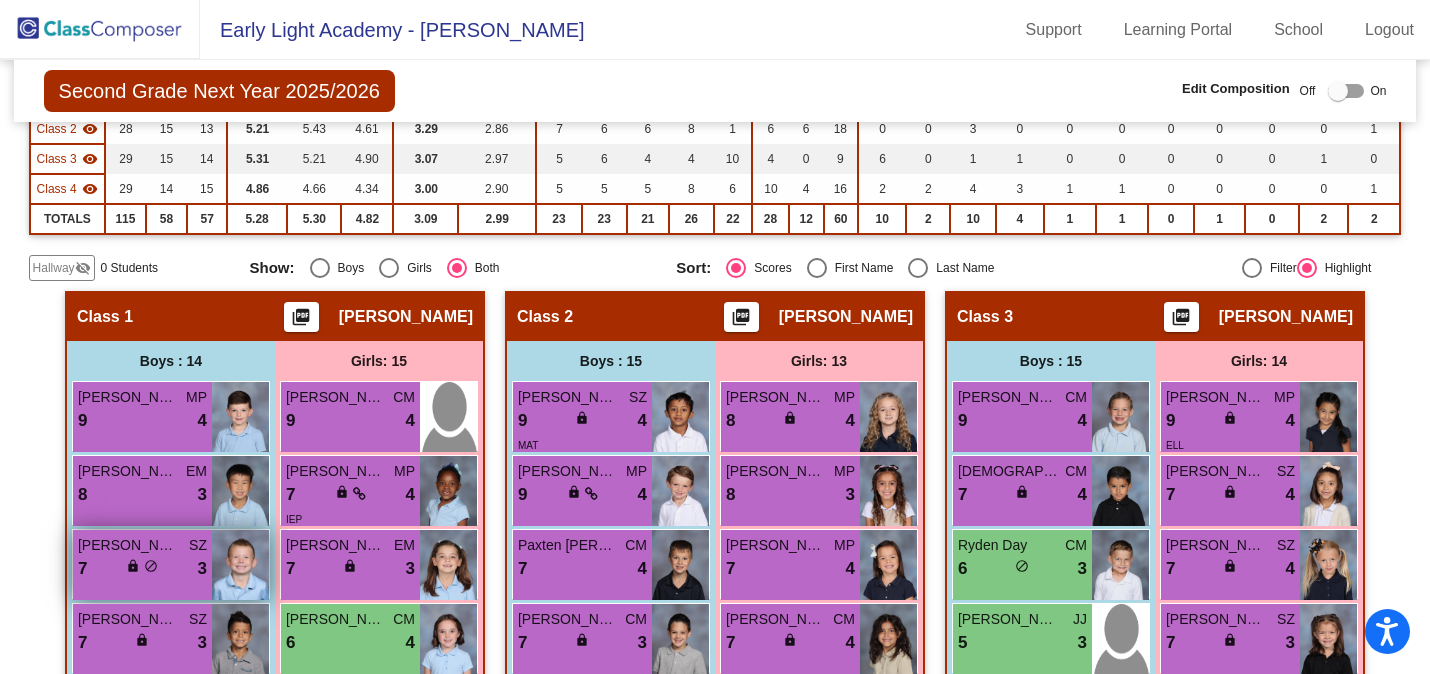 click on "[PERSON_NAME]" at bounding box center (128, 545) 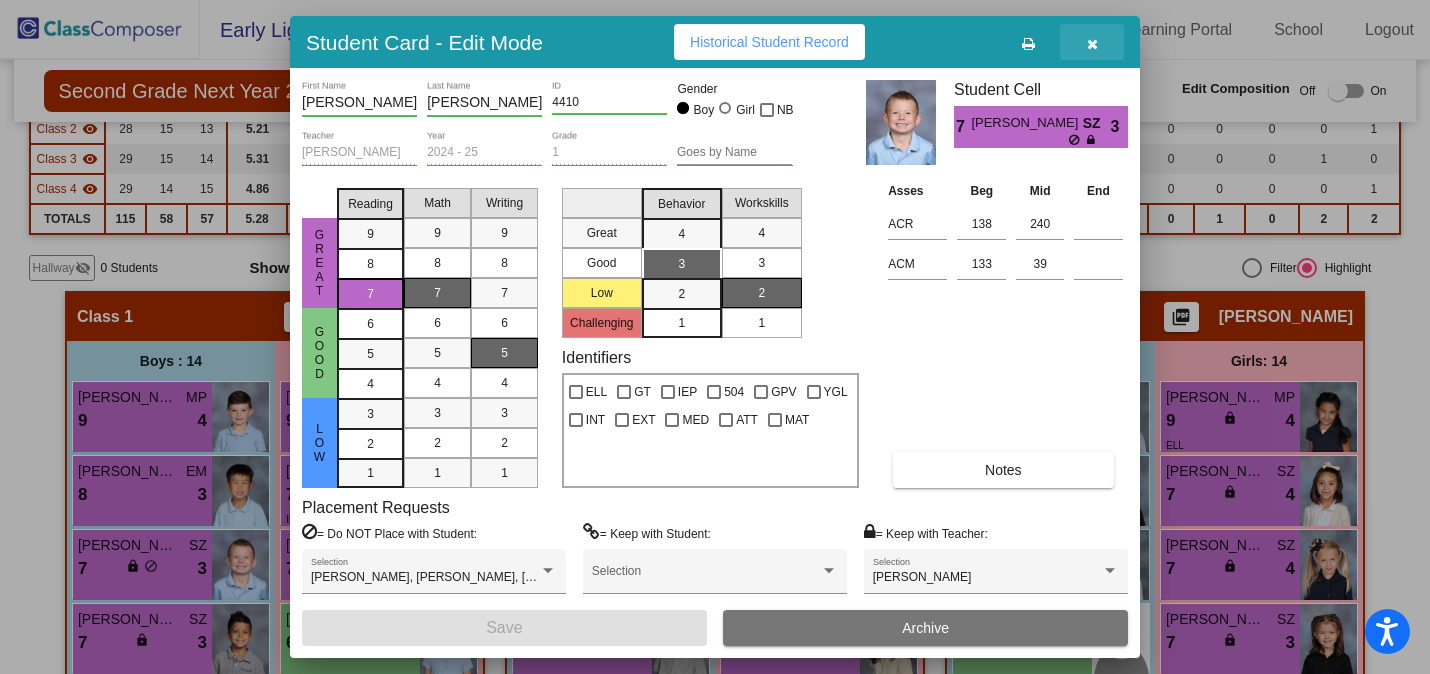 click at bounding box center [1092, 42] 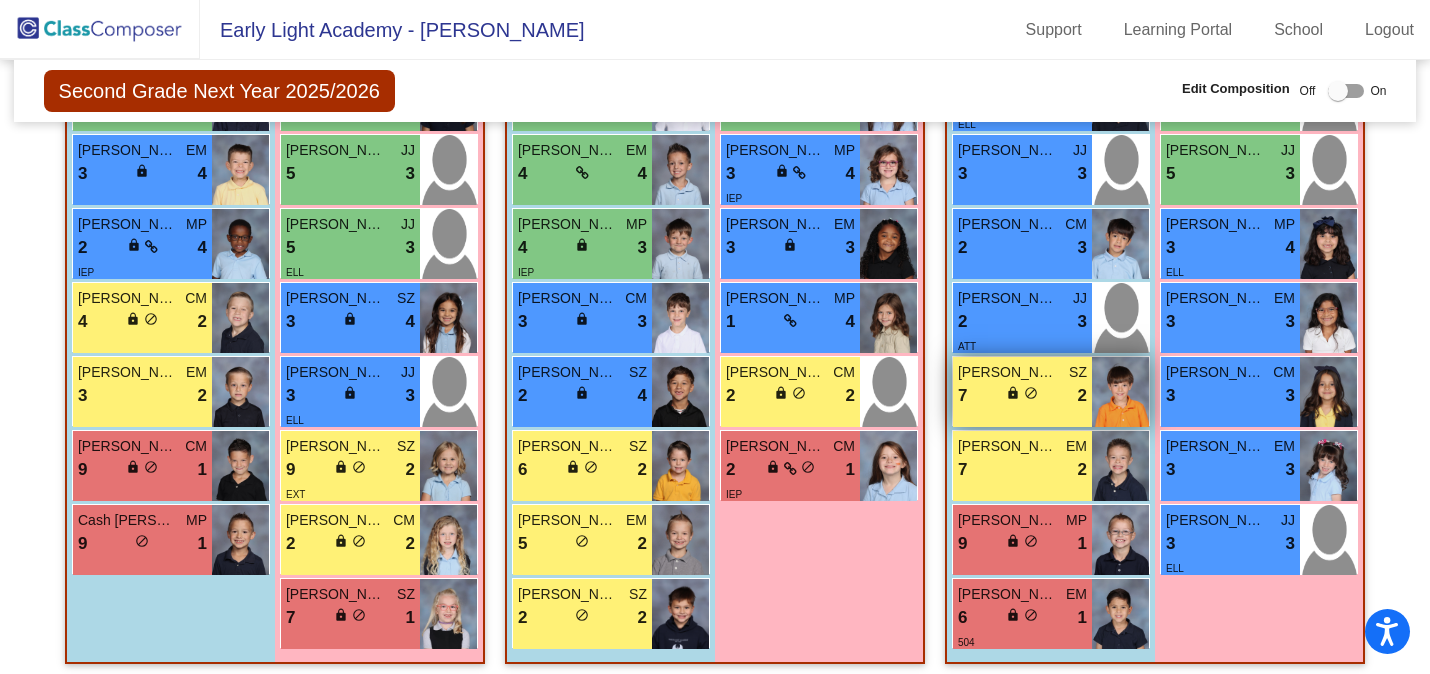 scroll, scrollTop: 1110, scrollLeft: 0, axis: vertical 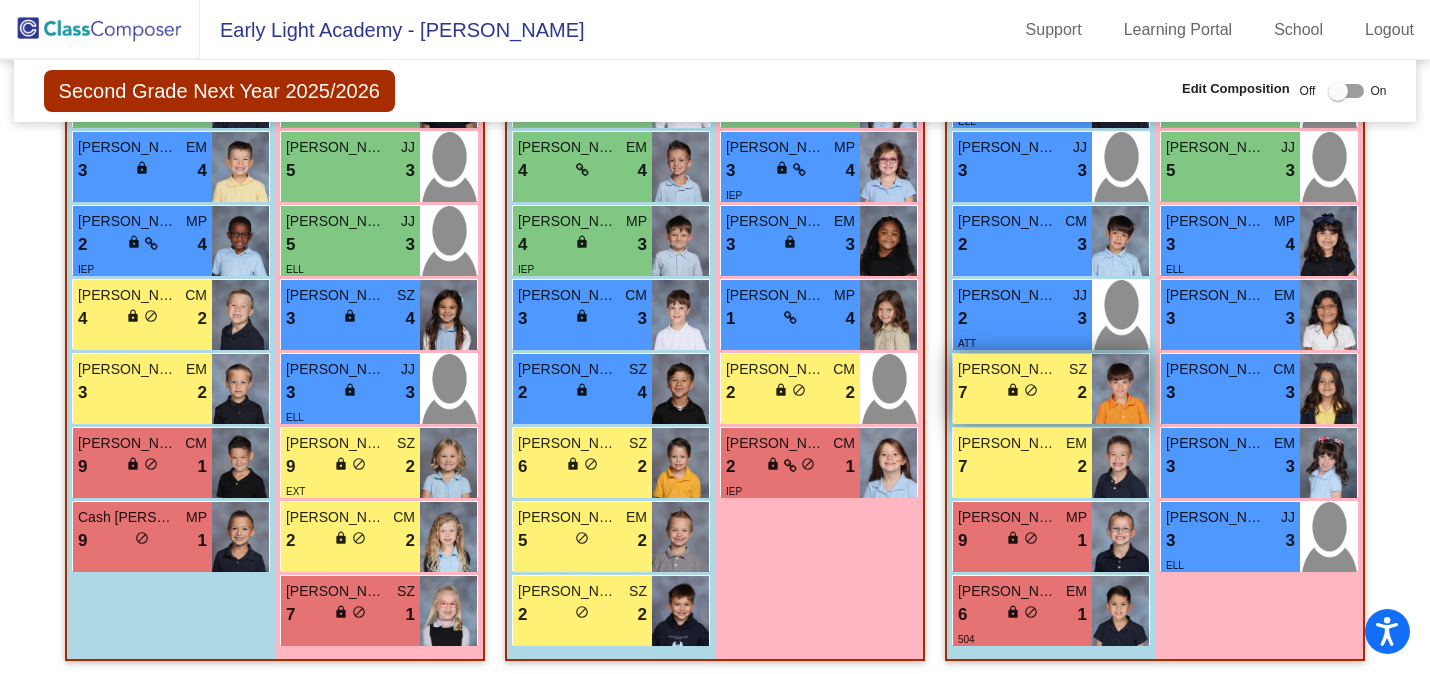 click on "[PERSON_NAME]" at bounding box center [1008, 369] 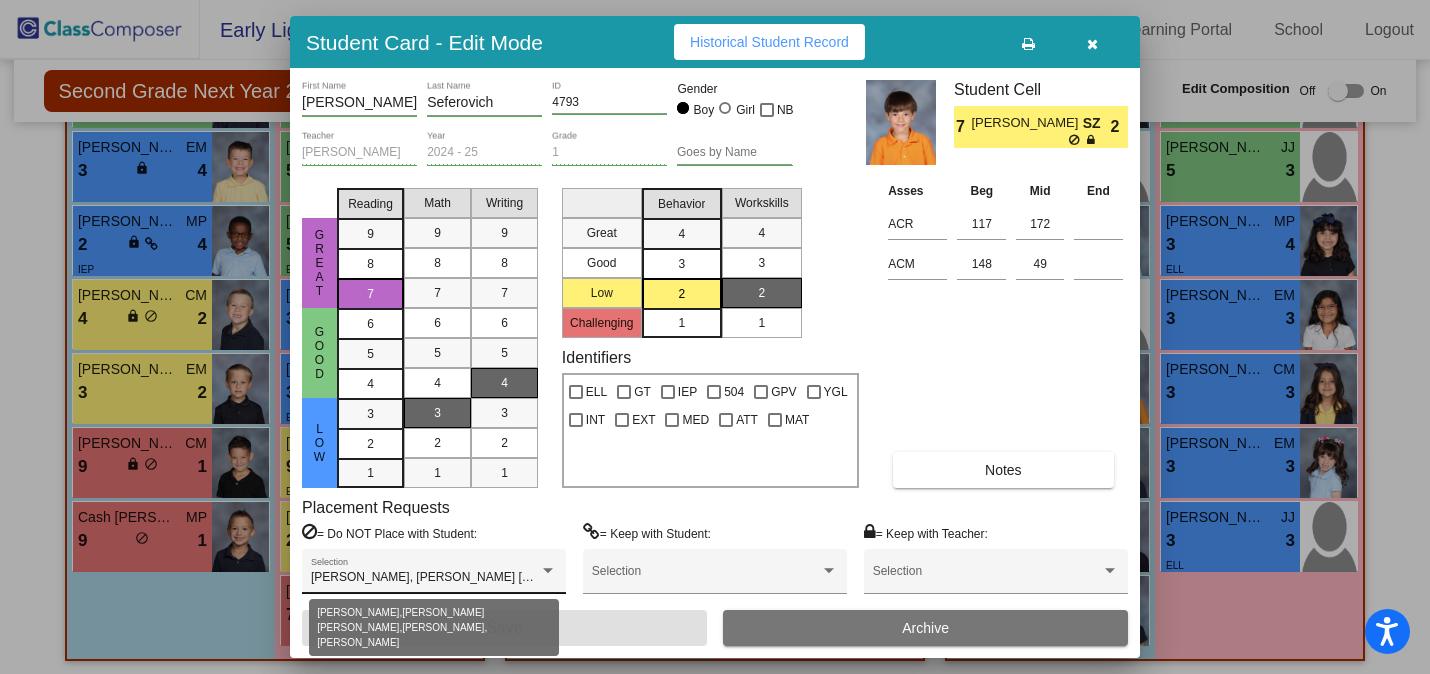 click at bounding box center (548, 571) 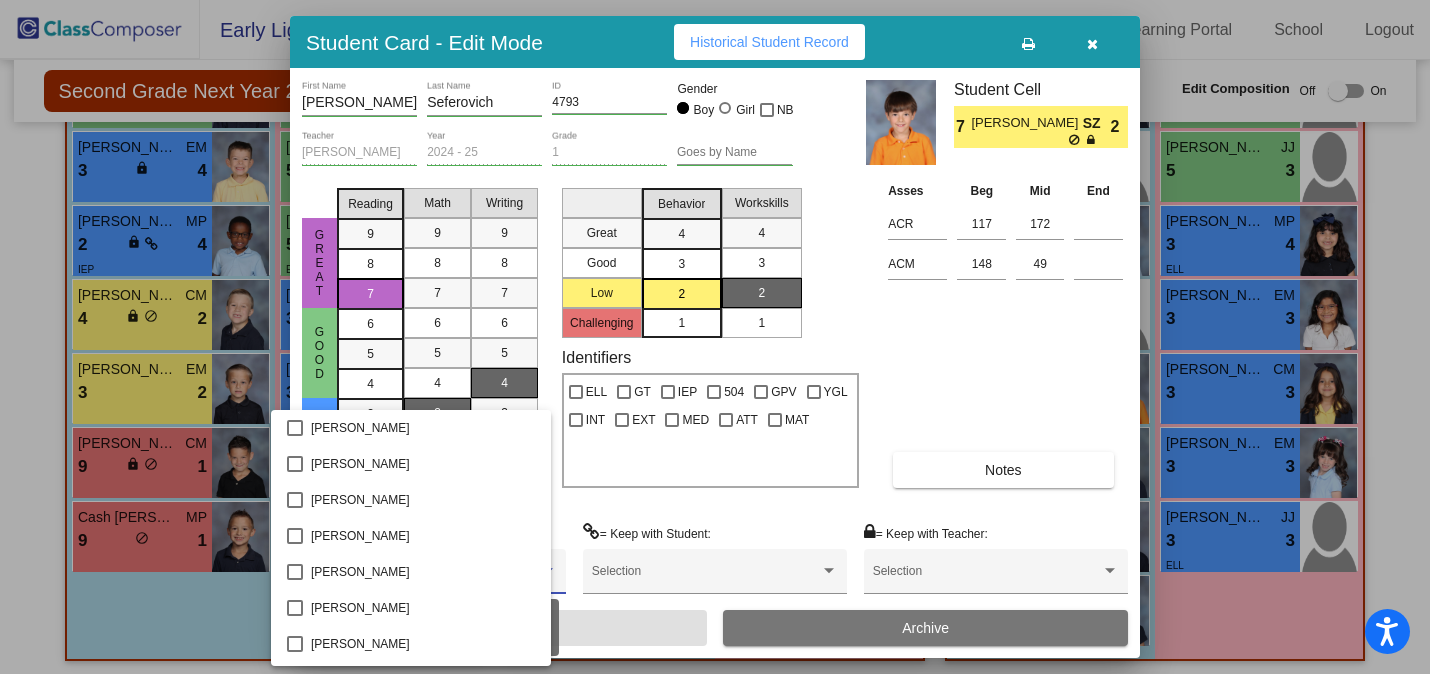 scroll, scrollTop: 462, scrollLeft: 0, axis: vertical 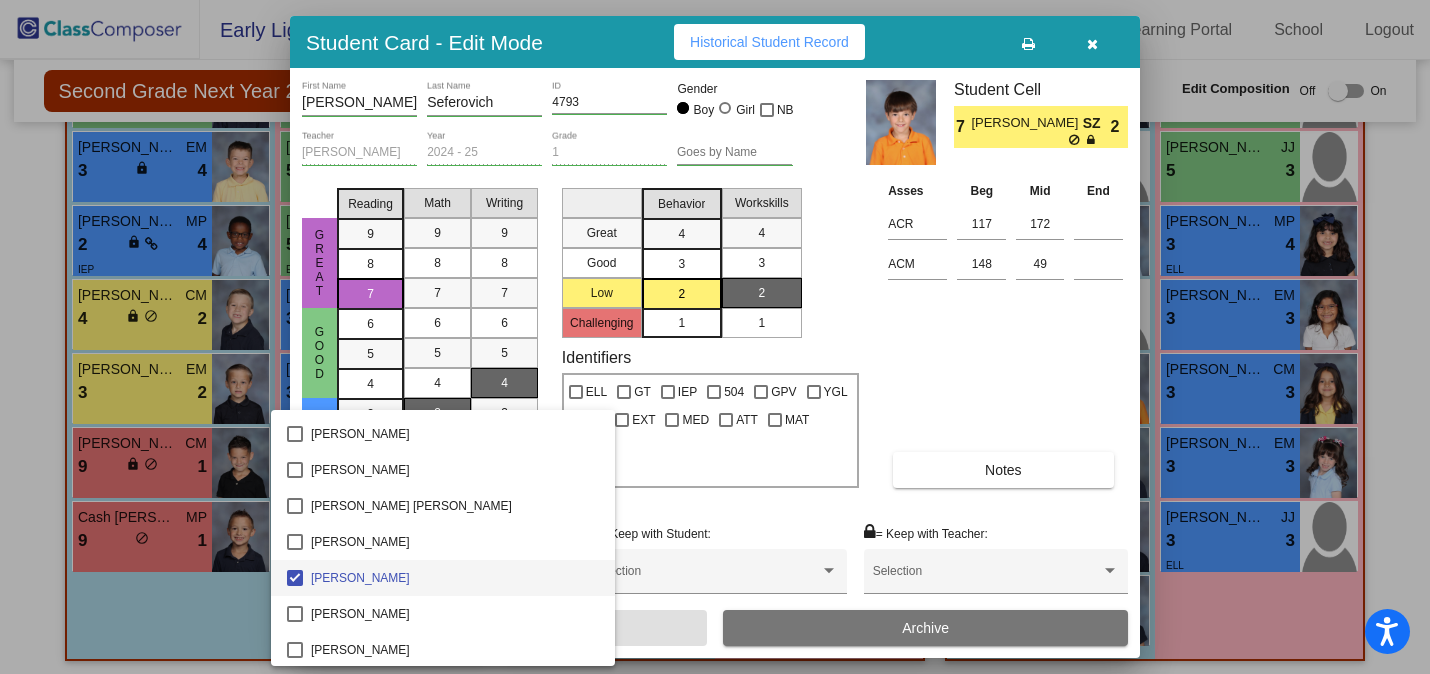 click at bounding box center [715, 337] 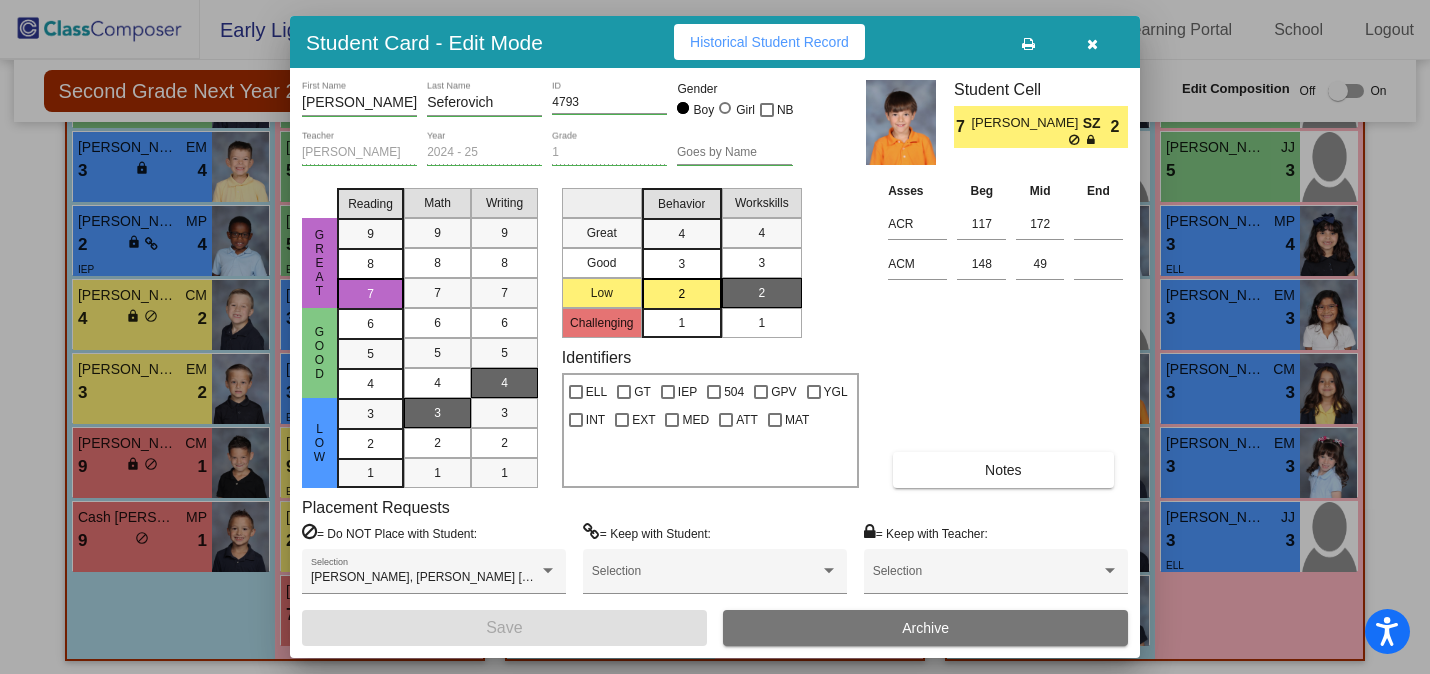 click at bounding box center (1092, 42) 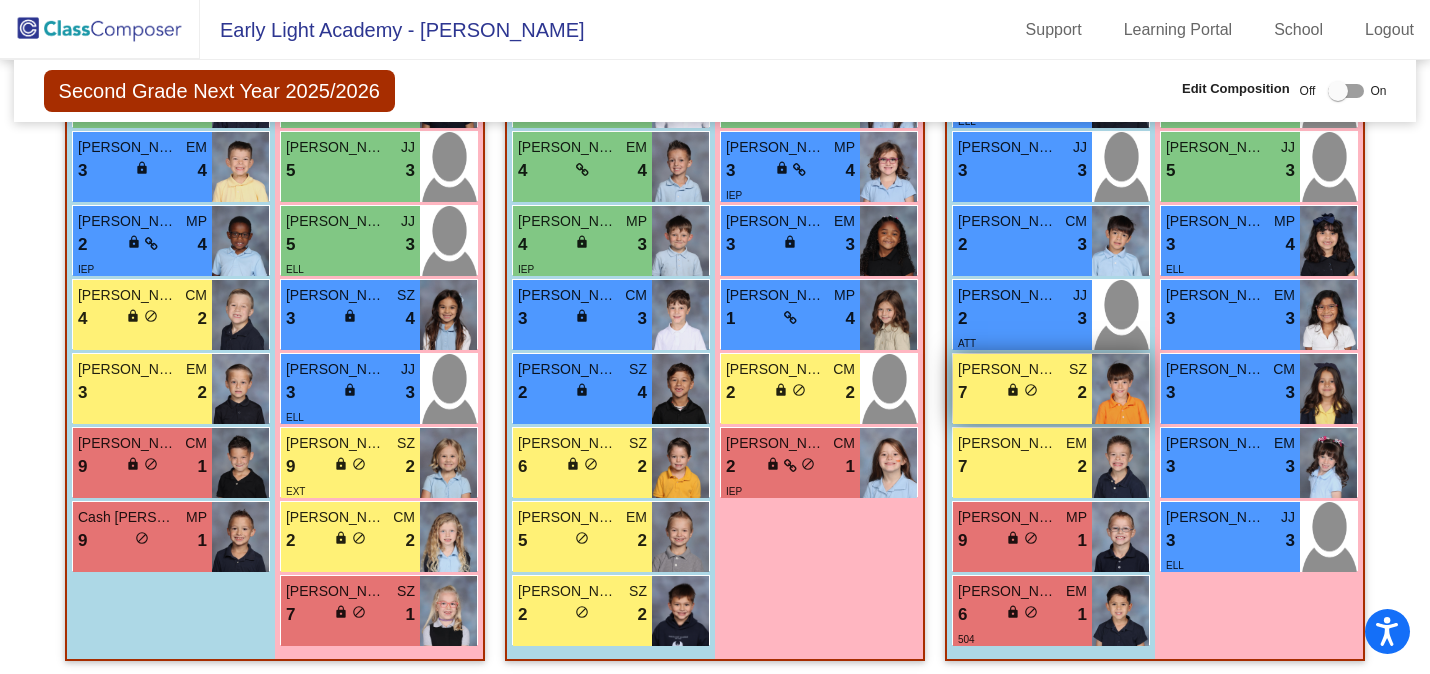 drag, startPoint x: 988, startPoint y: 373, endPoint x: 1008, endPoint y: 388, distance: 25 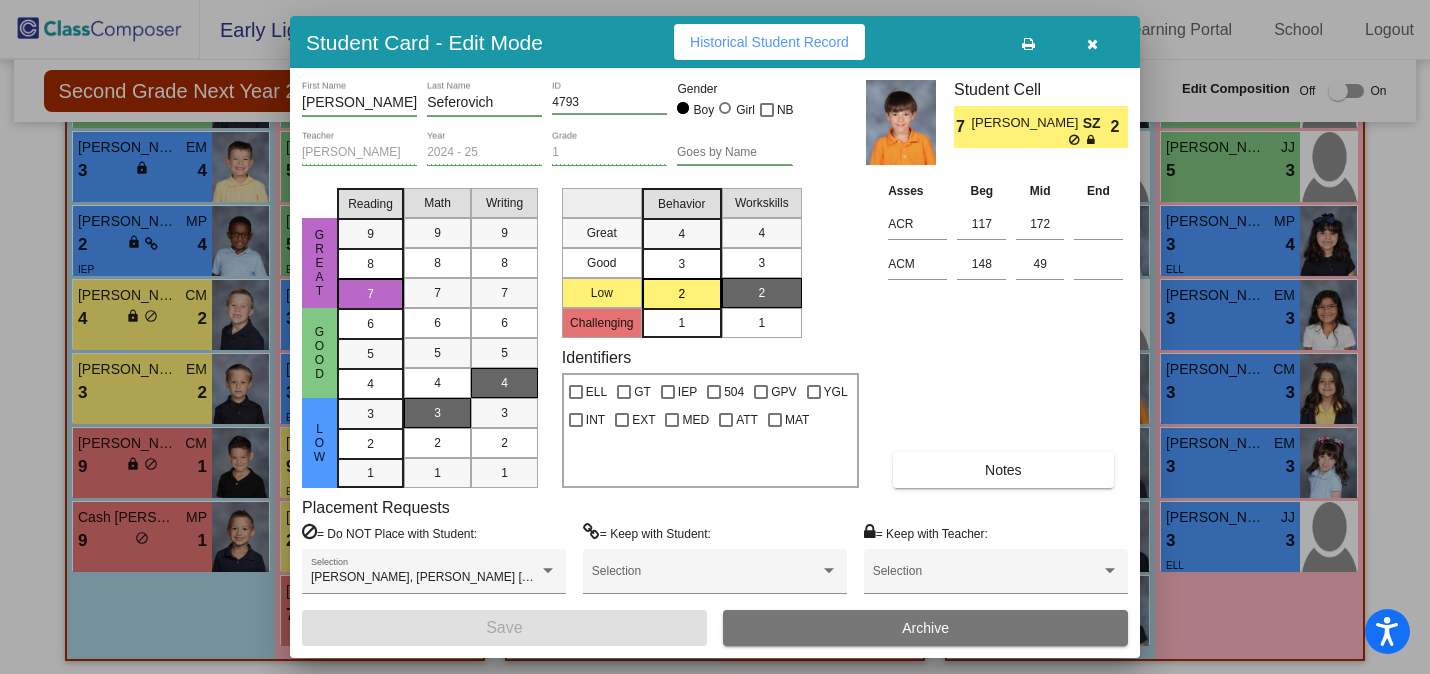 click at bounding box center [1092, 44] 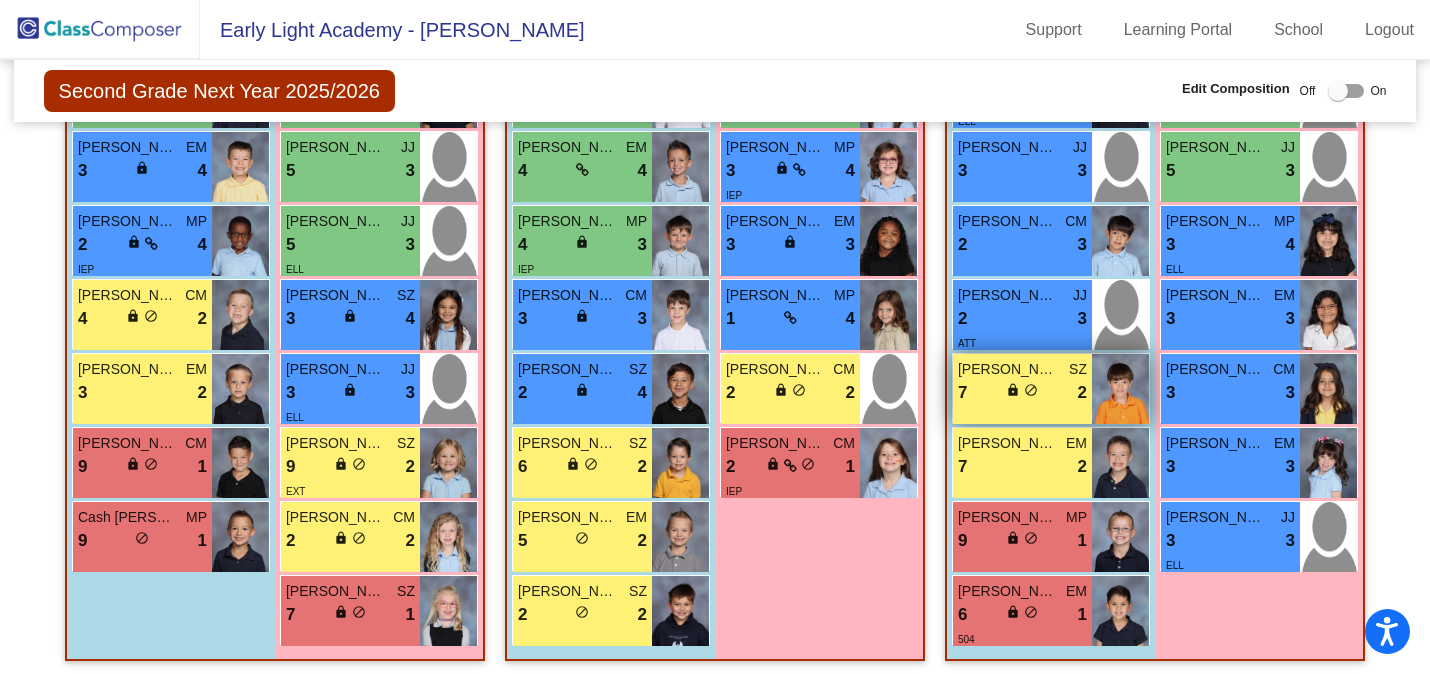 click on "[PERSON_NAME]" at bounding box center [1008, 369] 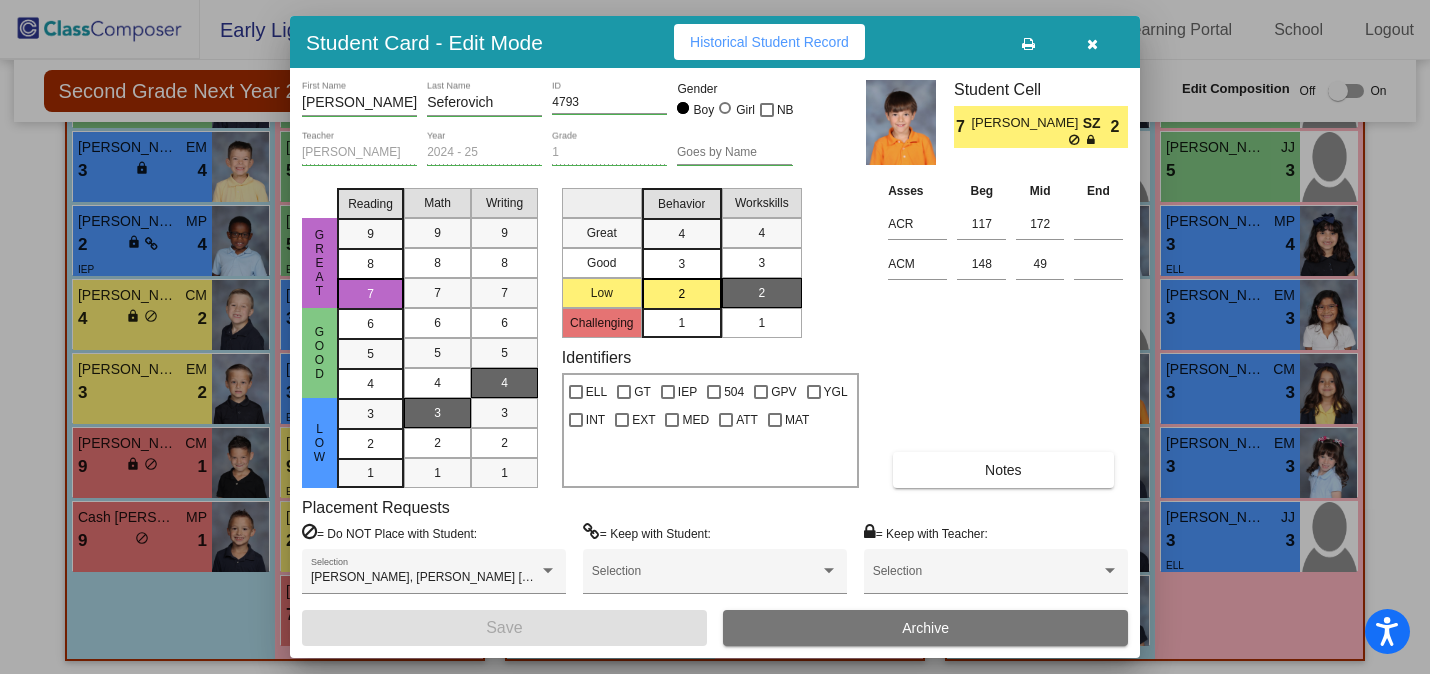 click at bounding box center [1092, 44] 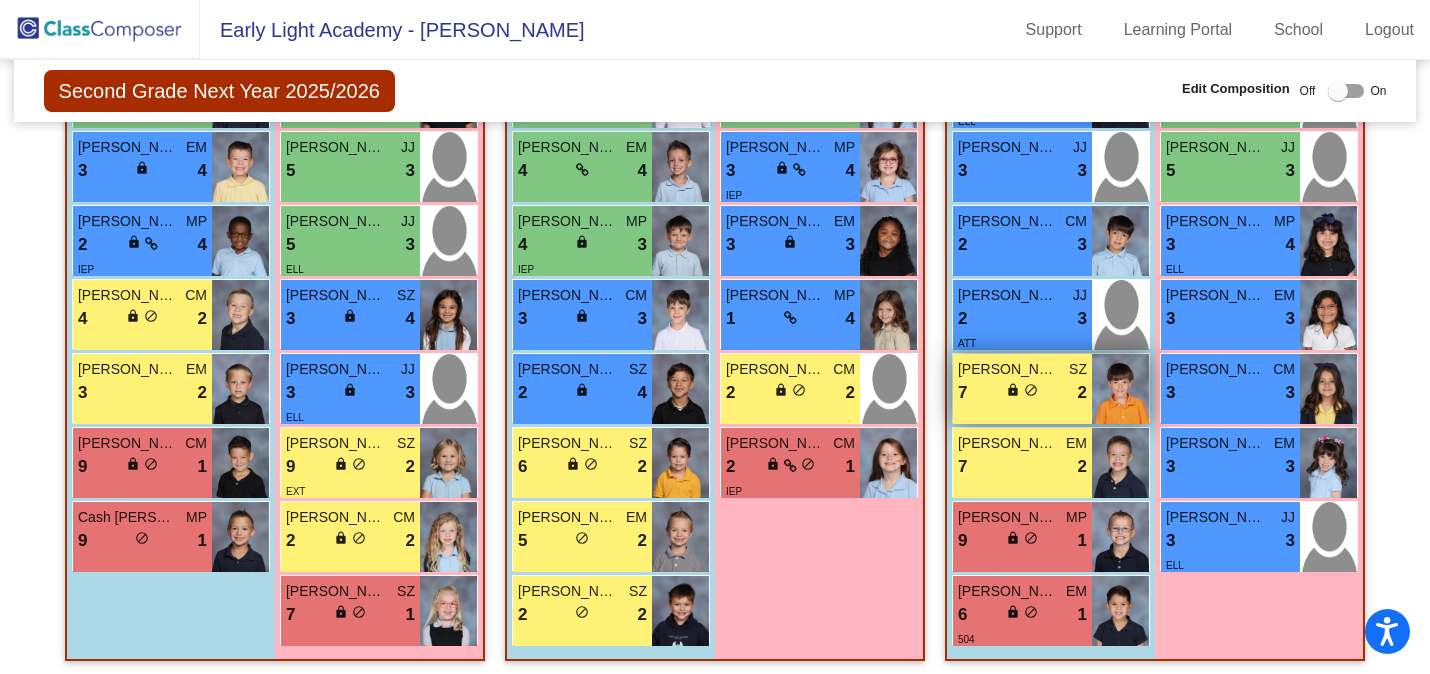 drag, startPoint x: 1056, startPoint y: 396, endPoint x: 1002, endPoint y: 377, distance: 57.245087 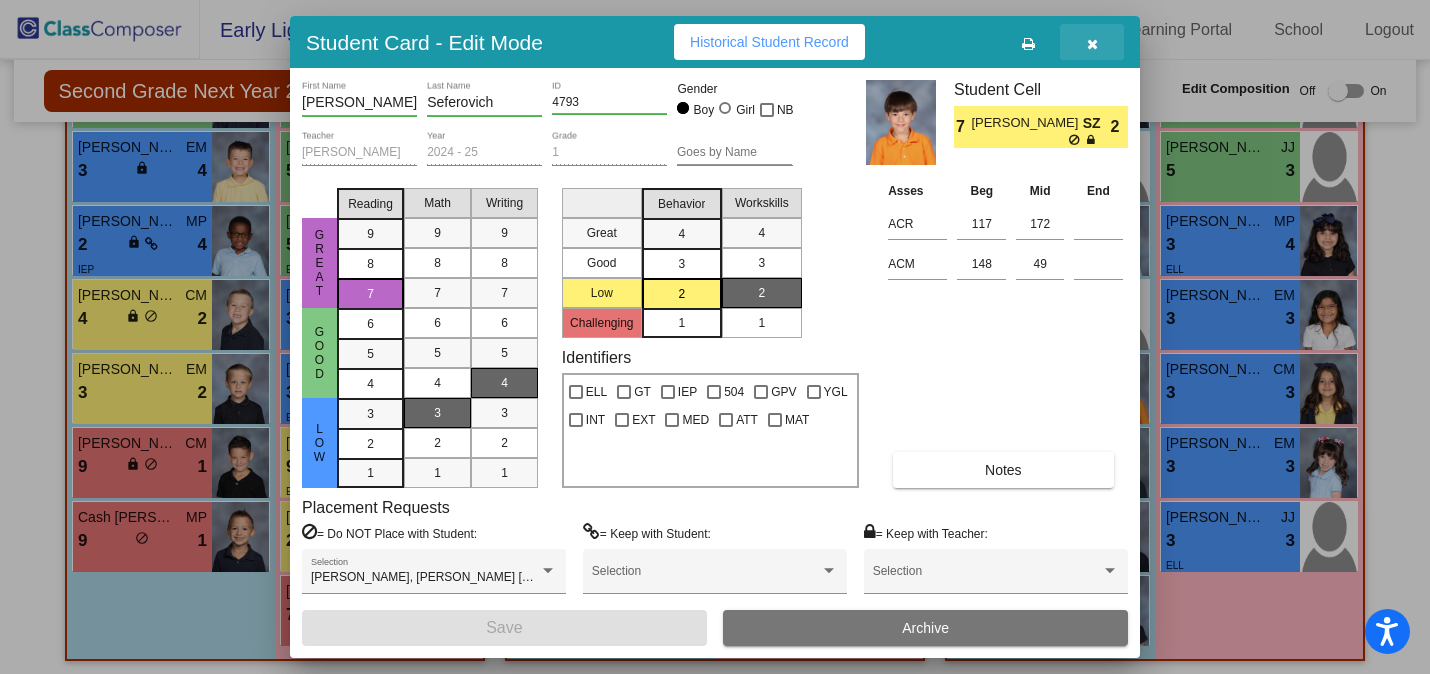 click at bounding box center [1092, 42] 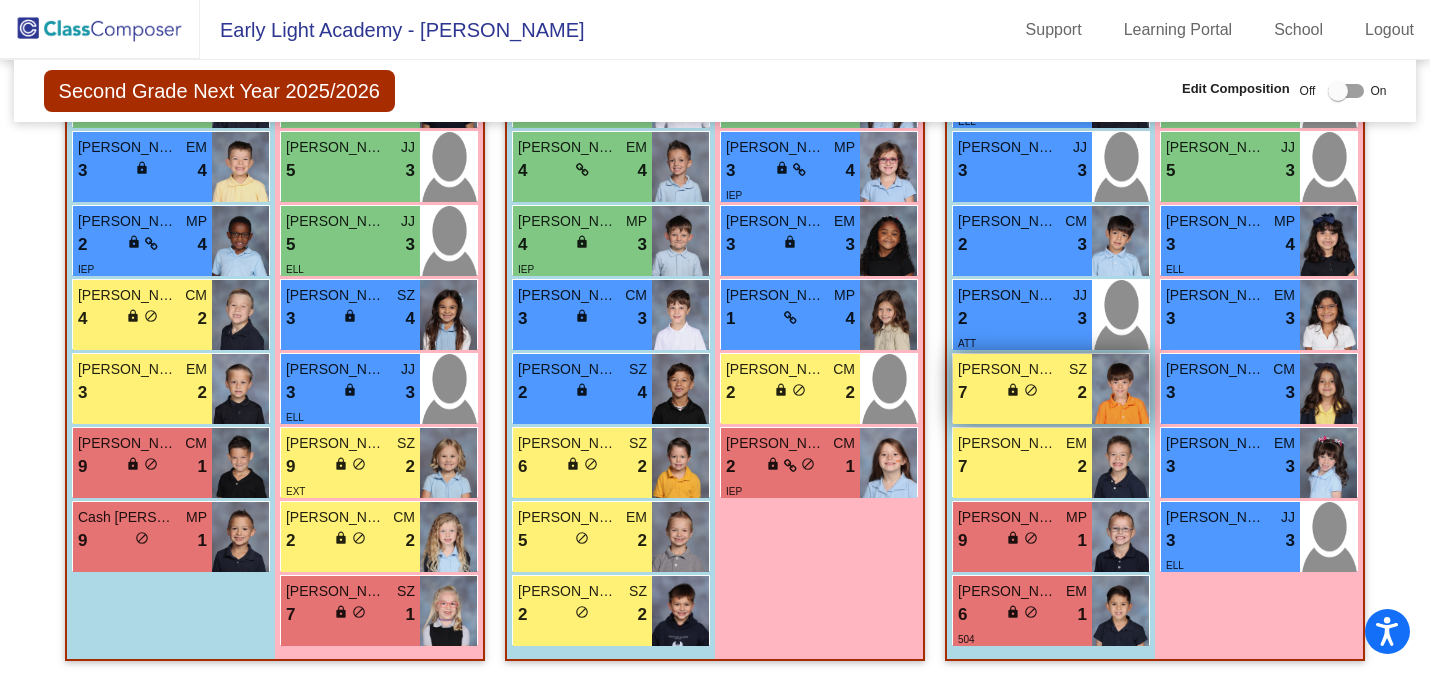 click on "7 lock do_not_disturb_alt 2" at bounding box center (1022, 393) 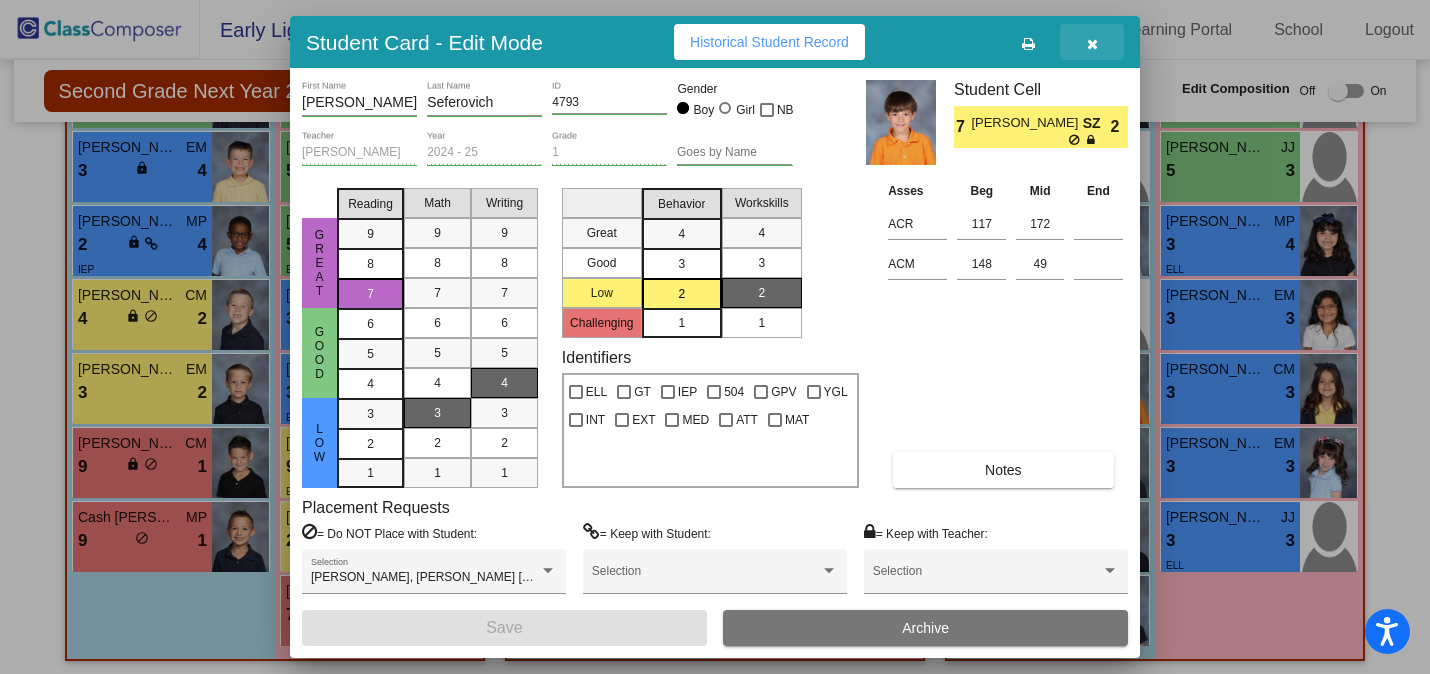 click at bounding box center (1092, 42) 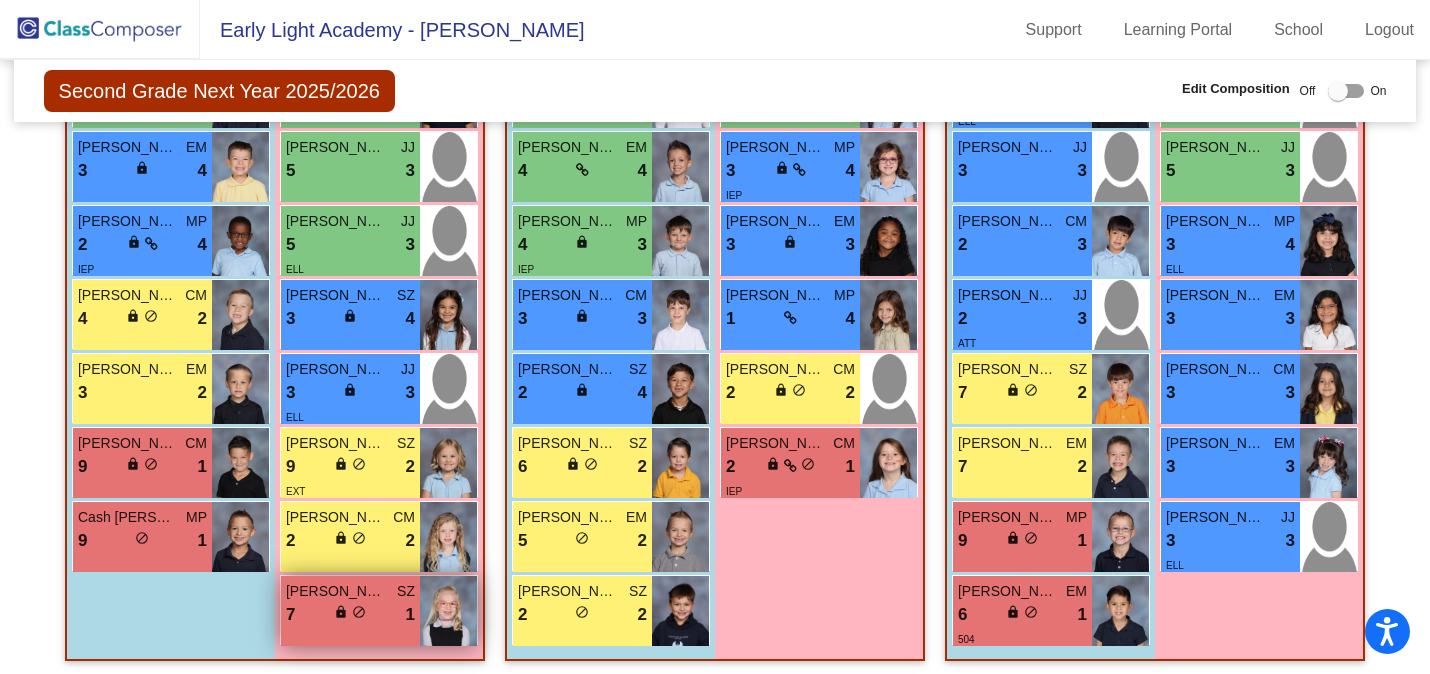 drag, startPoint x: 982, startPoint y: 370, endPoint x: 422, endPoint y: 602, distance: 606.1551 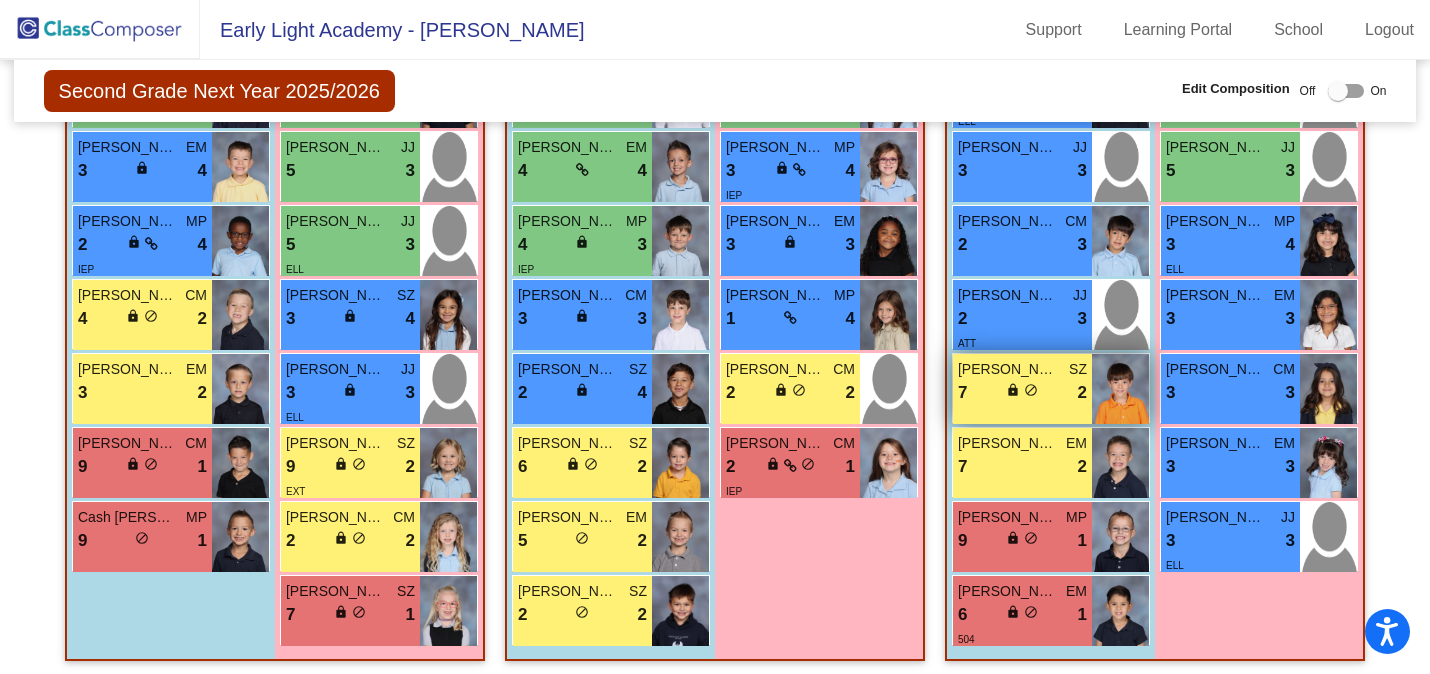 click on "7 lock do_not_disturb_alt 2" at bounding box center [1022, 393] 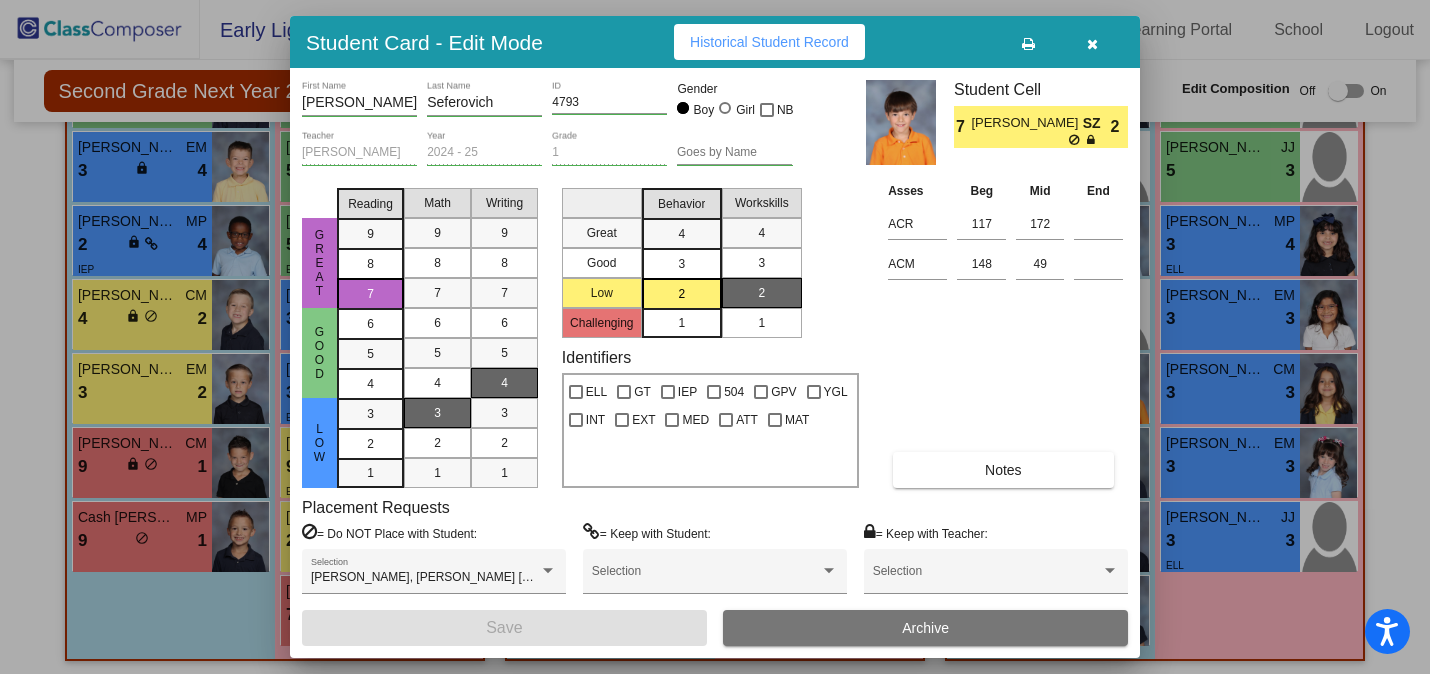 click at bounding box center [1092, 44] 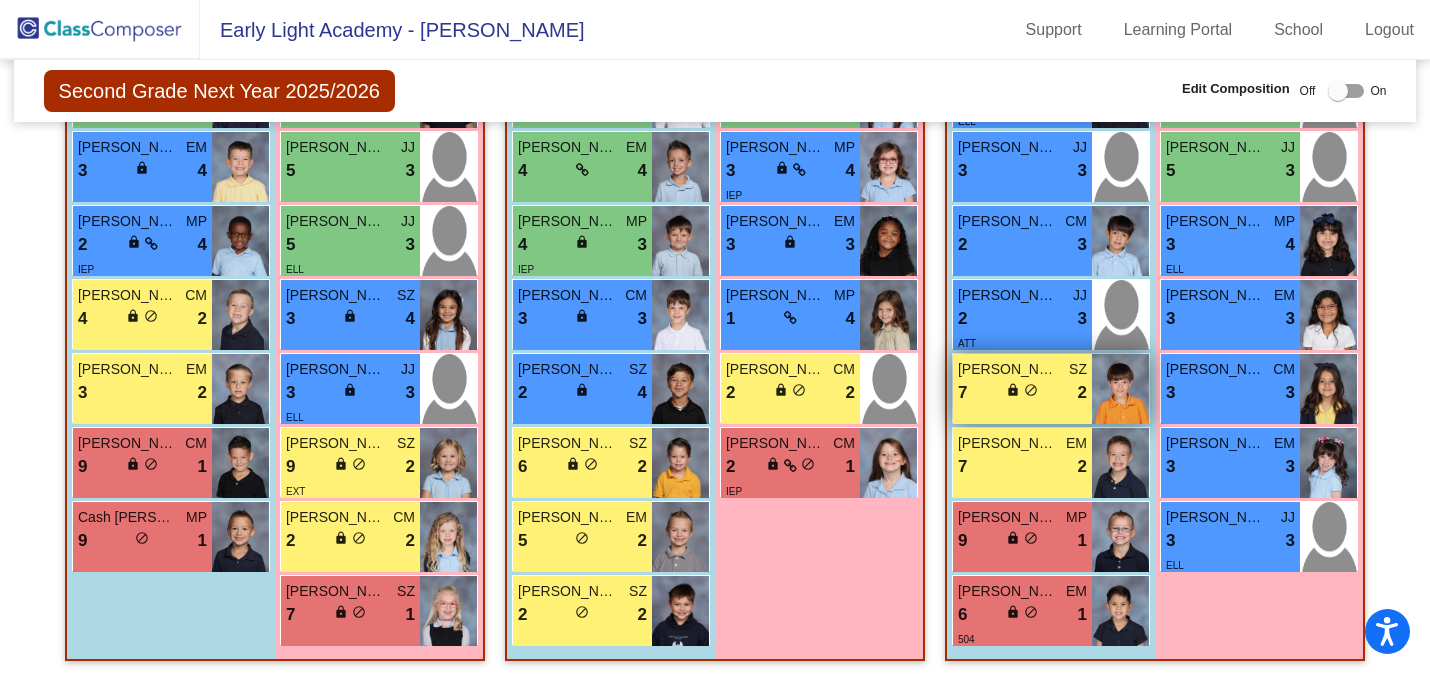 drag, startPoint x: 985, startPoint y: 409, endPoint x: 1038, endPoint y: 397, distance: 54.34151 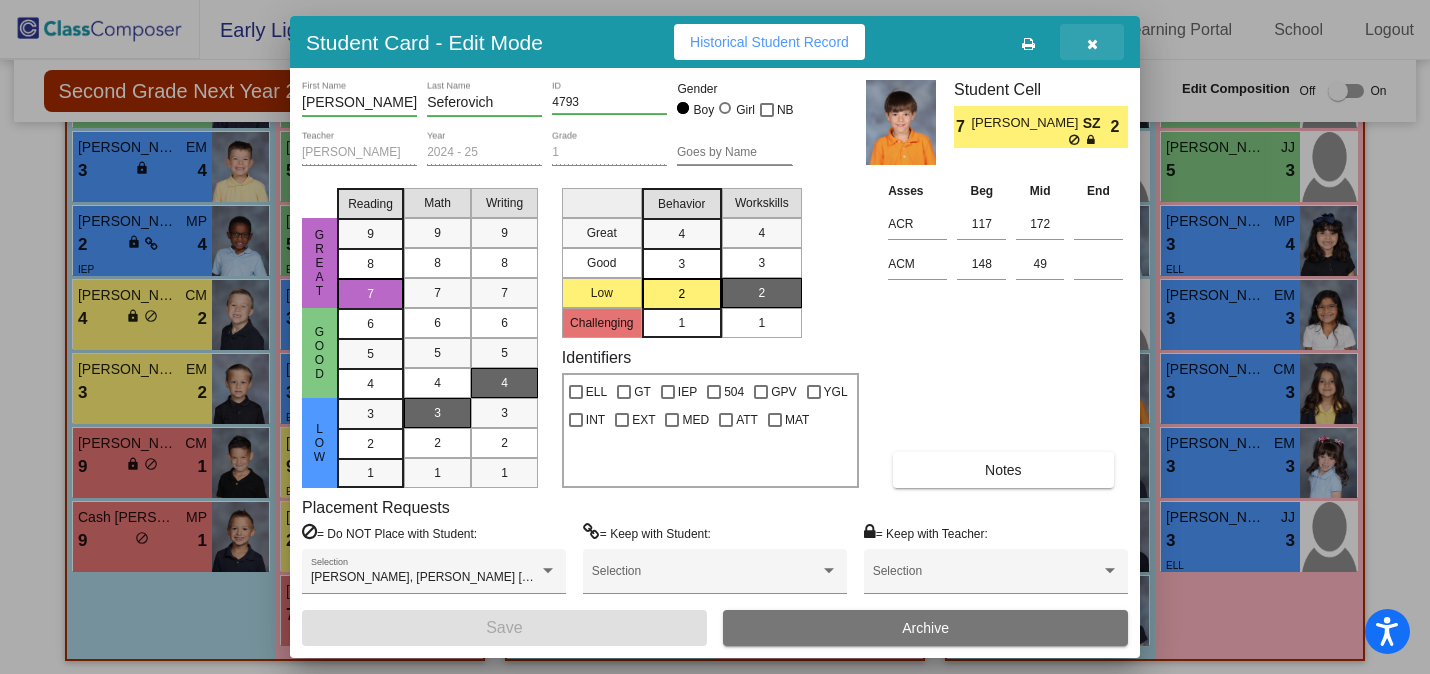 click at bounding box center [1092, 42] 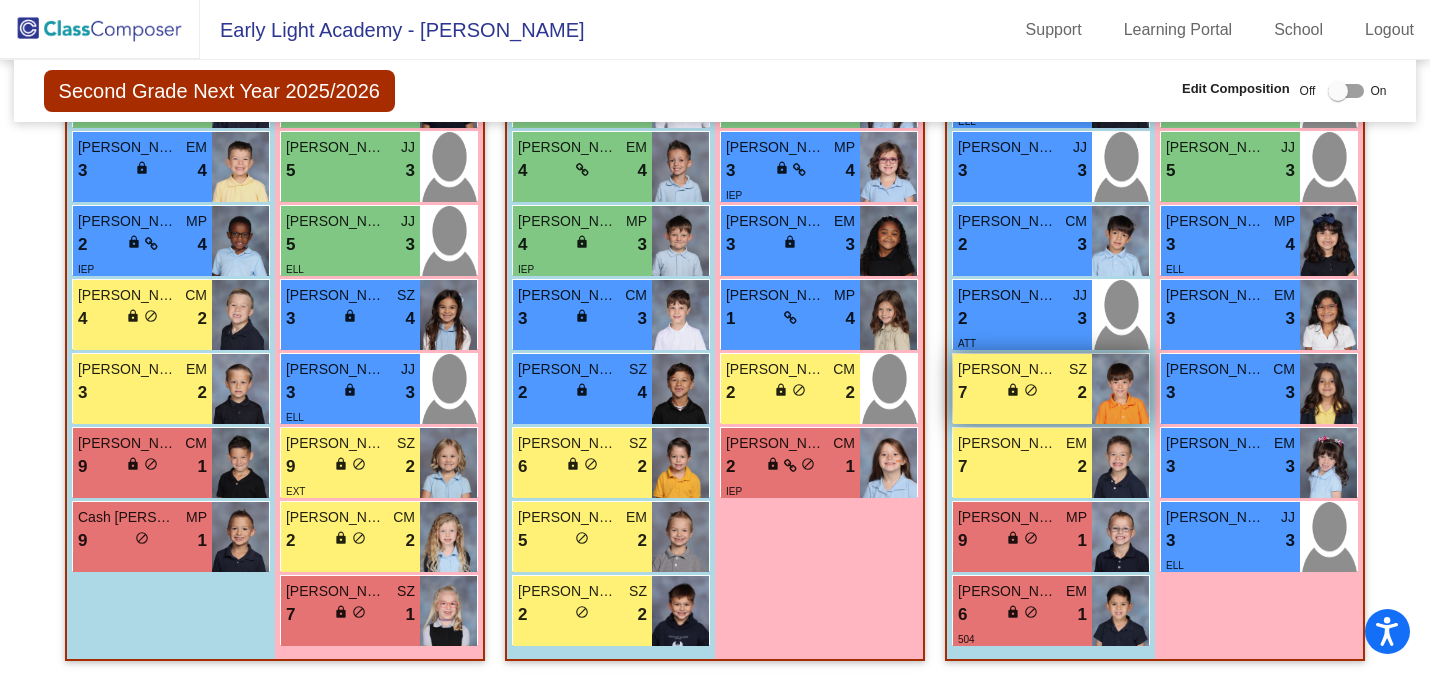 click on "lock" at bounding box center (1013, 390) 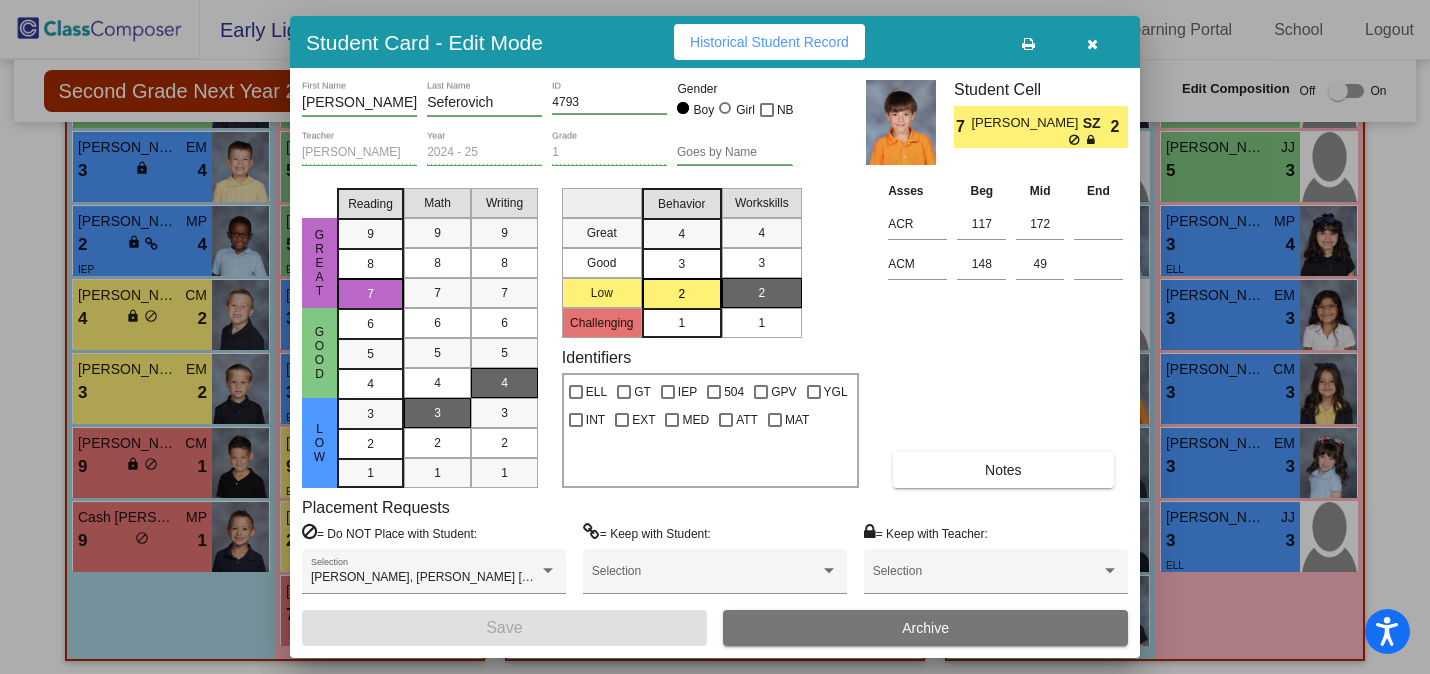 click at bounding box center (1092, 44) 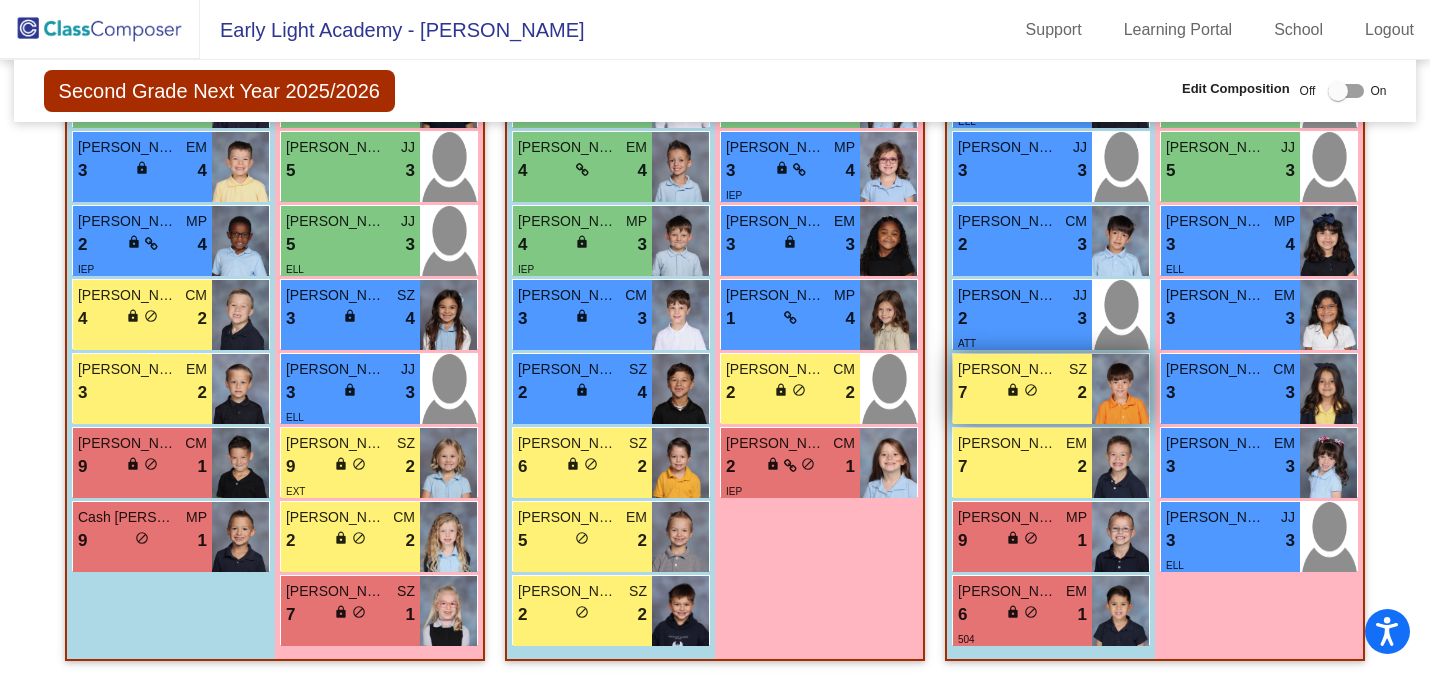drag, startPoint x: 982, startPoint y: 370, endPoint x: 1020, endPoint y: 382, distance: 39.849716 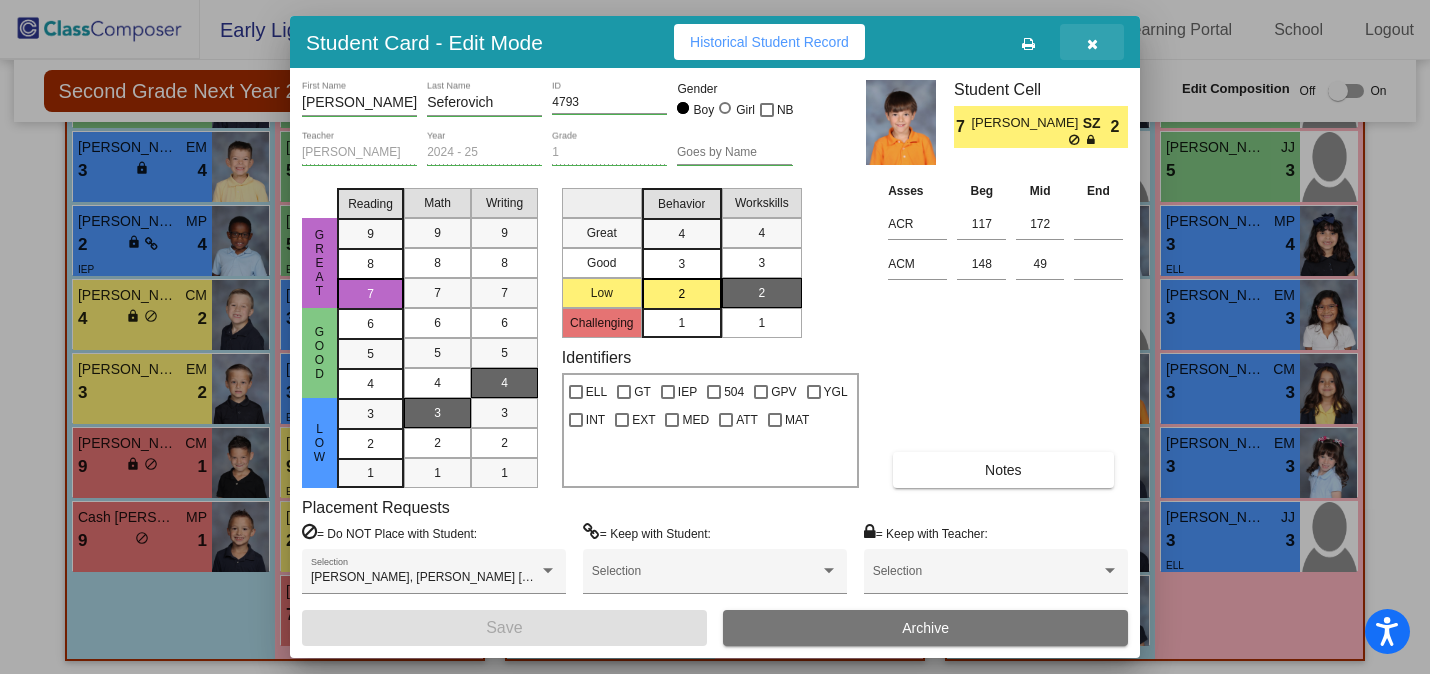 click at bounding box center [1092, 44] 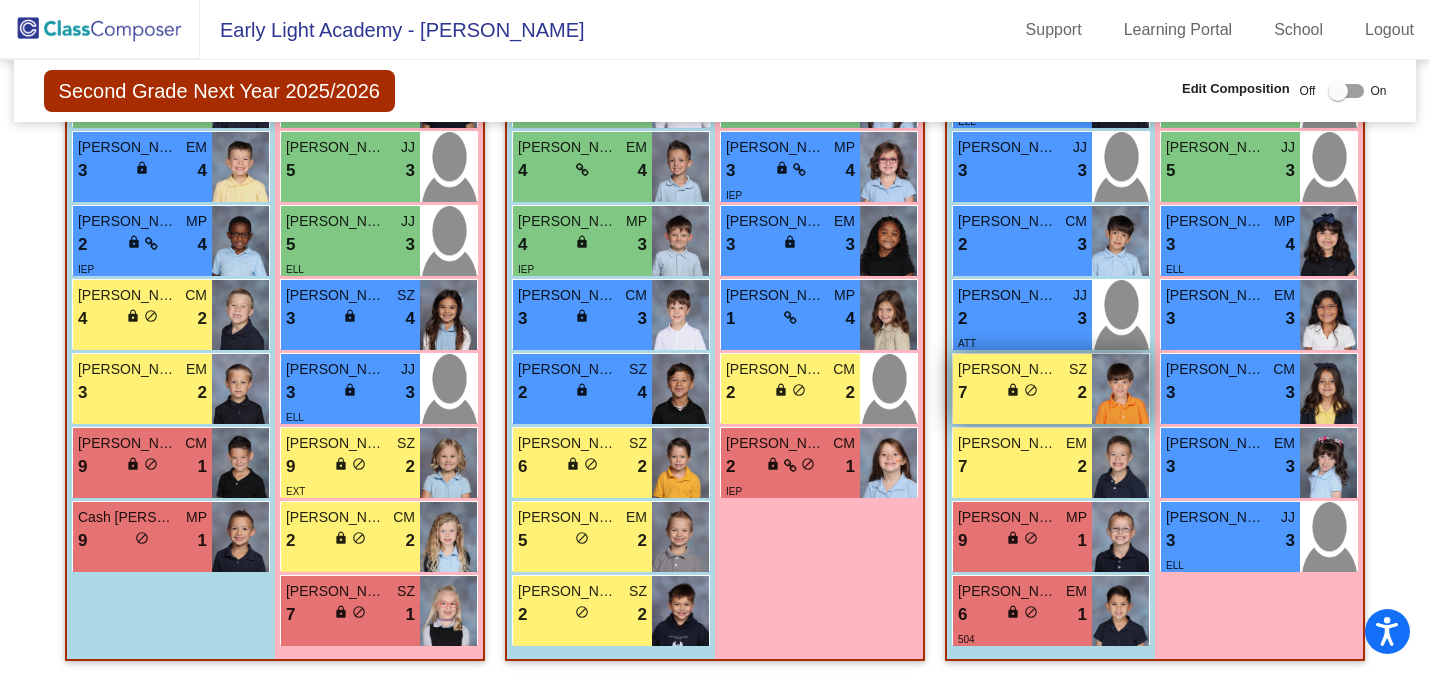 click at bounding box center (1120, 389) 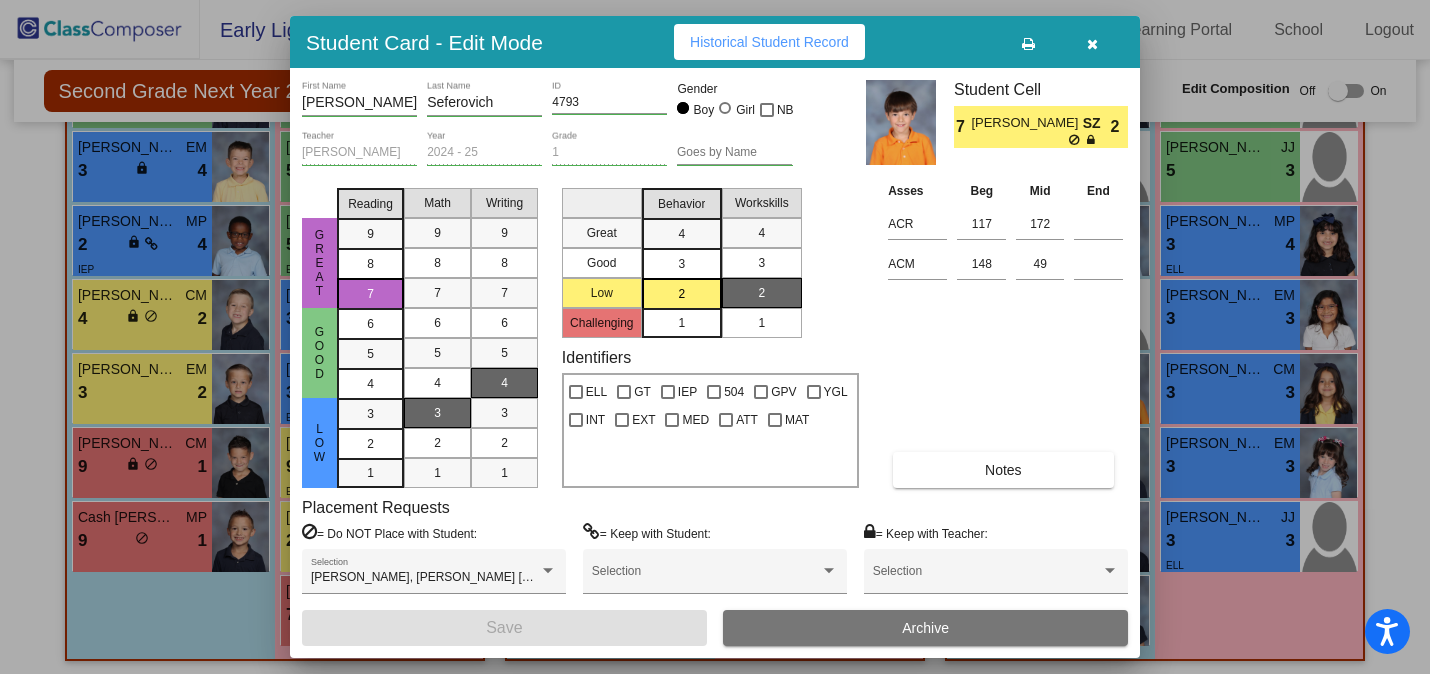 click at bounding box center (1092, 44) 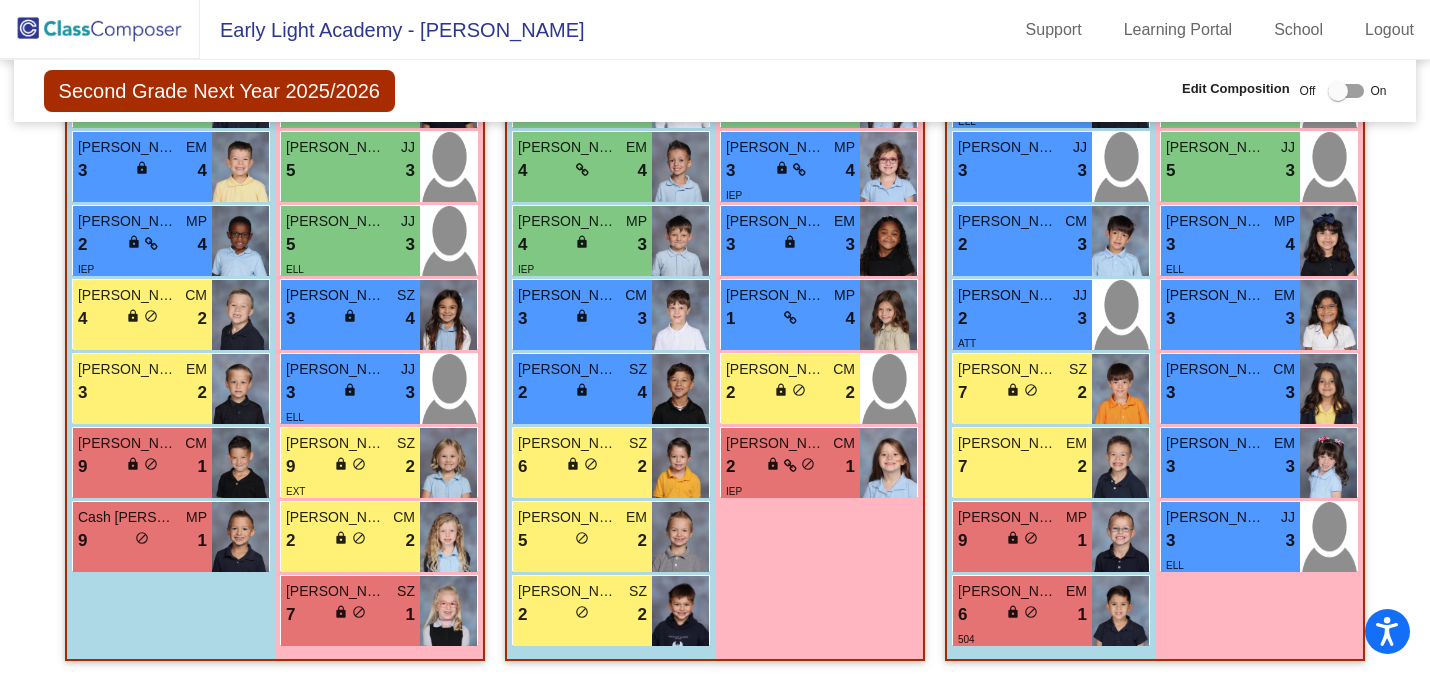 drag, startPoint x: 1041, startPoint y: 406, endPoint x: 933, endPoint y: 414, distance: 108.29589 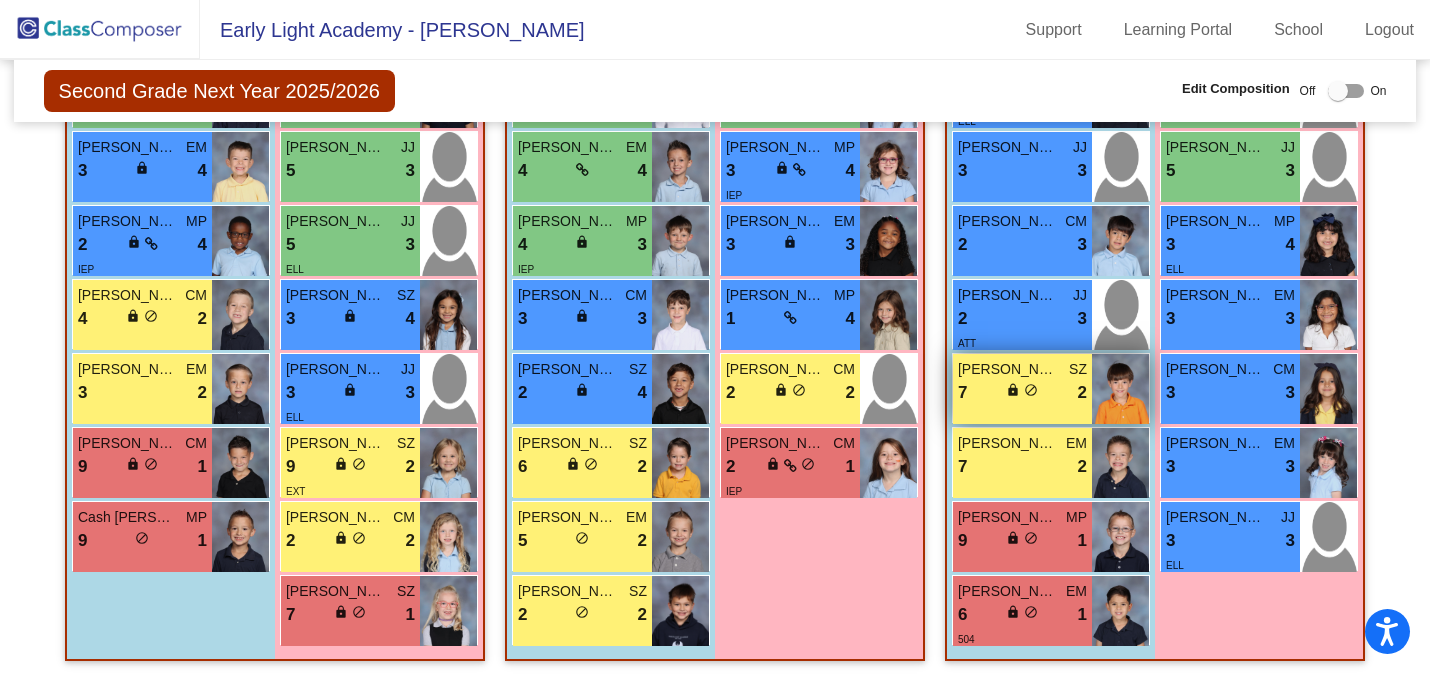 click on "7 lock do_not_disturb_alt 2" at bounding box center (1022, 393) 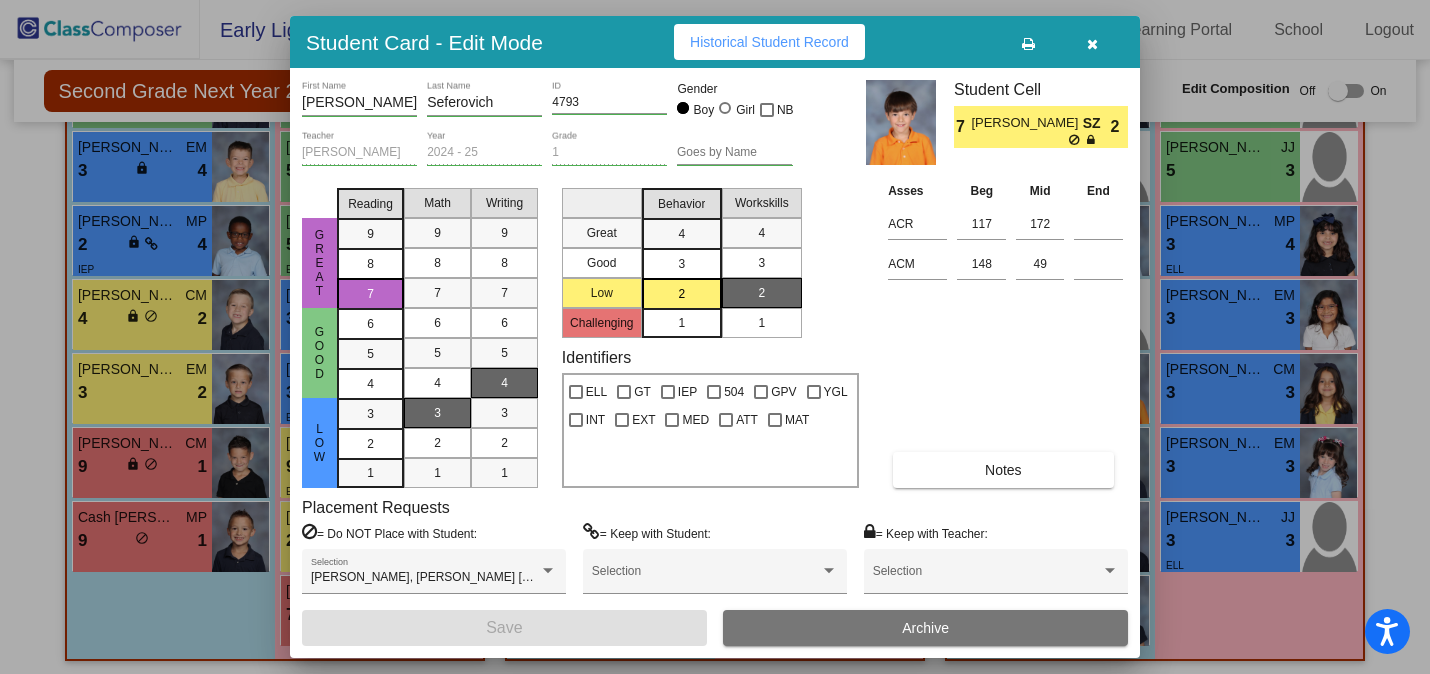 click at bounding box center (1092, 42) 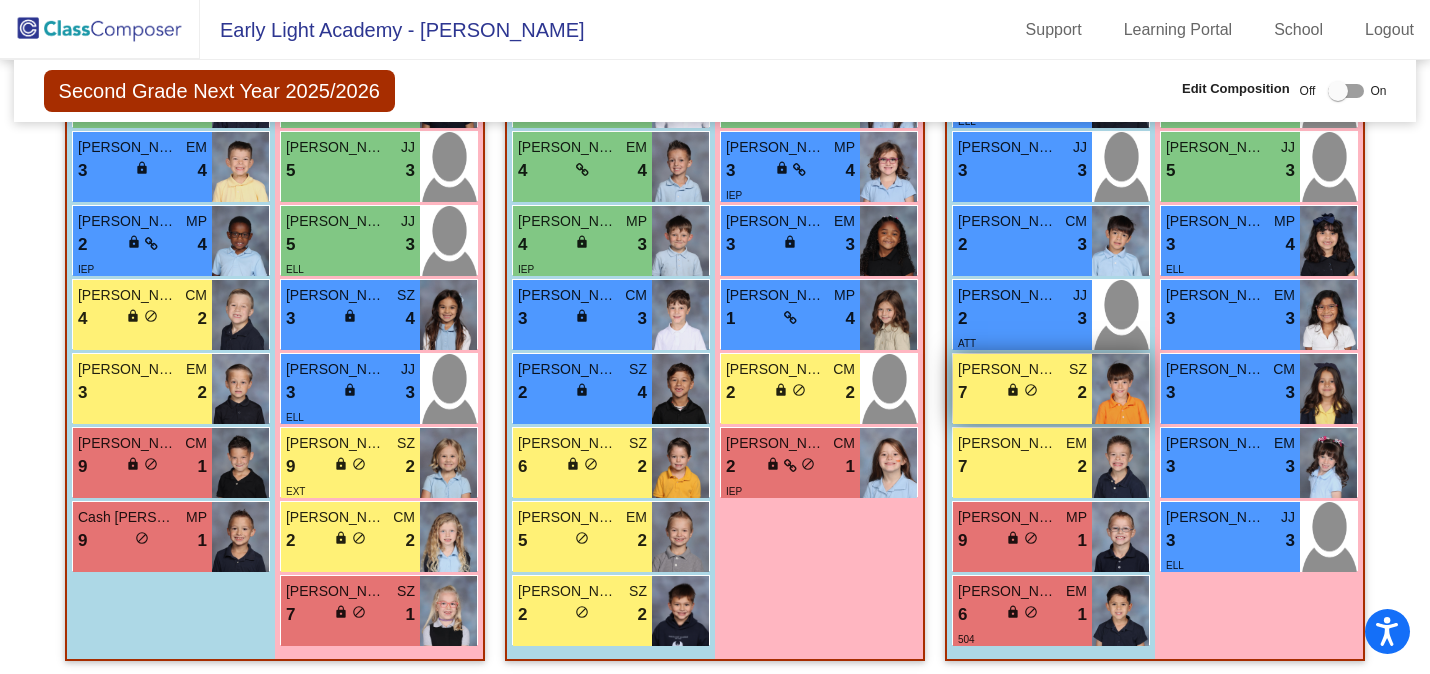 click on "[PERSON_NAME]" at bounding box center (1008, 369) 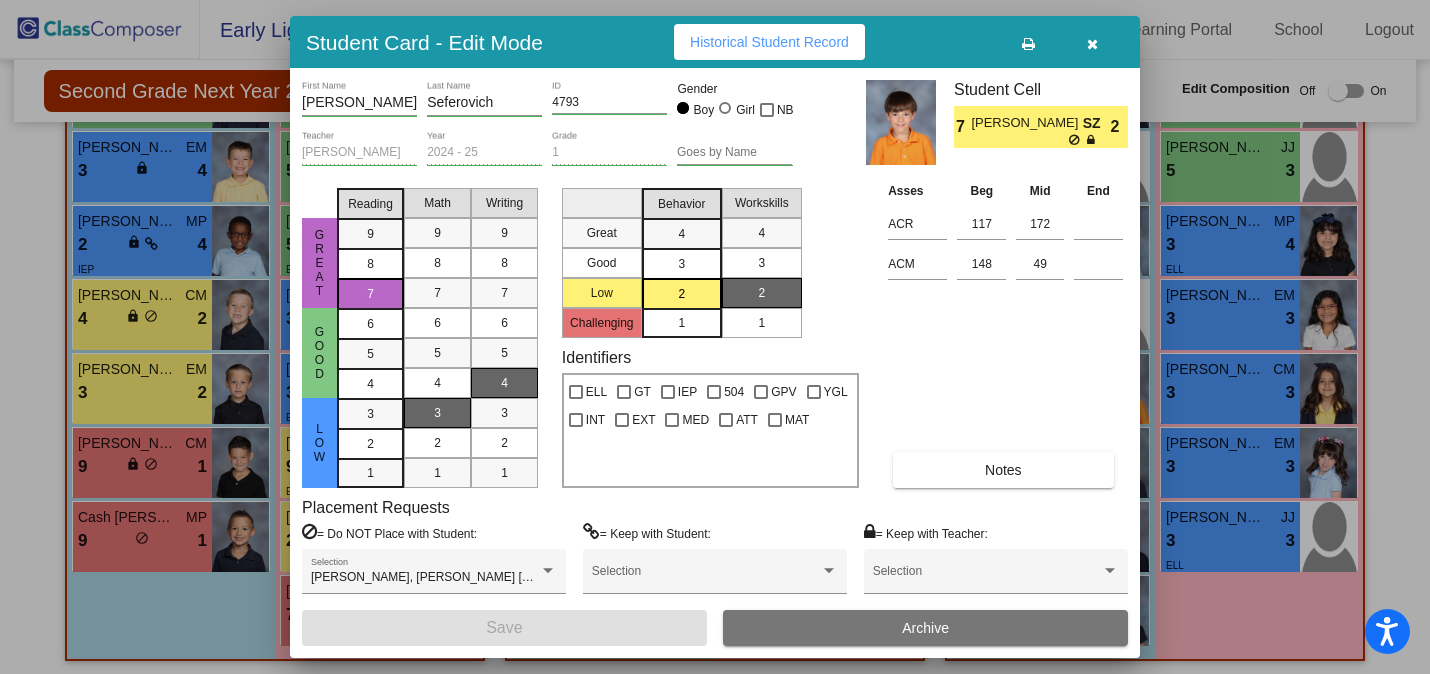 click at bounding box center [1092, 44] 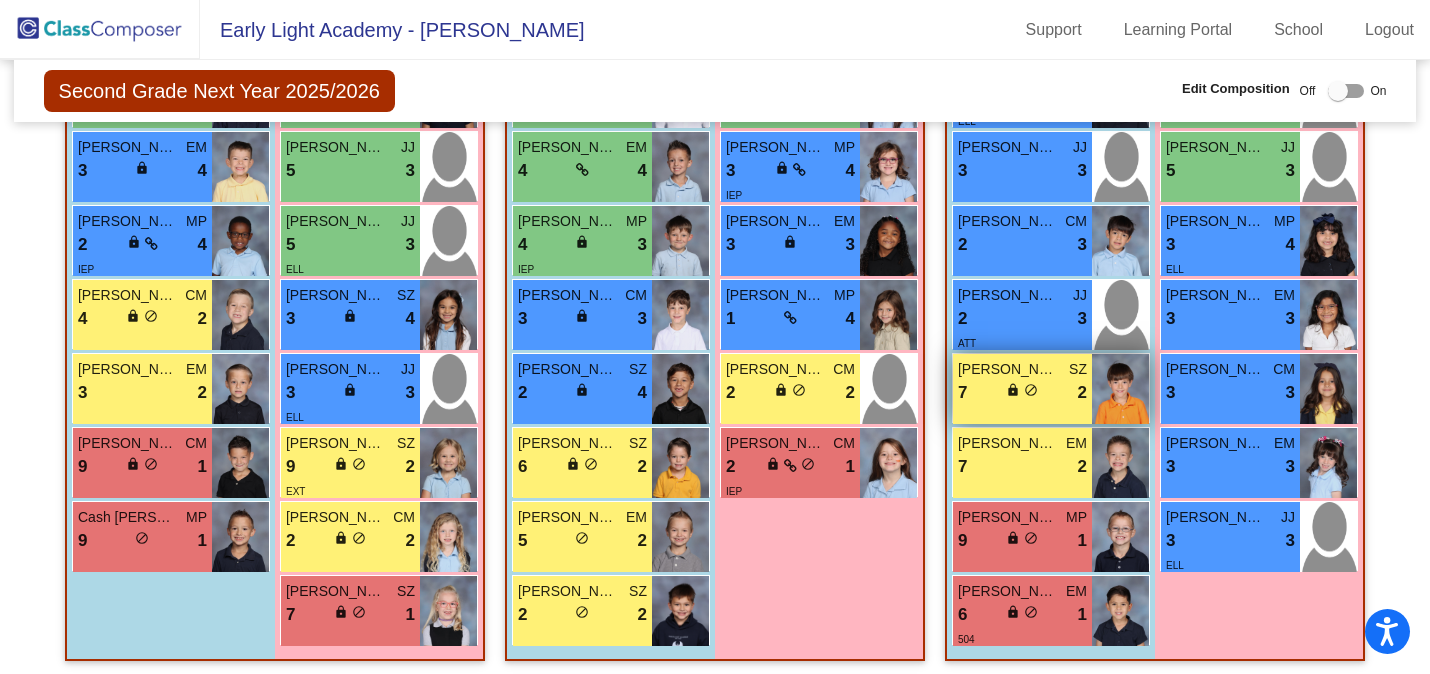 drag, startPoint x: 968, startPoint y: 364, endPoint x: 1010, endPoint y: 359, distance: 42.296574 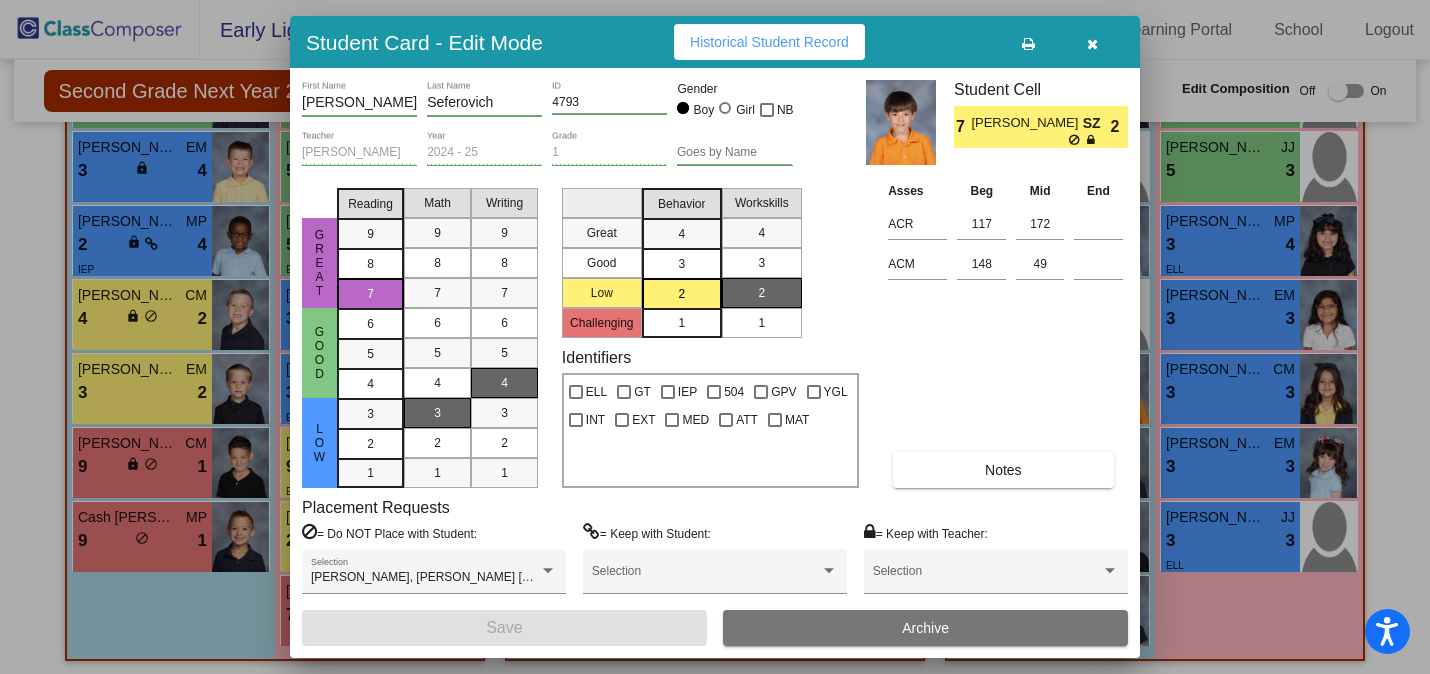 click at bounding box center [1092, 44] 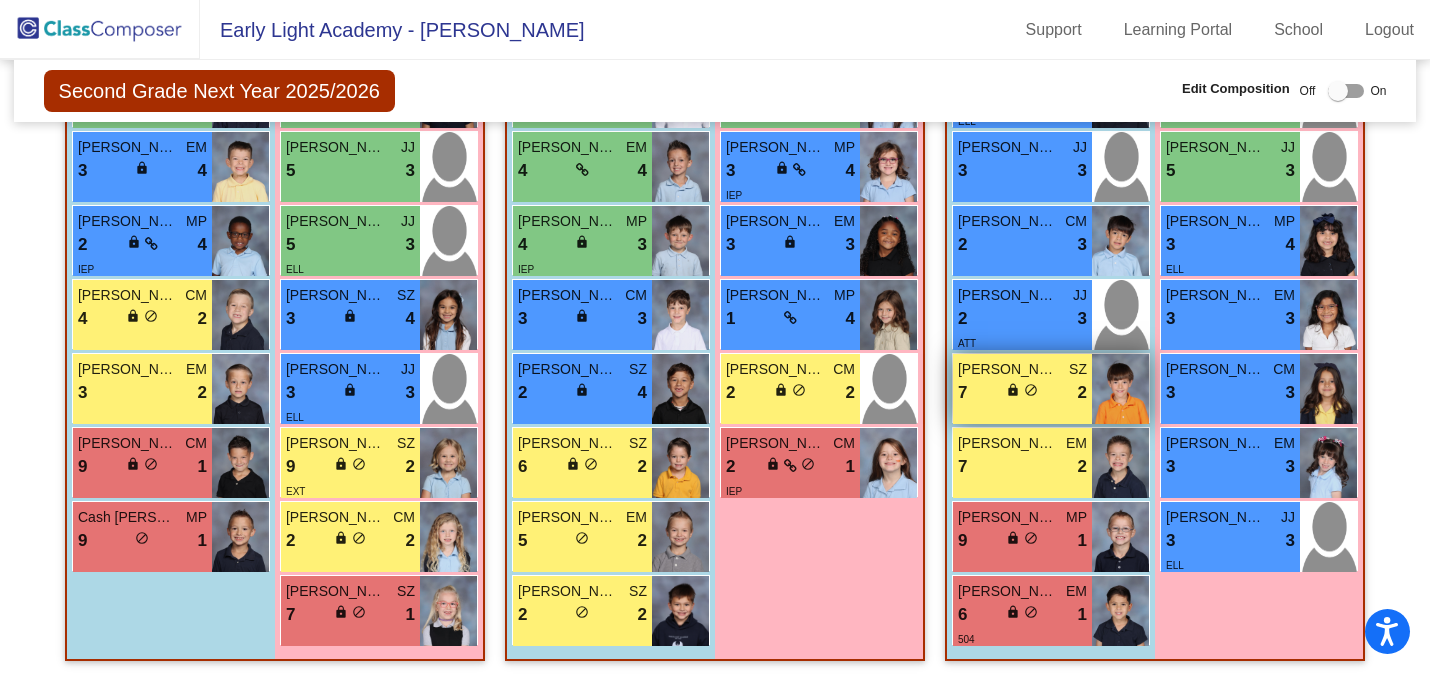 drag, startPoint x: 984, startPoint y: 361, endPoint x: 999, endPoint y: 369, distance: 17 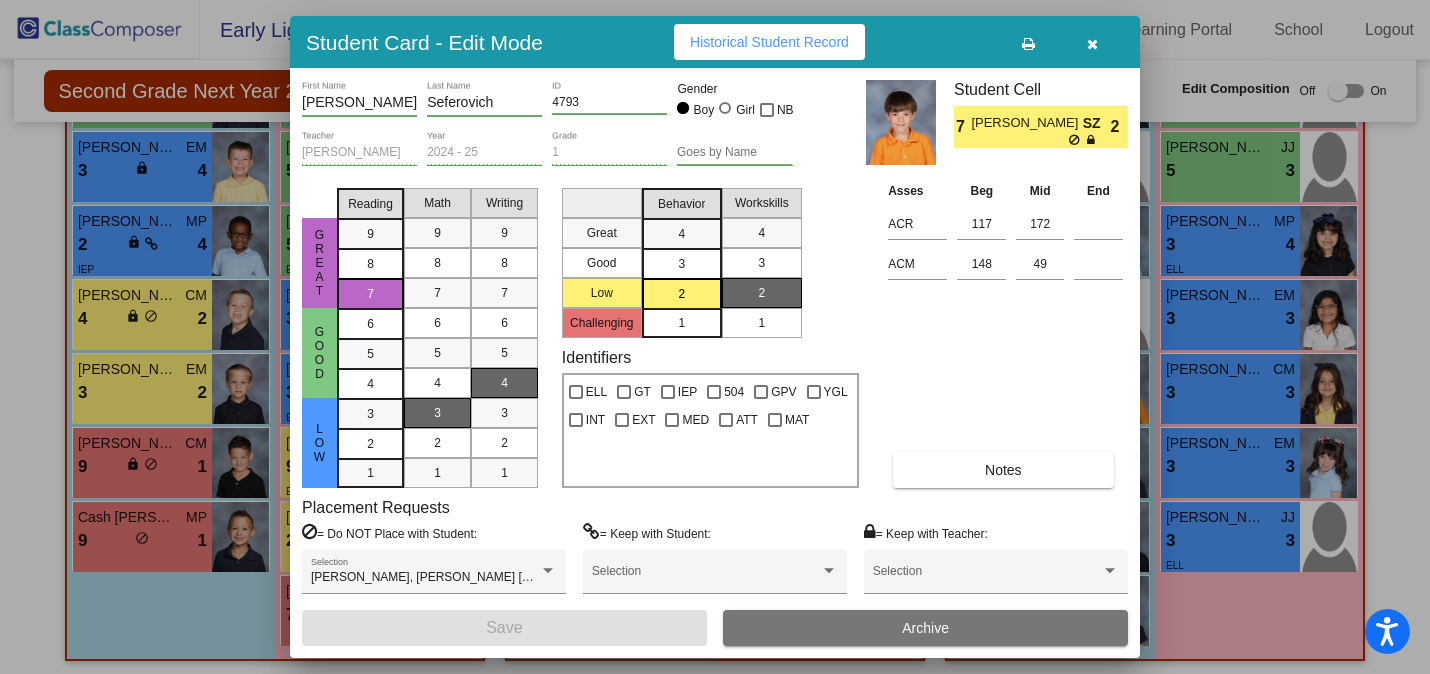 click at bounding box center [1092, 42] 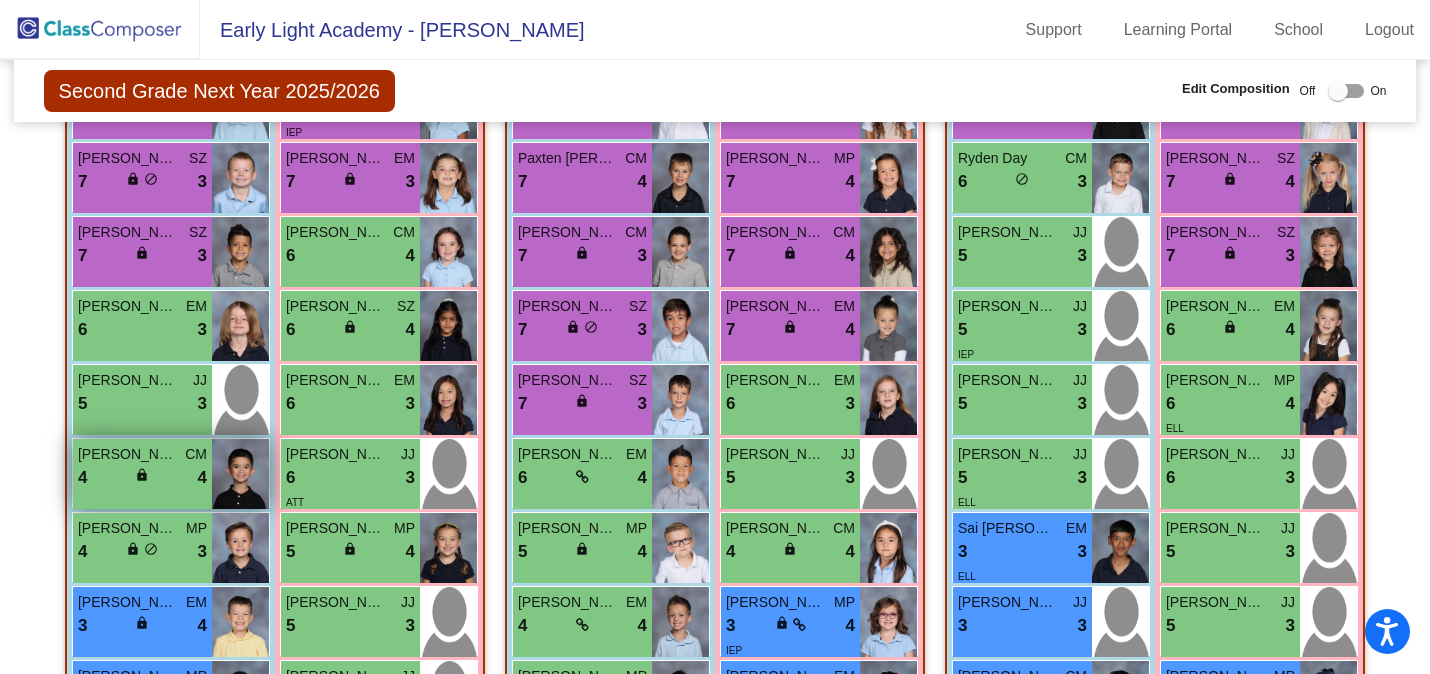 scroll, scrollTop: 641, scrollLeft: 0, axis: vertical 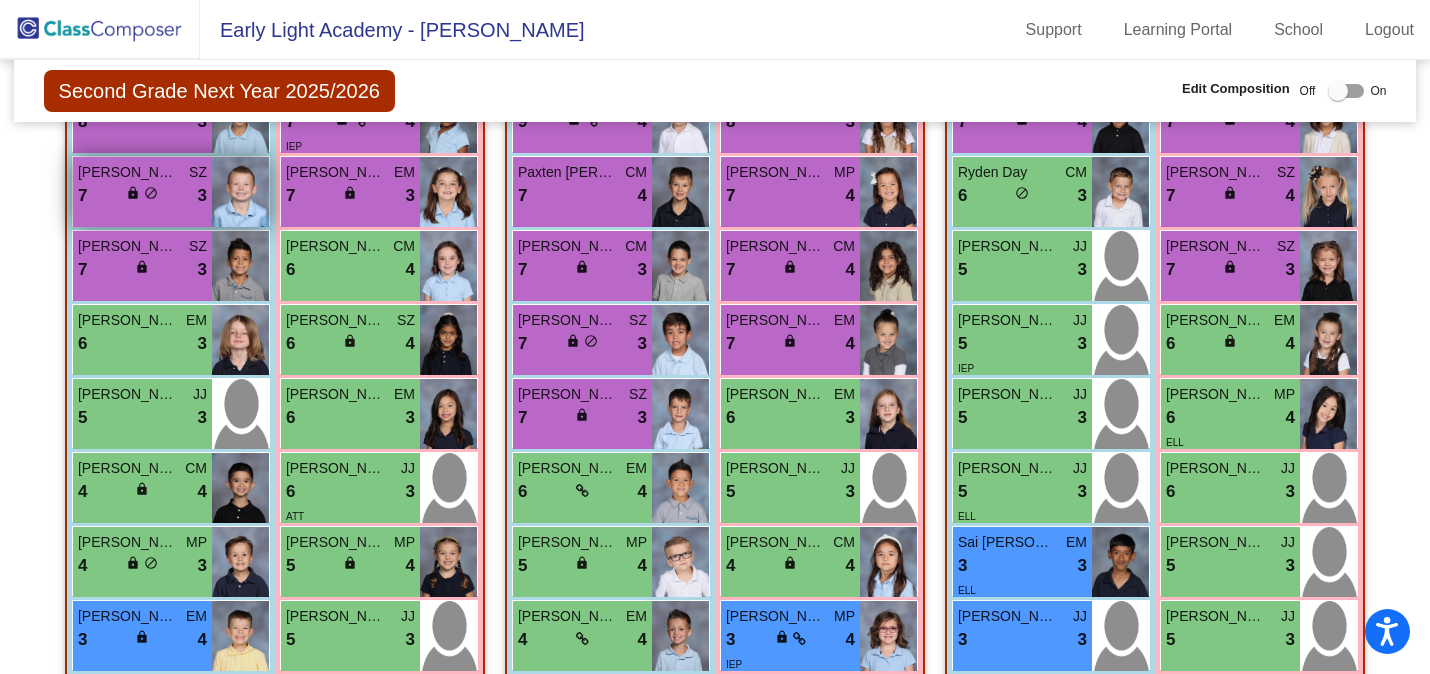 drag, startPoint x: 122, startPoint y: 176, endPoint x: 229, endPoint y: 172, distance: 107.07474 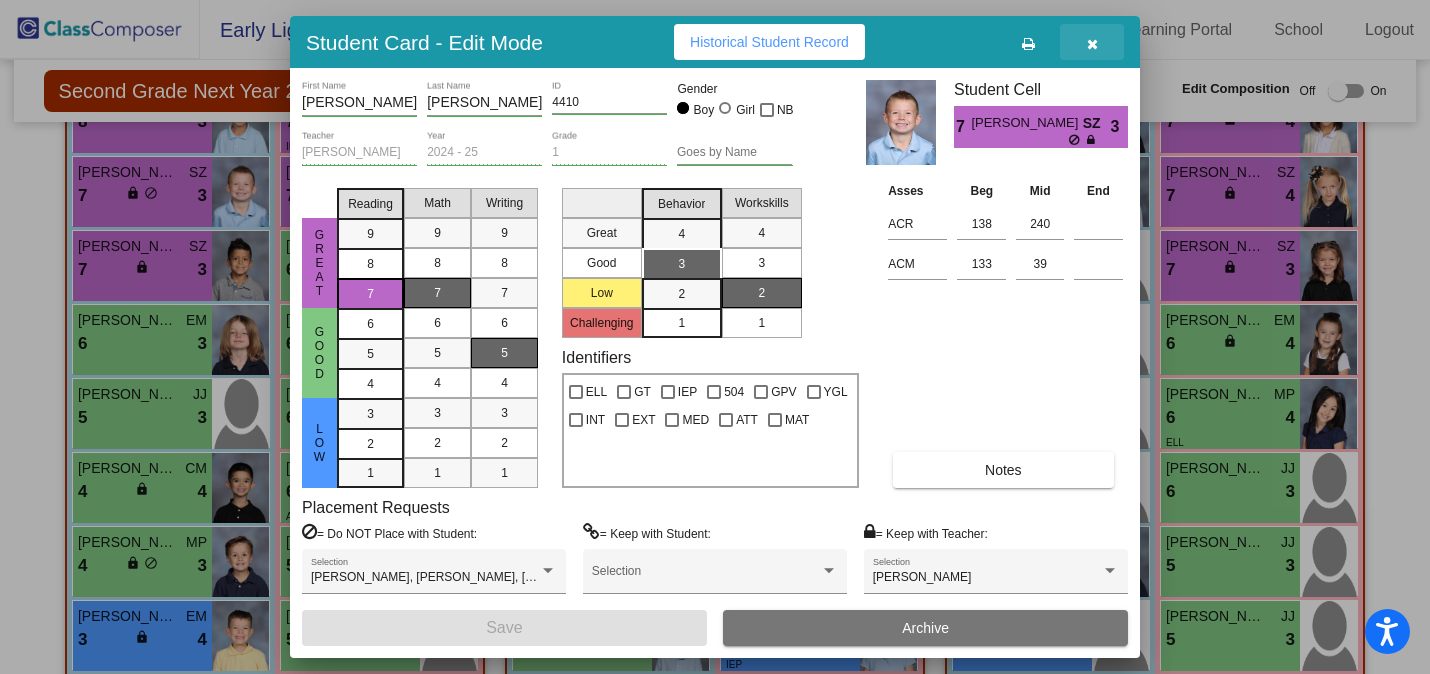 click at bounding box center (1092, 44) 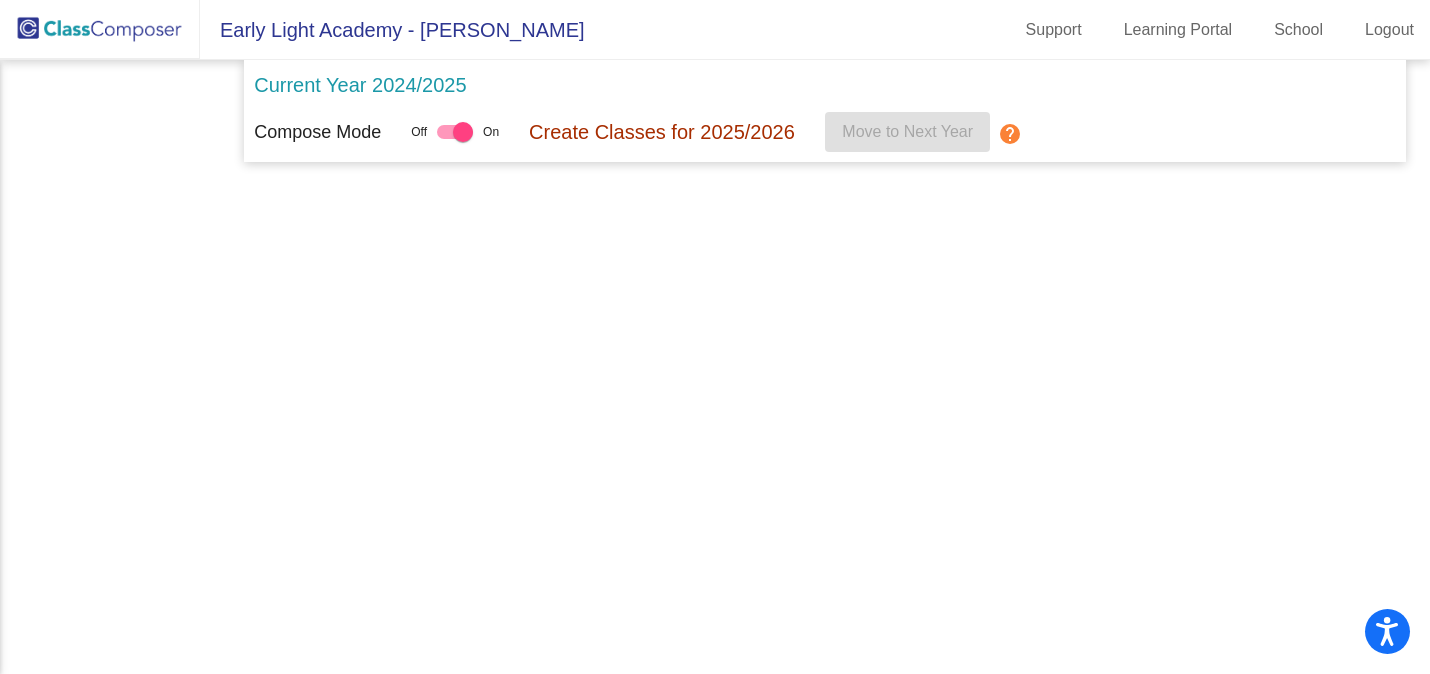 scroll, scrollTop: 0, scrollLeft: 0, axis: both 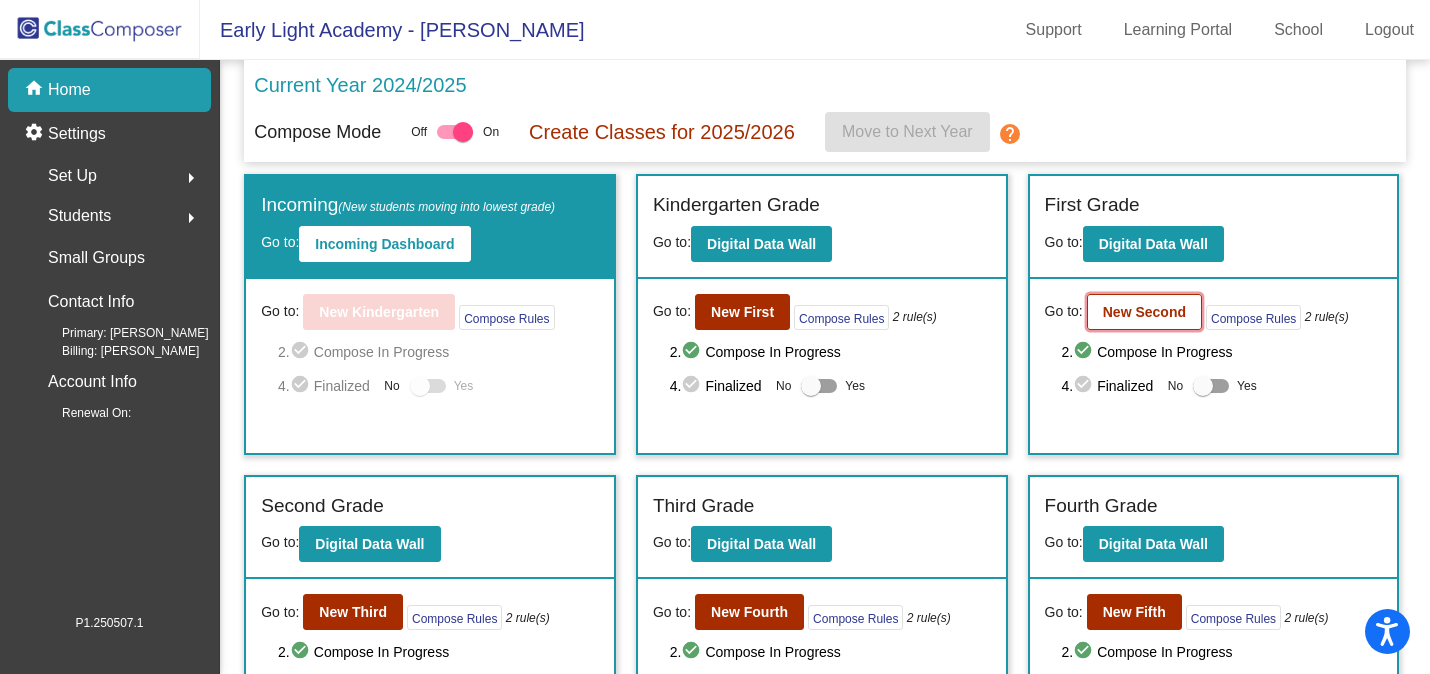 click on "New Second" 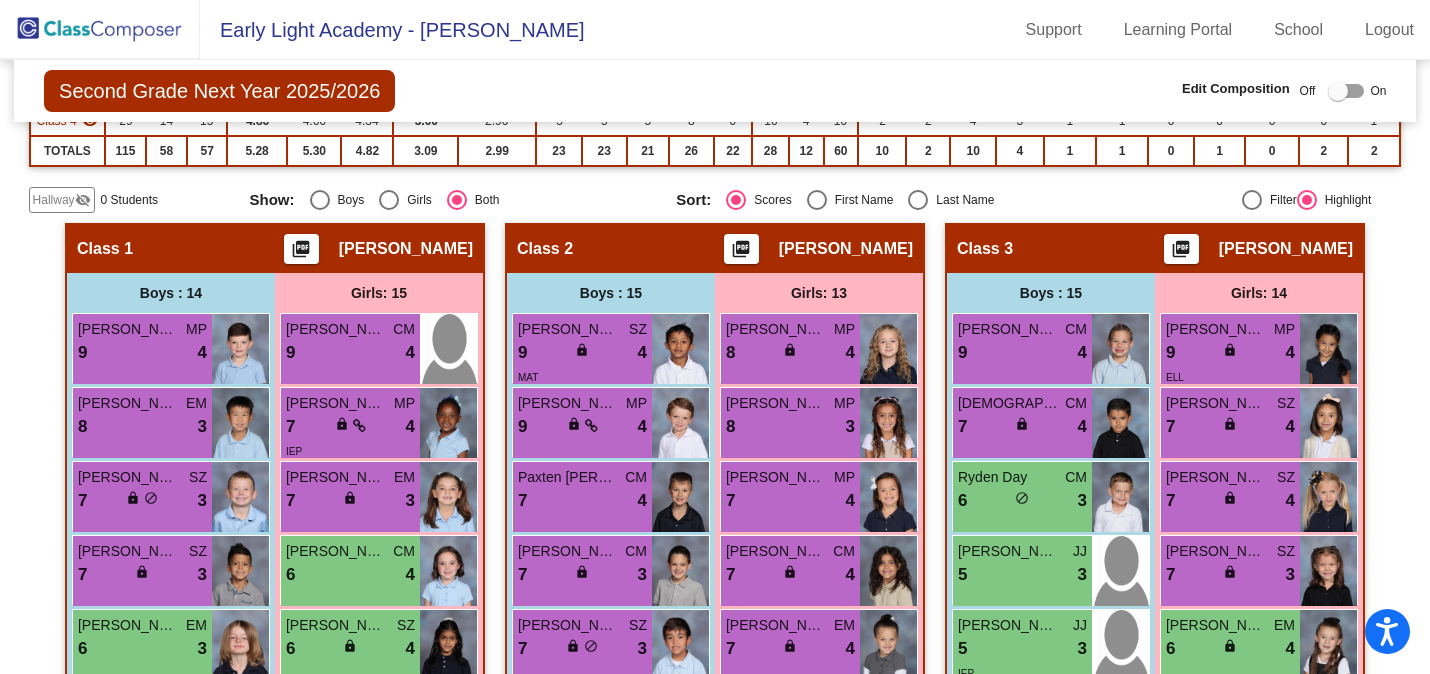 scroll, scrollTop: 386, scrollLeft: 0, axis: vertical 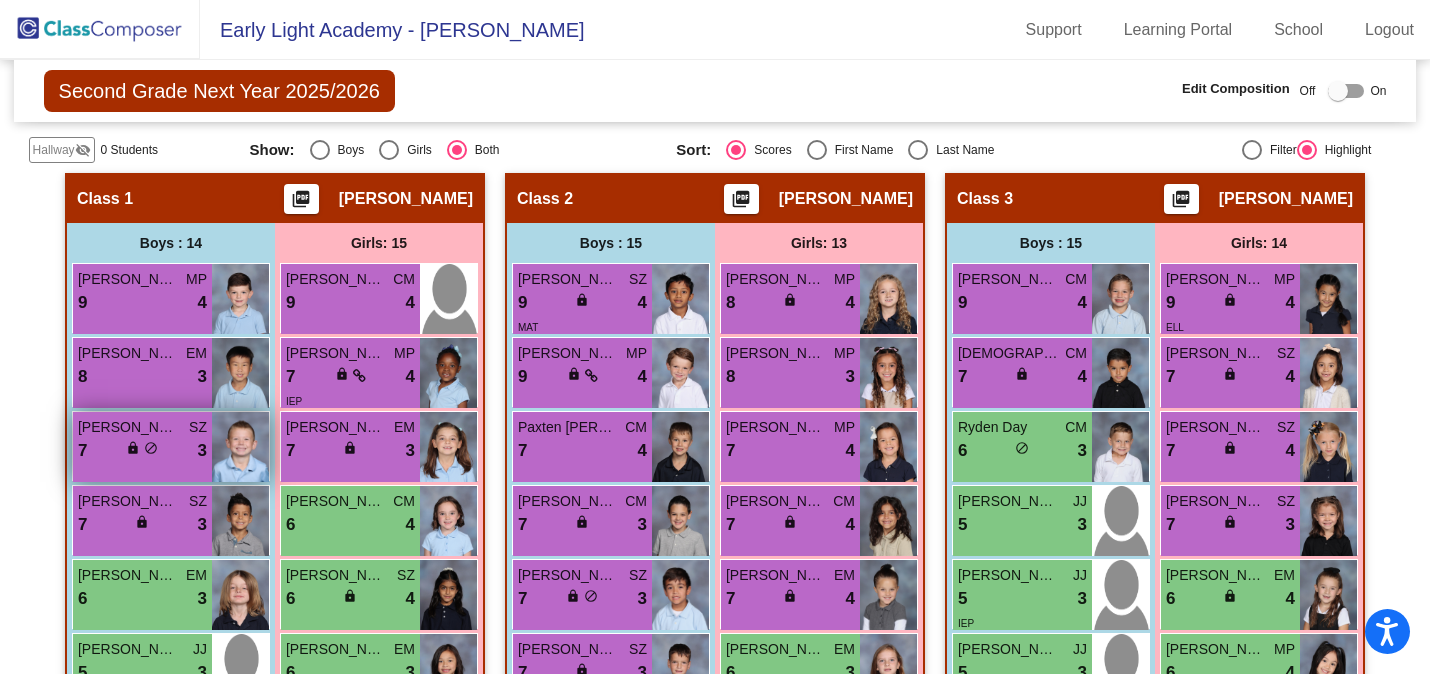drag, startPoint x: 109, startPoint y: 427, endPoint x: 107, endPoint y: 438, distance: 11.18034 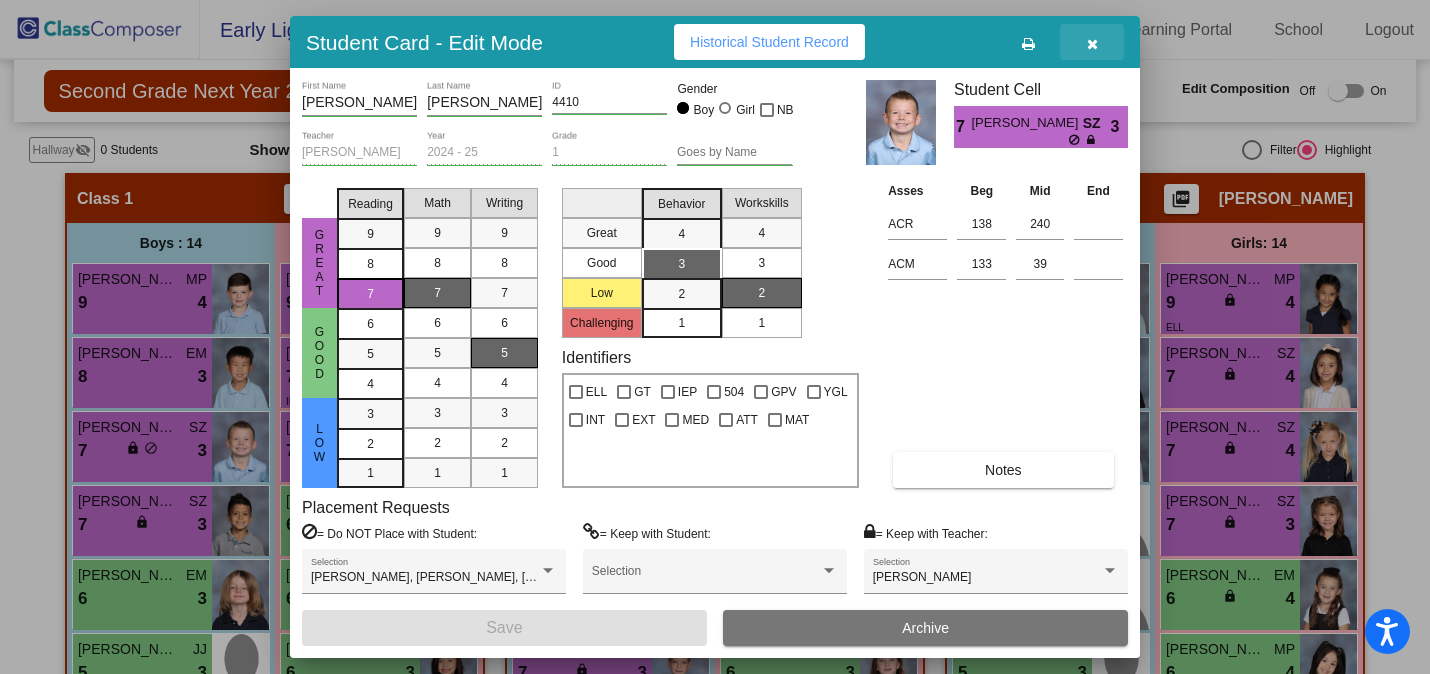 click at bounding box center [1092, 42] 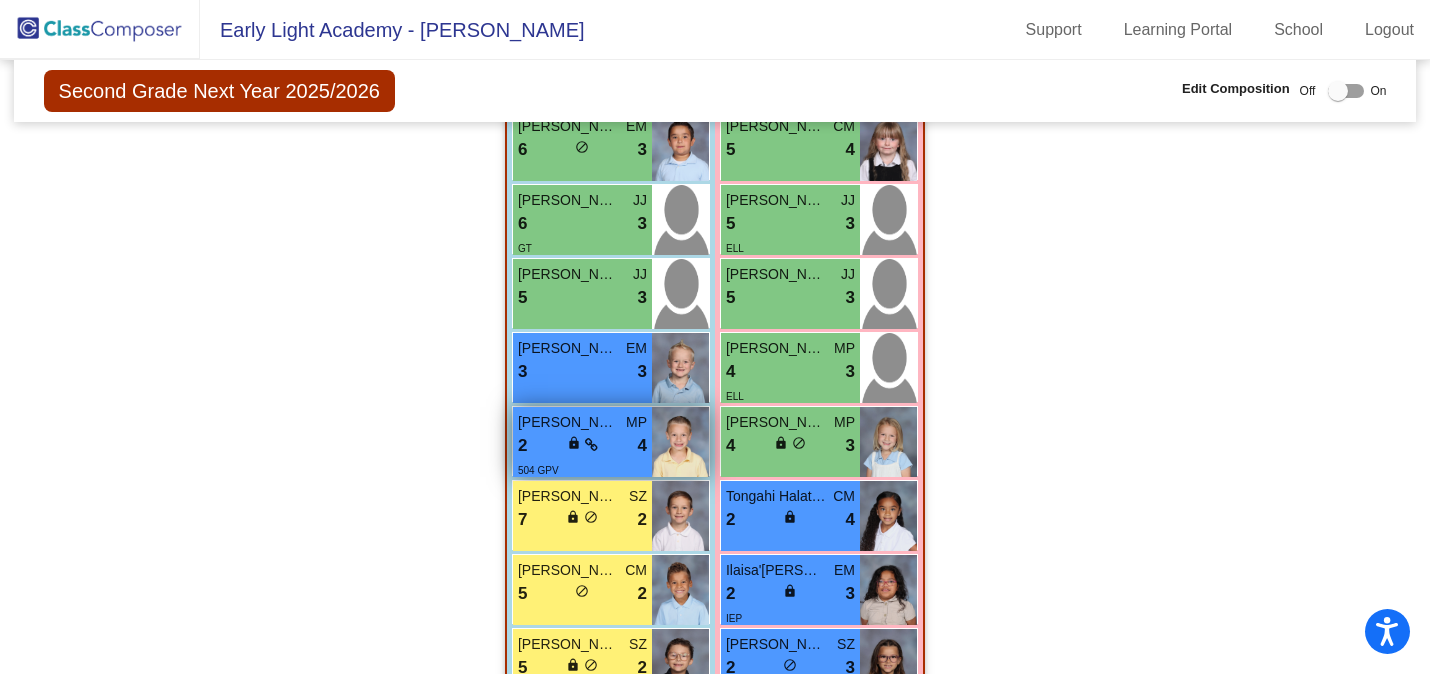 scroll, scrollTop: 2026, scrollLeft: 0, axis: vertical 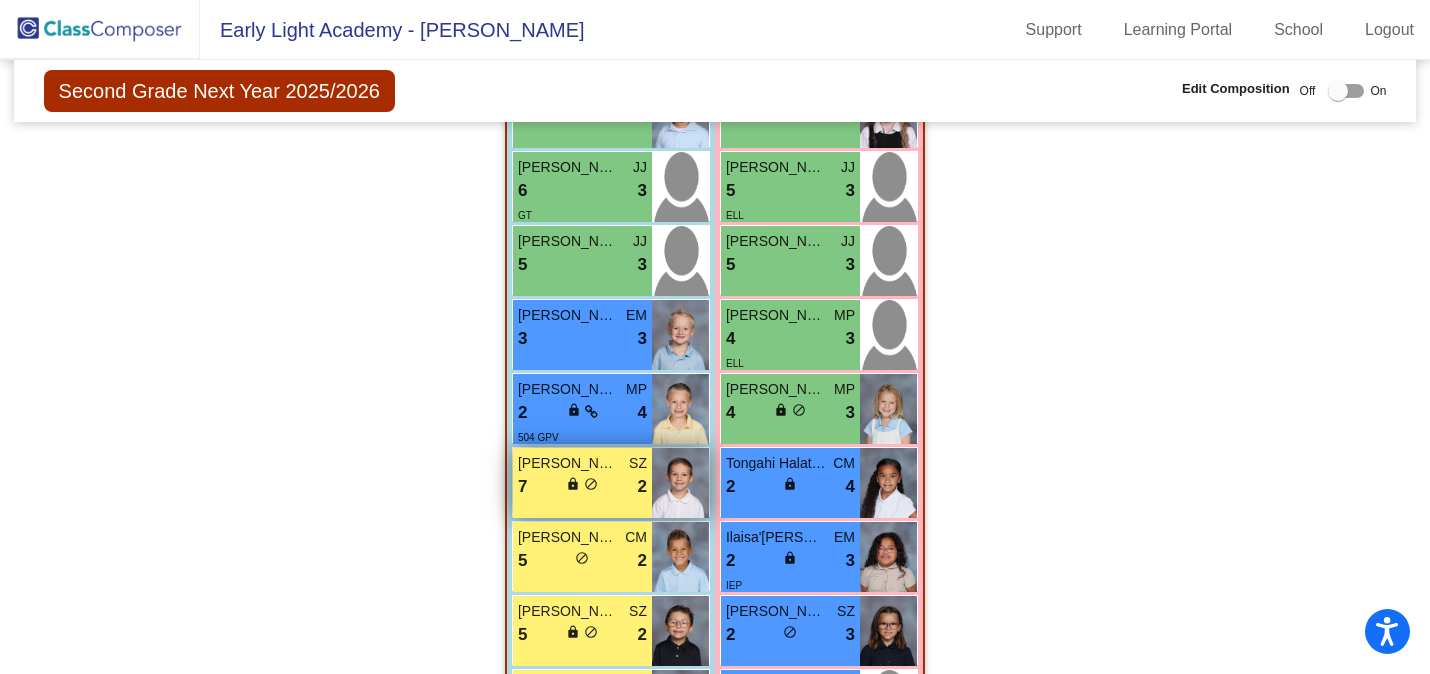 click on "[PERSON_NAME] [PERSON_NAME]" at bounding box center (568, 463) 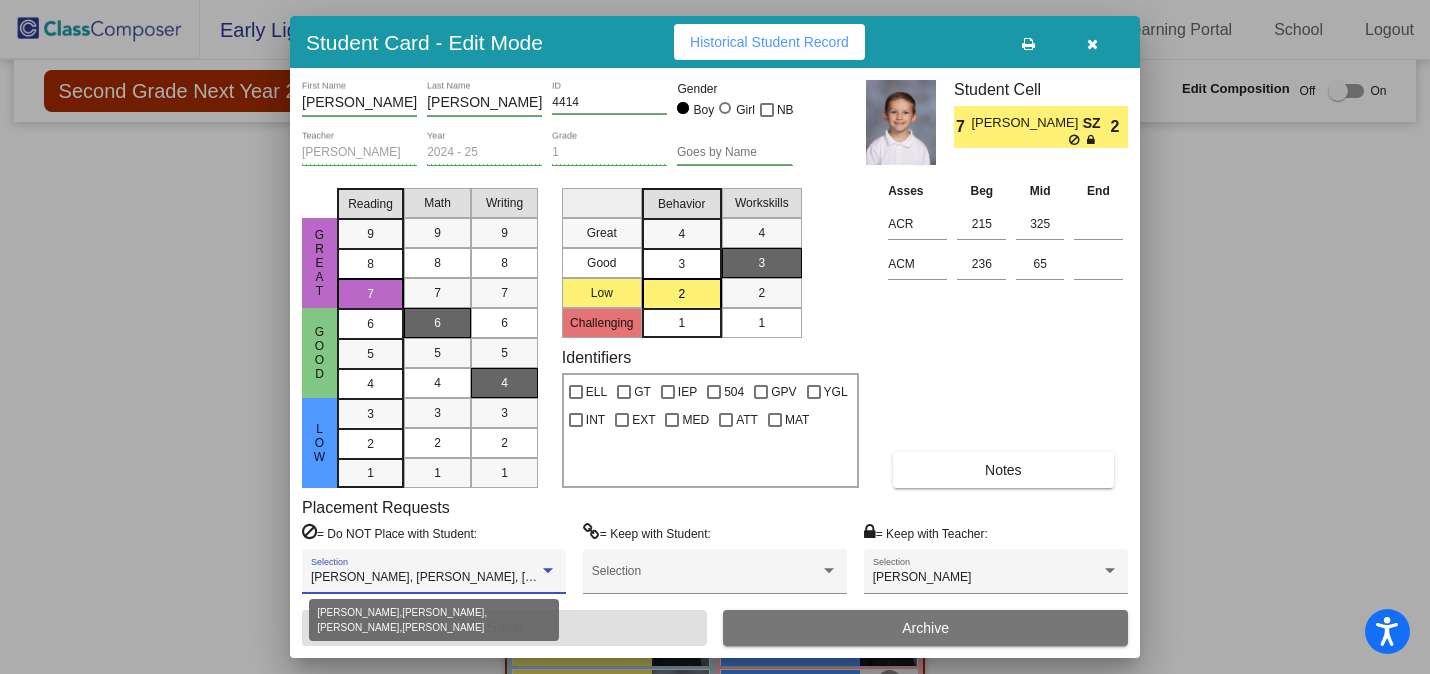 click at bounding box center (548, 571) 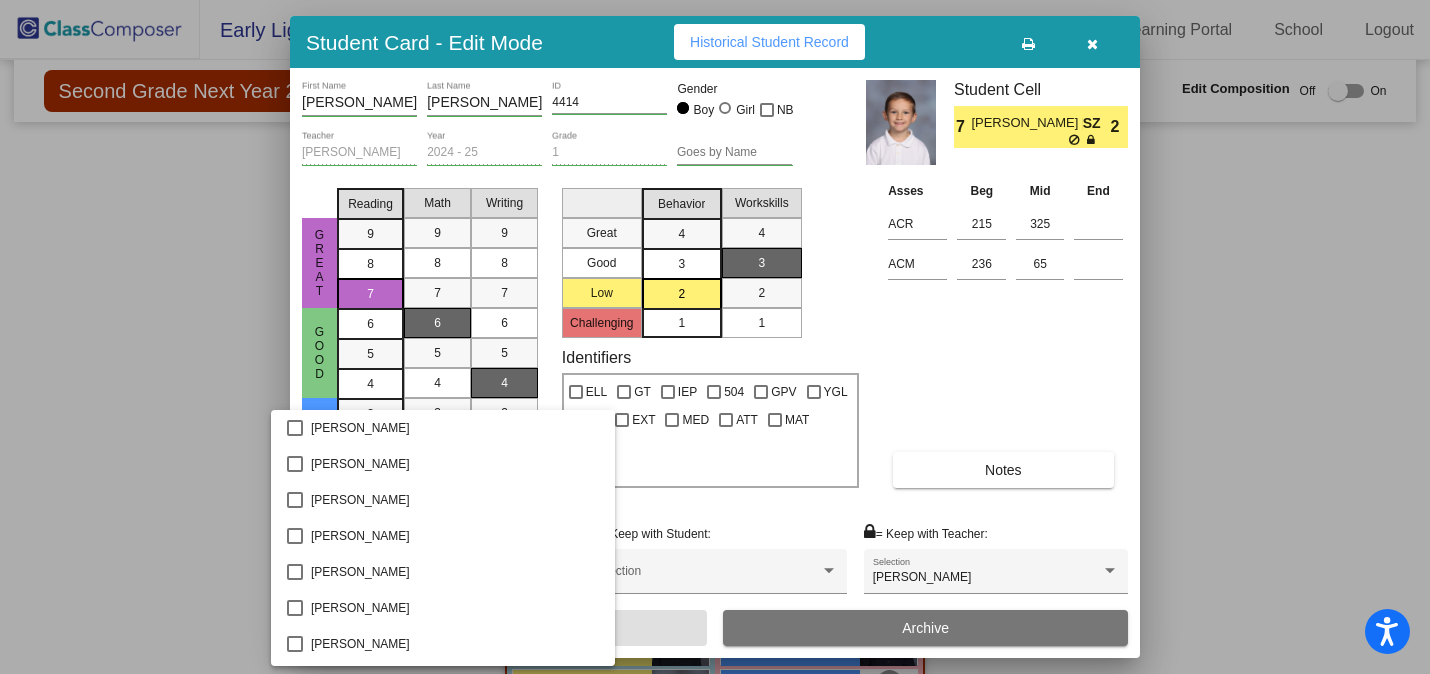 scroll, scrollTop: 390, scrollLeft: 0, axis: vertical 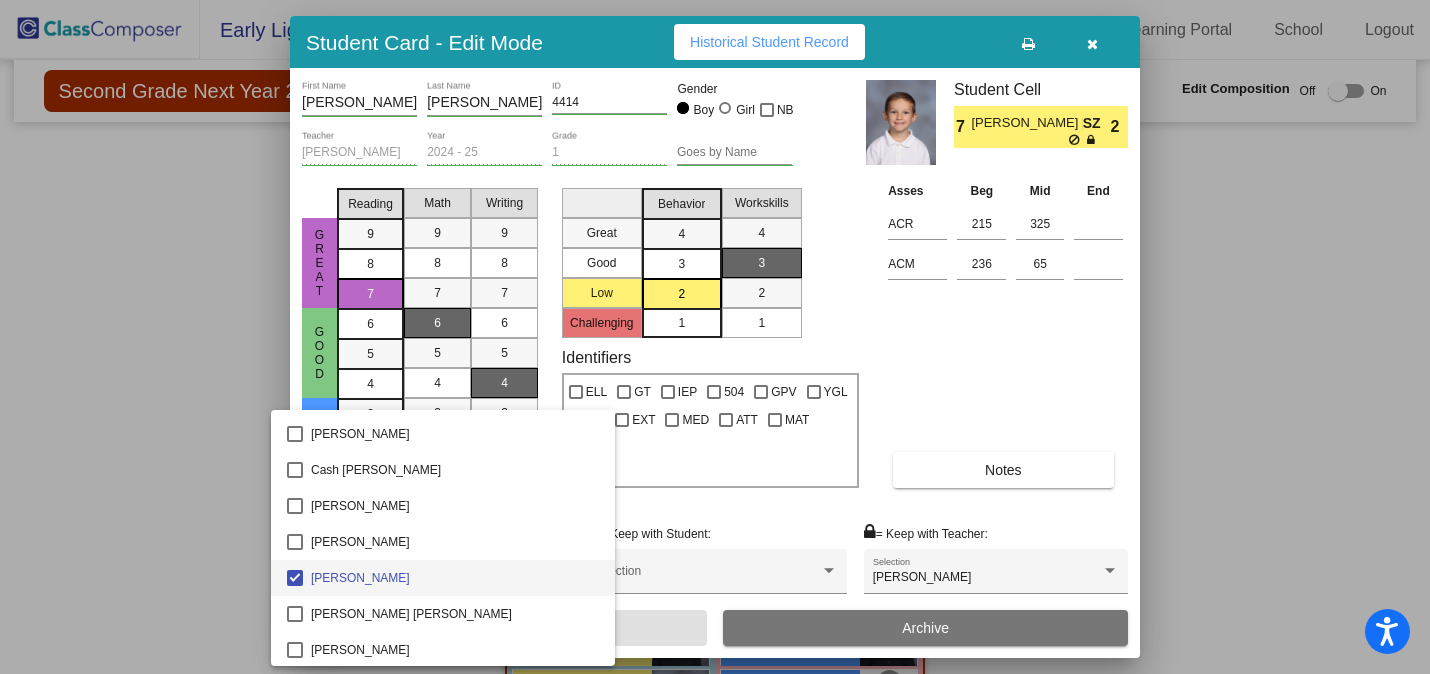 click at bounding box center (715, 337) 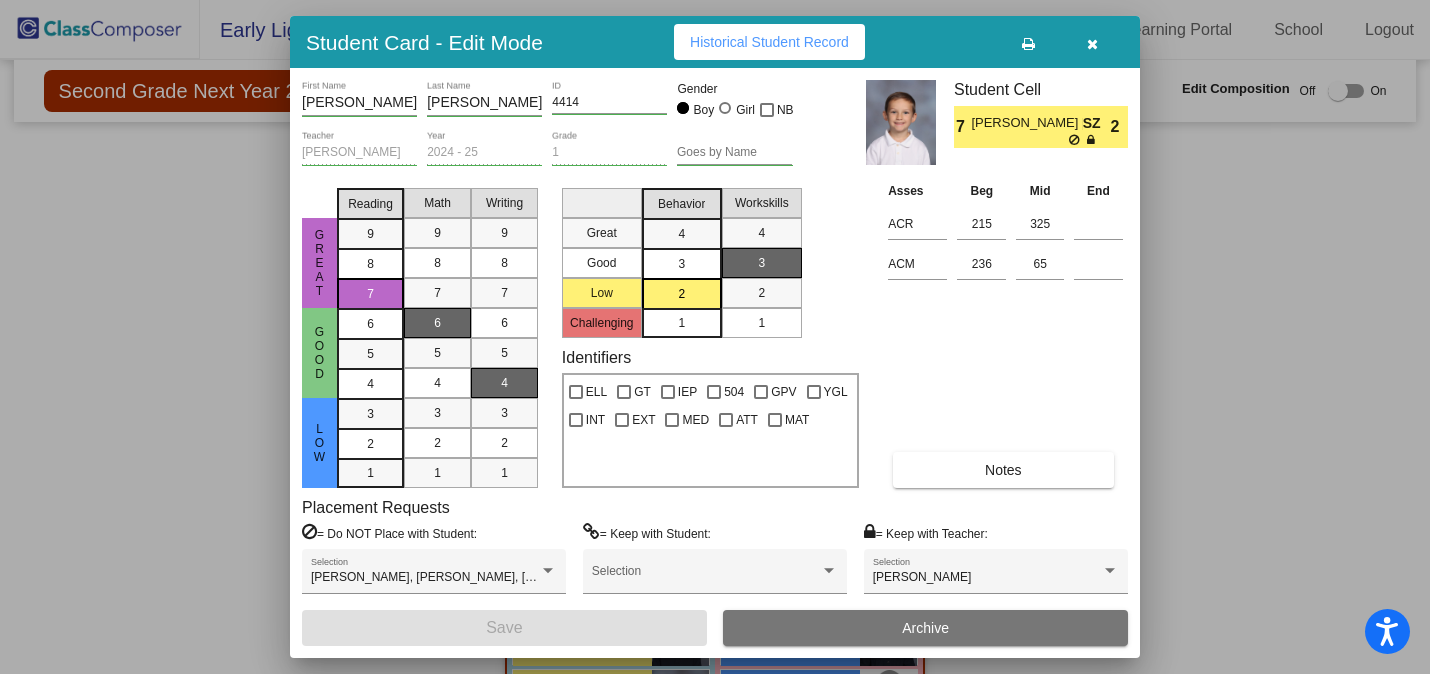 click at bounding box center (1092, 42) 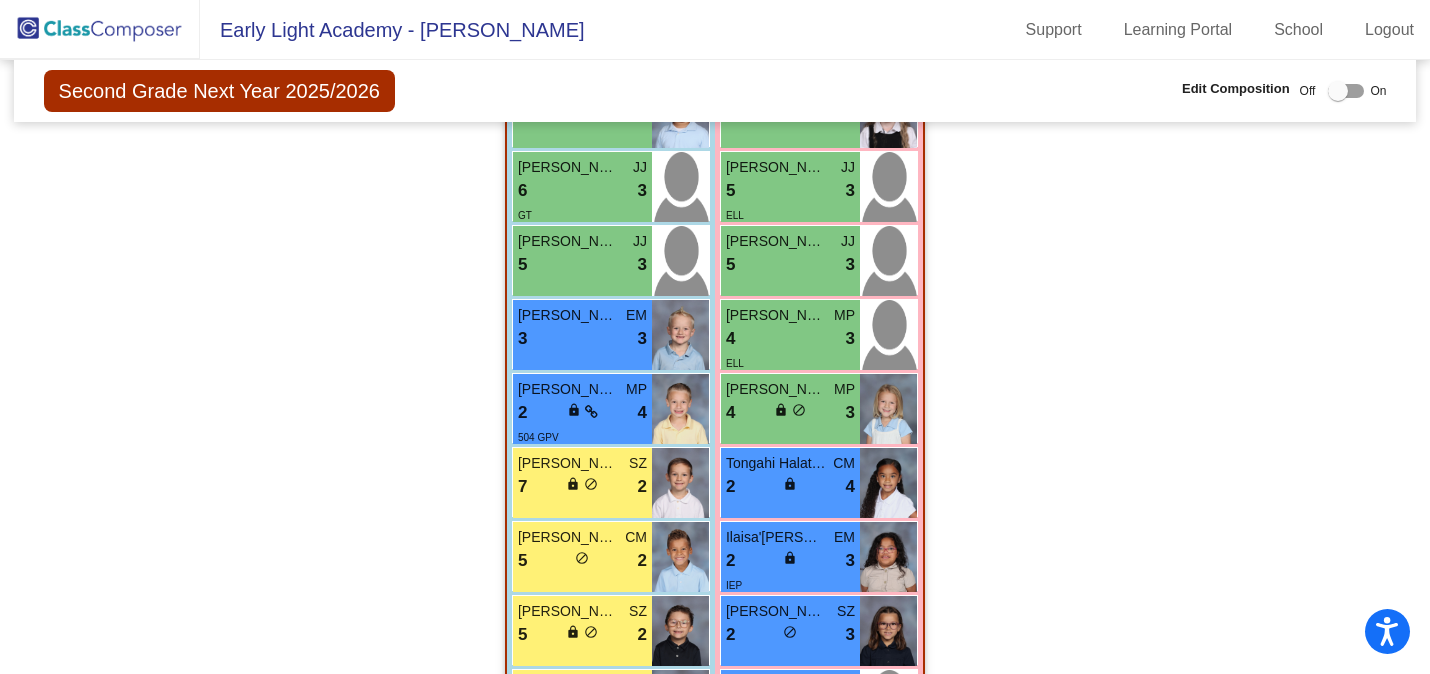 drag, startPoint x: 533, startPoint y: 468, endPoint x: 394, endPoint y: 343, distance: 186.93849 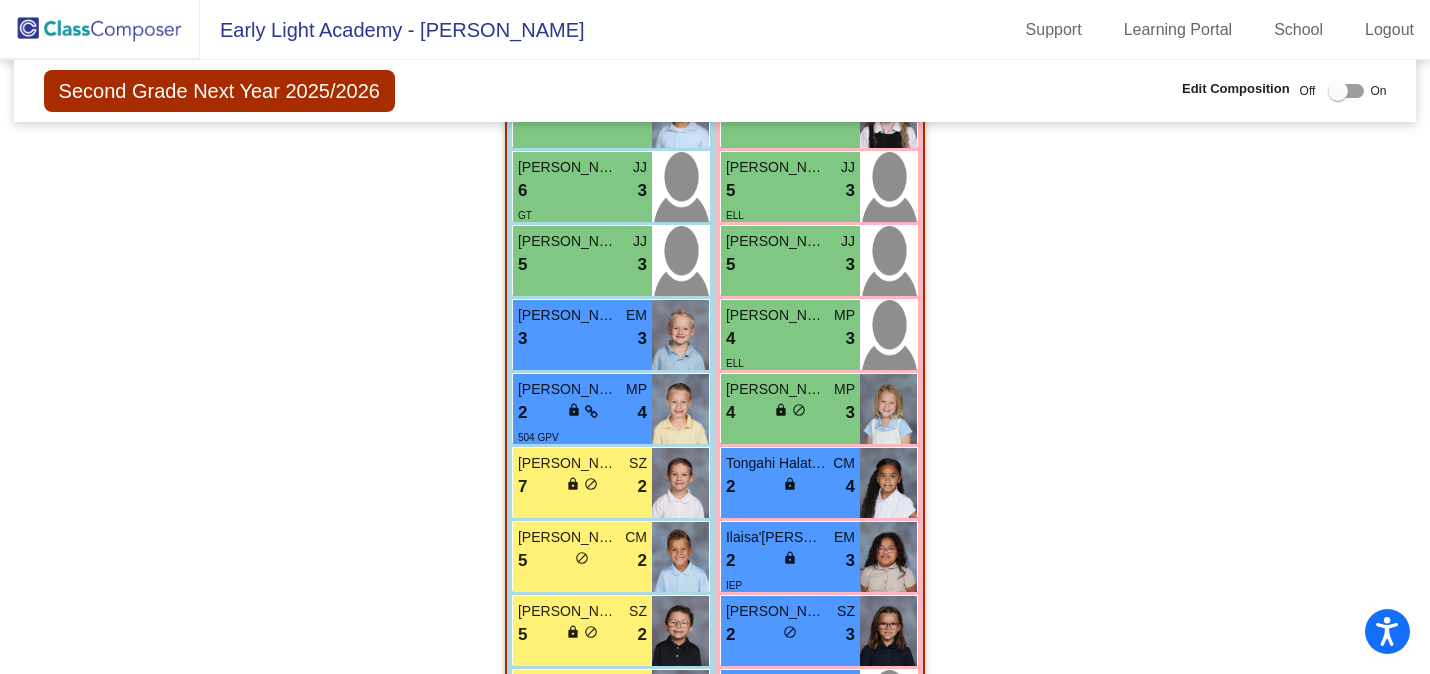 drag, startPoint x: 542, startPoint y: 461, endPoint x: 406, endPoint y: 474, distance: 136.6199 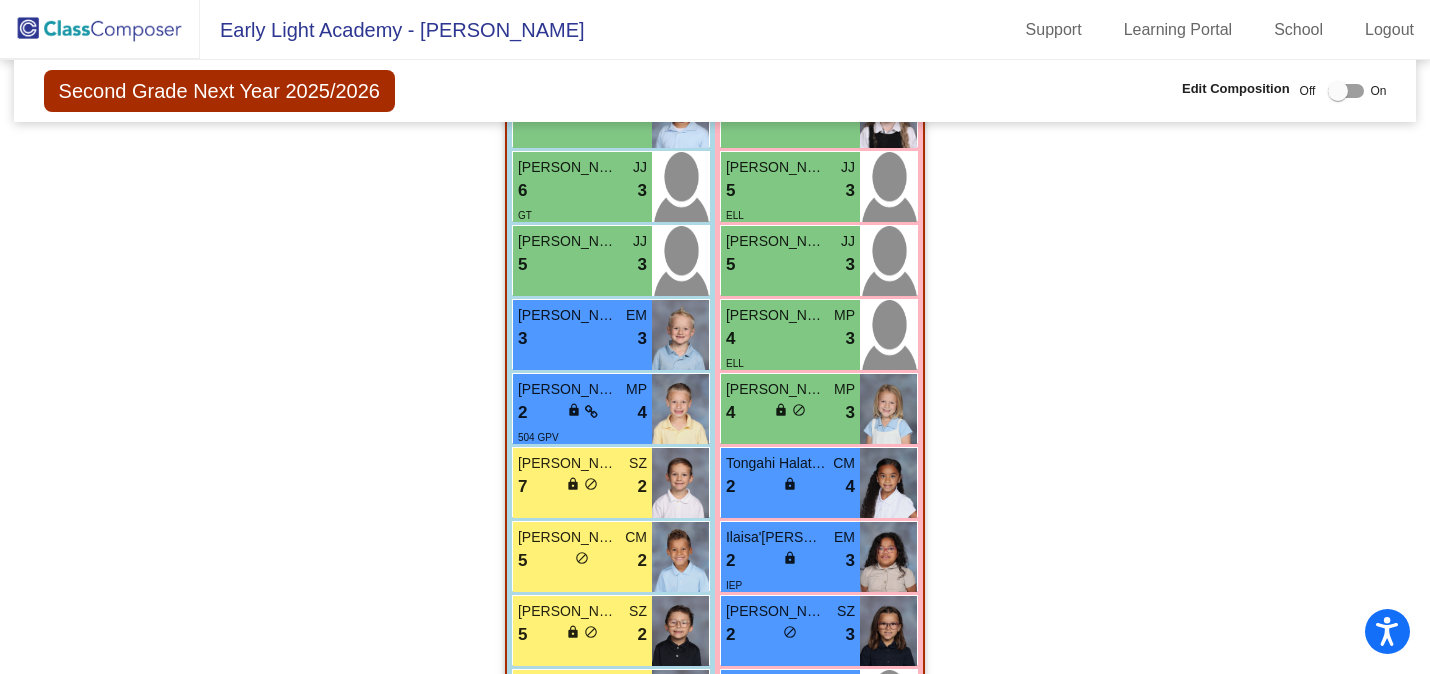 drag, startPoint x: 545, startPoint y: 497, endPoint x: 379, endPoint y: 487, distance: 166.30093 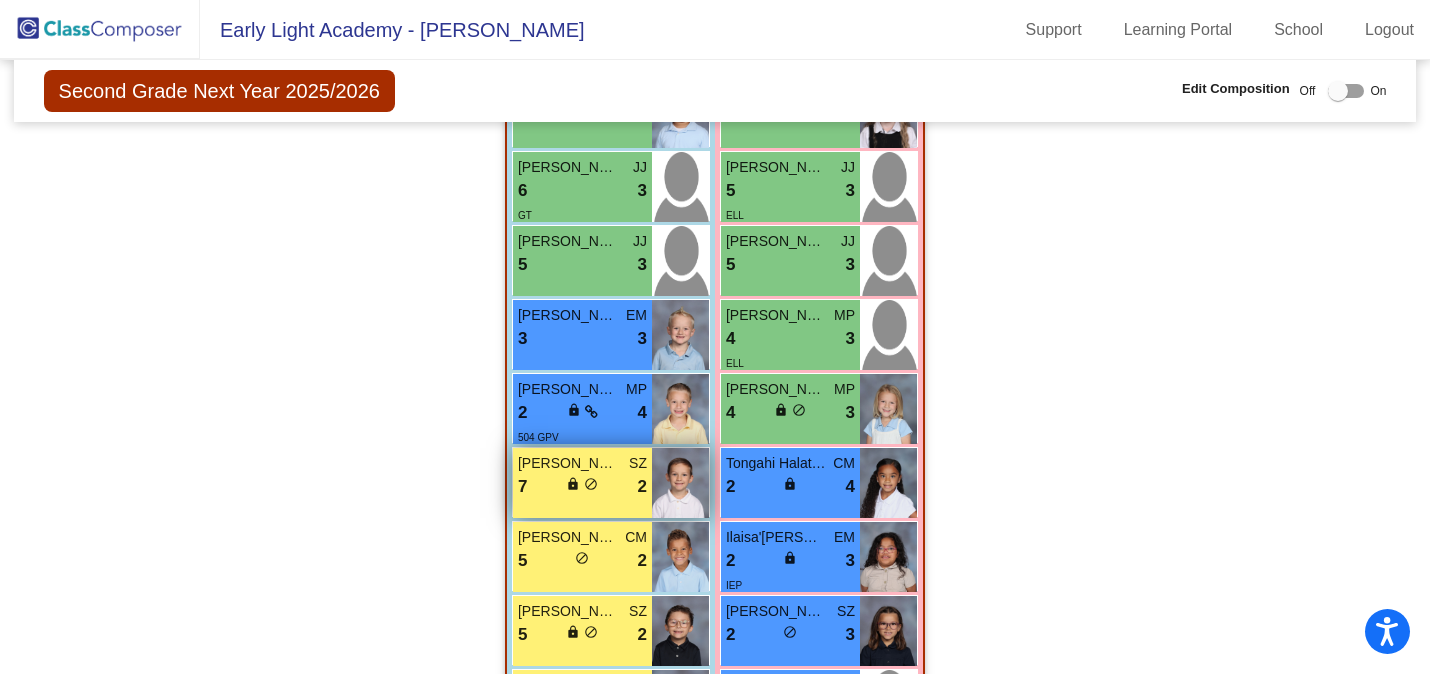 click on "[PERSON_NAME] [PERSON_NAME]" at bounding box center [568, 463] 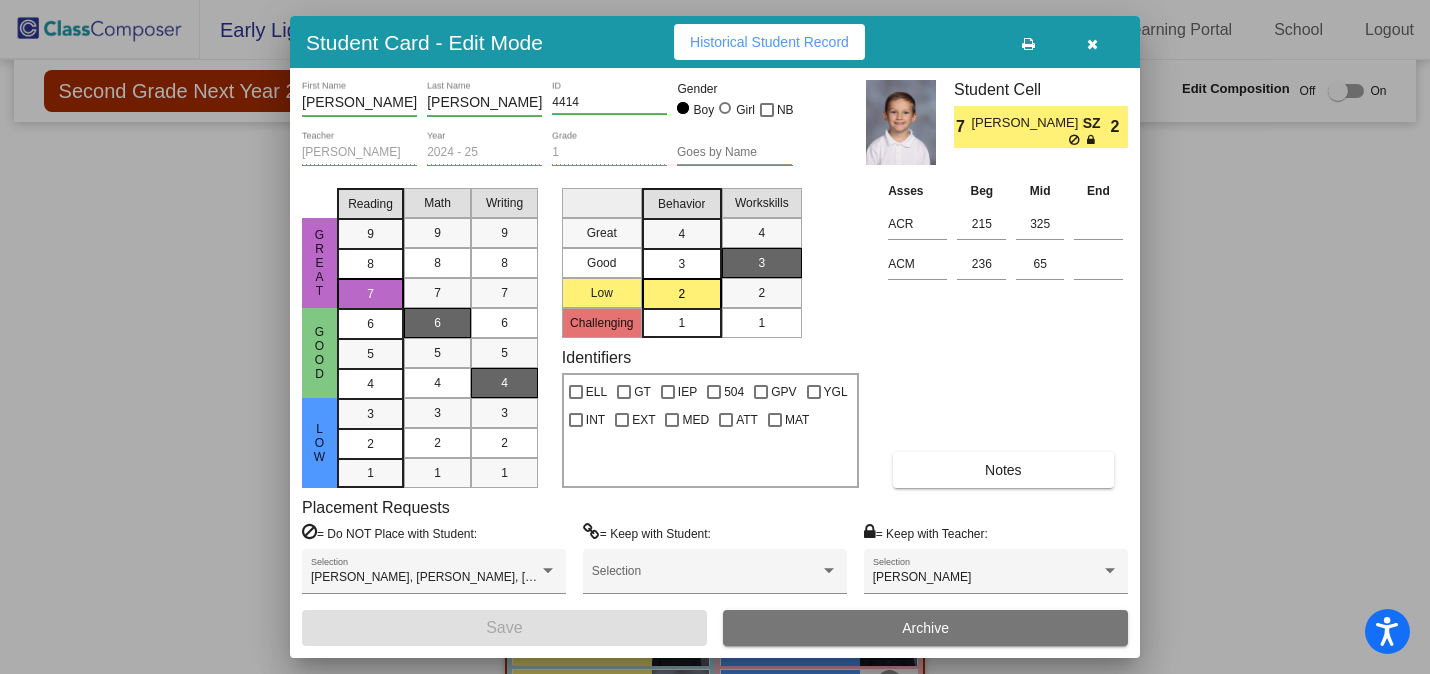 click at bounding box center [1040, 140] 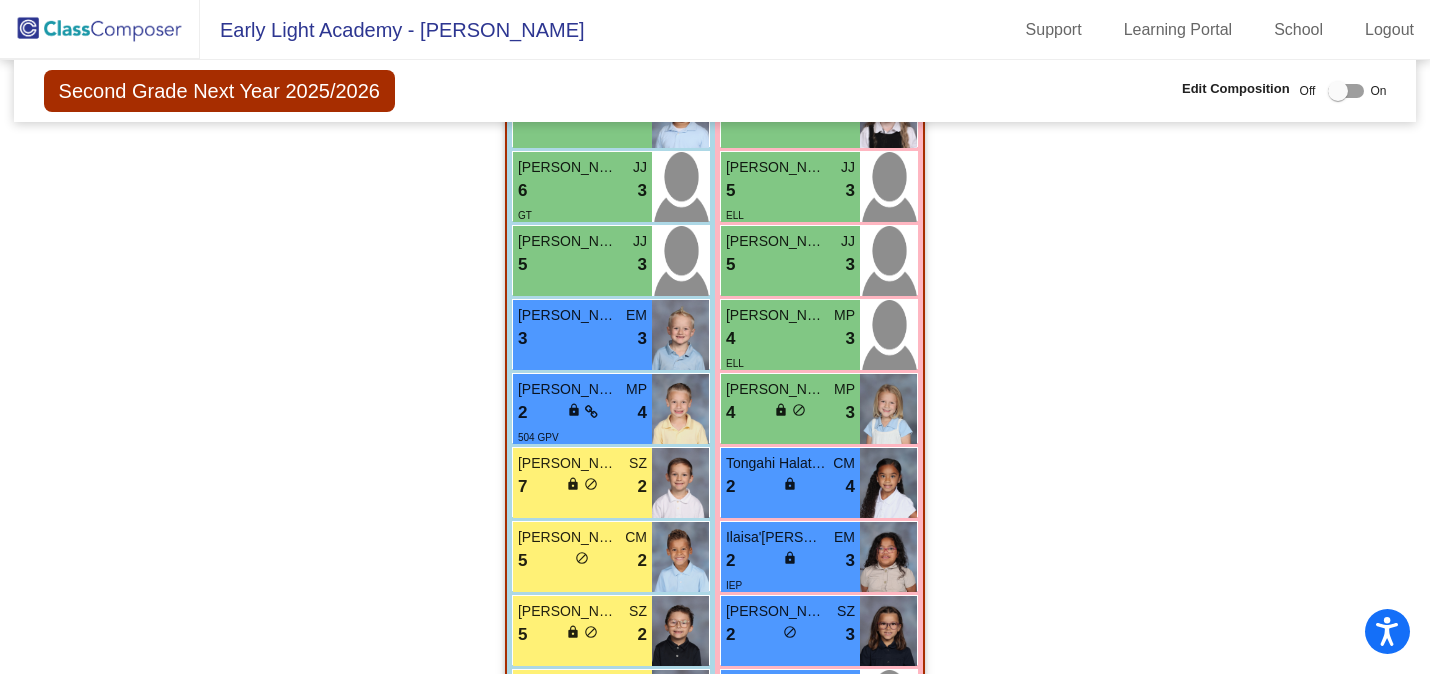 drag, startPoint x: 619, startPoint y: 457, endPoint x: 491, endPoint y: 454, distance: 128.03516 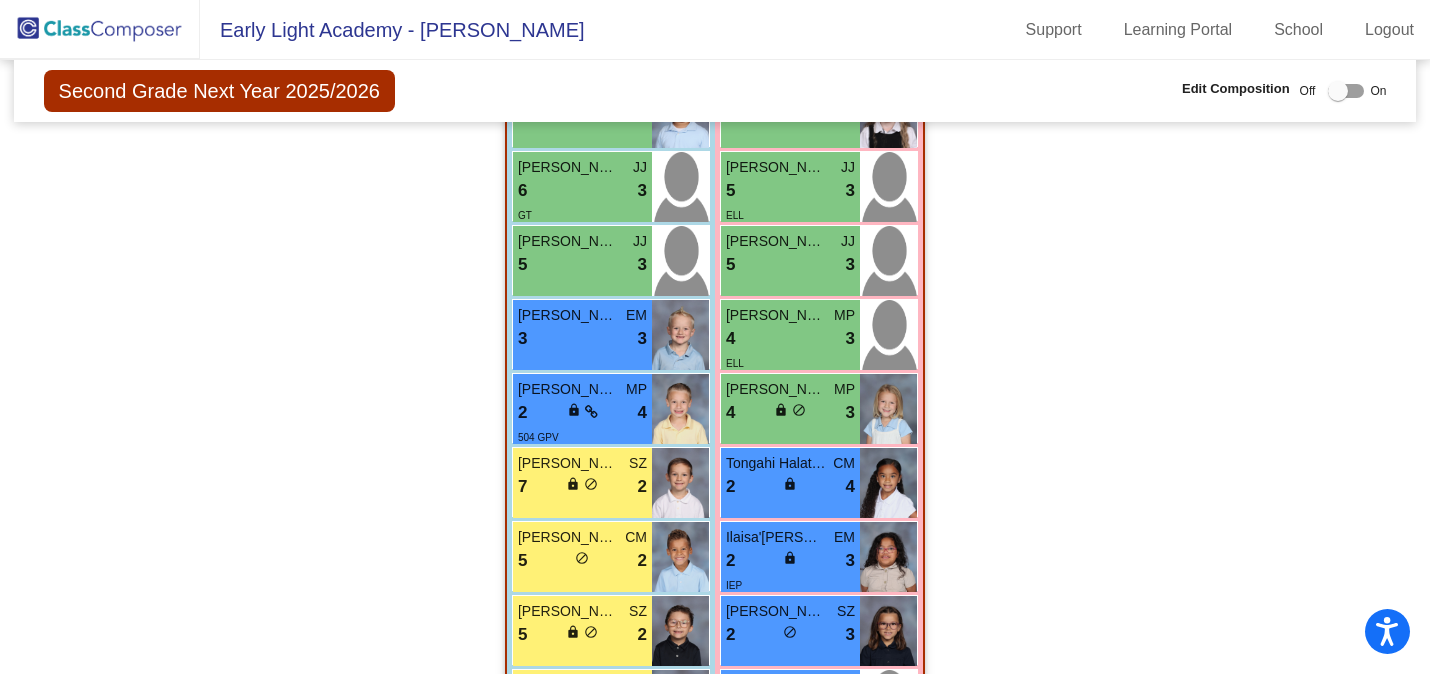 drag, startPoint x: 527, startPoint y: 460, endPoint x: 408, endPoint y: 455, distance: 119.104996 